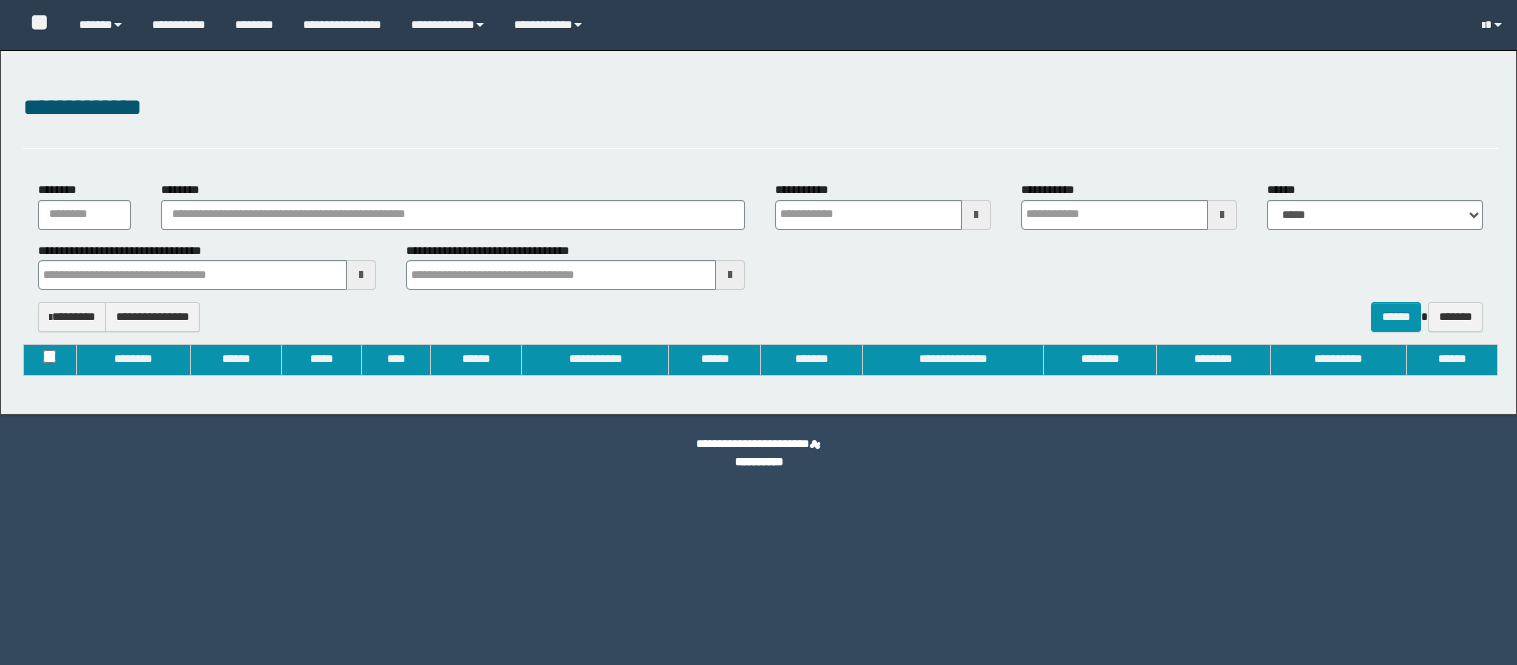 type on "**********" 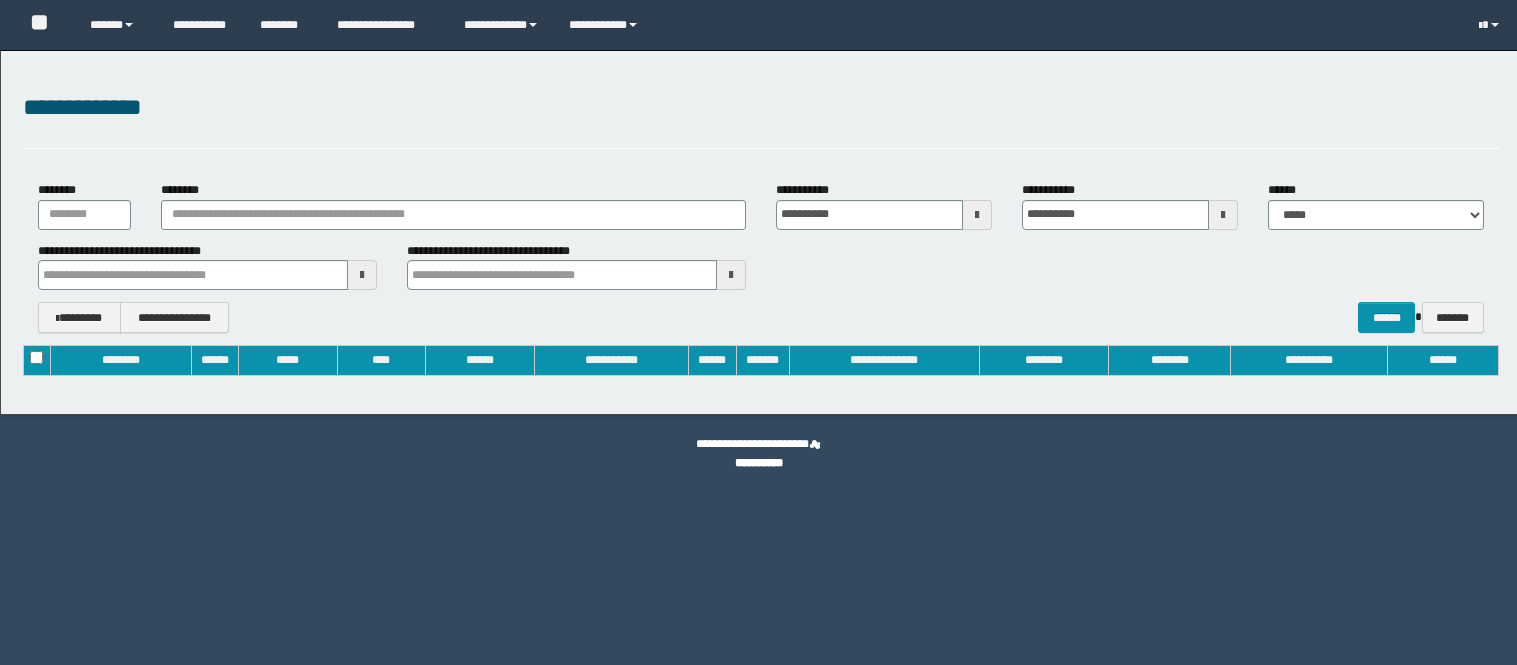 scroll, scrollTop: 0, scrollLeft: 0, axis: both 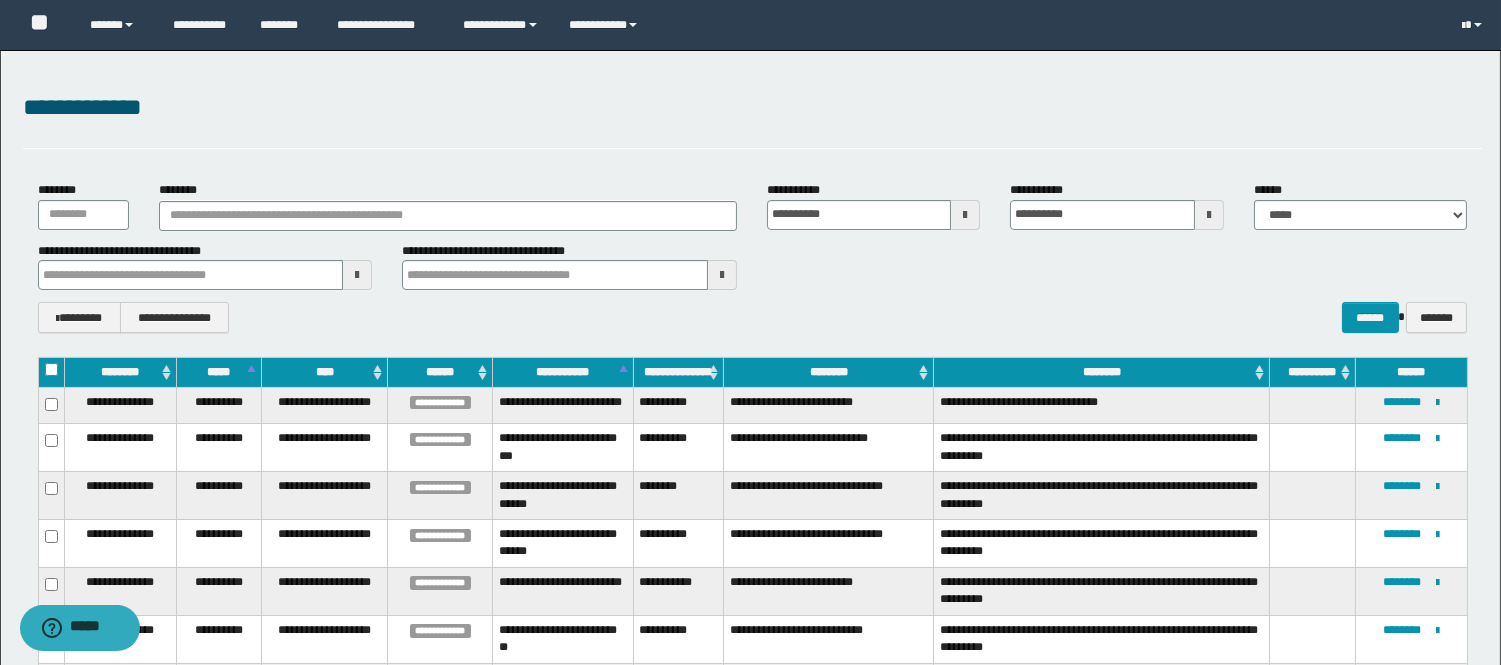 type 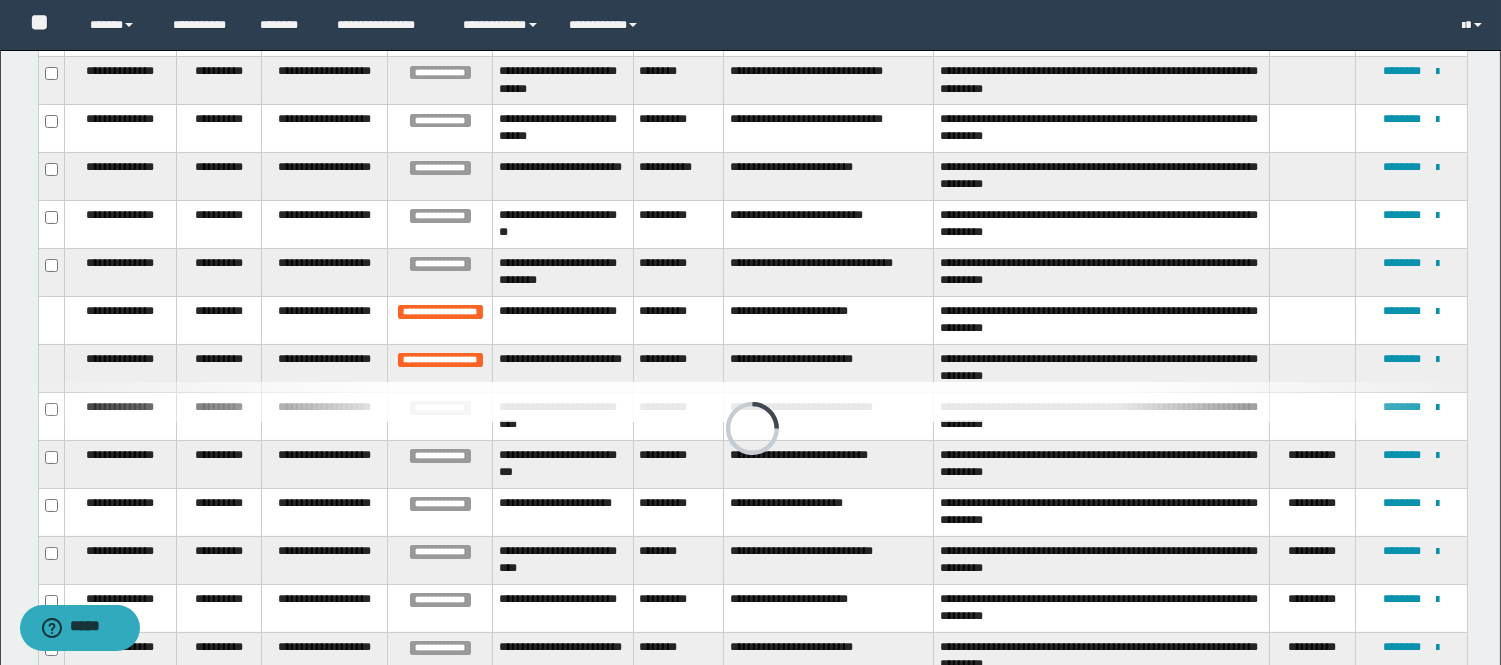 scroll, scrollTop: 555, scrollLeft: 0, axis: vertical 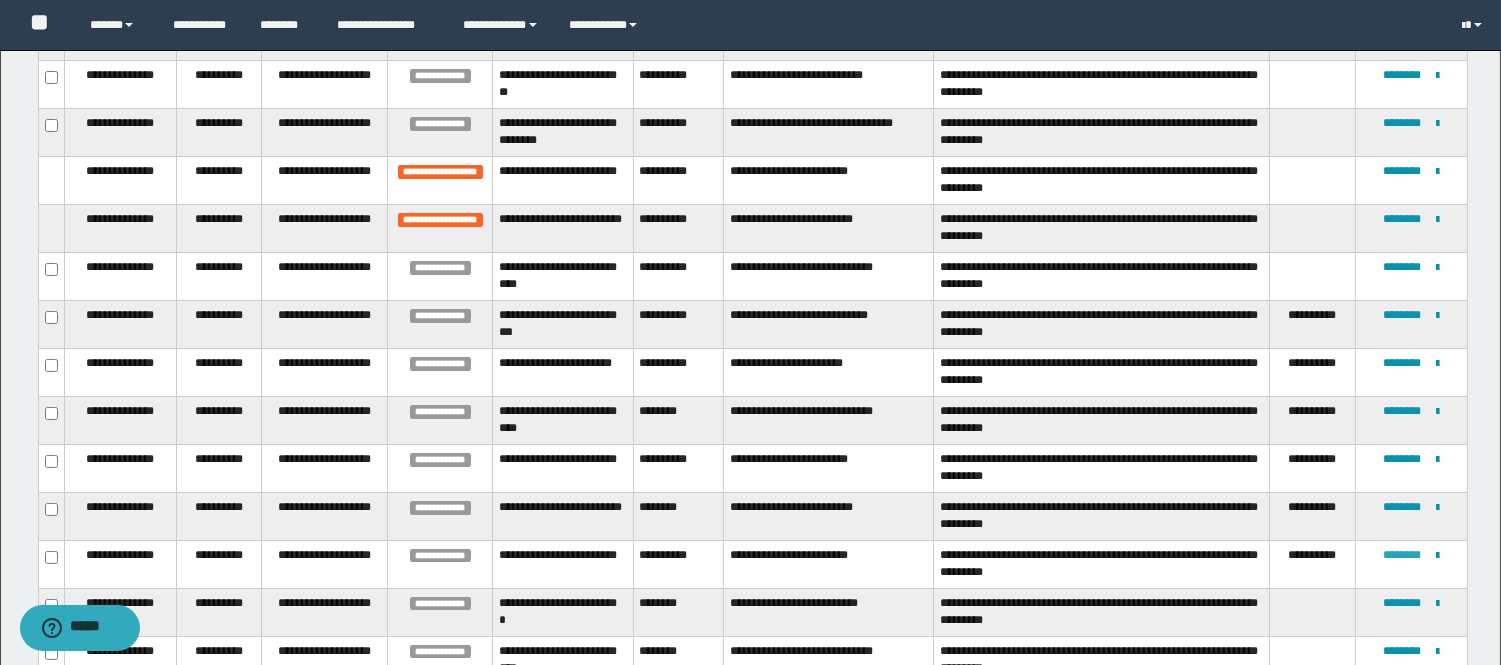 click on "********" at bounding box center (1402, 555) 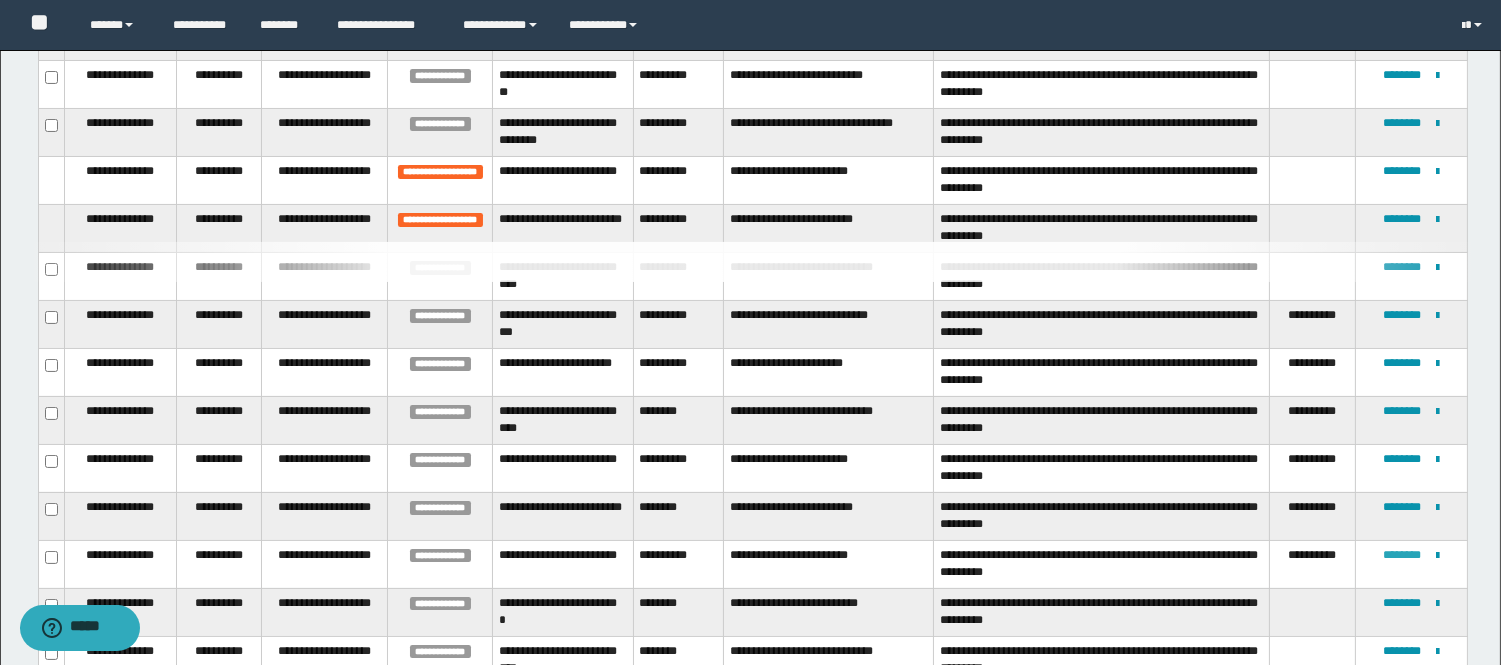 type 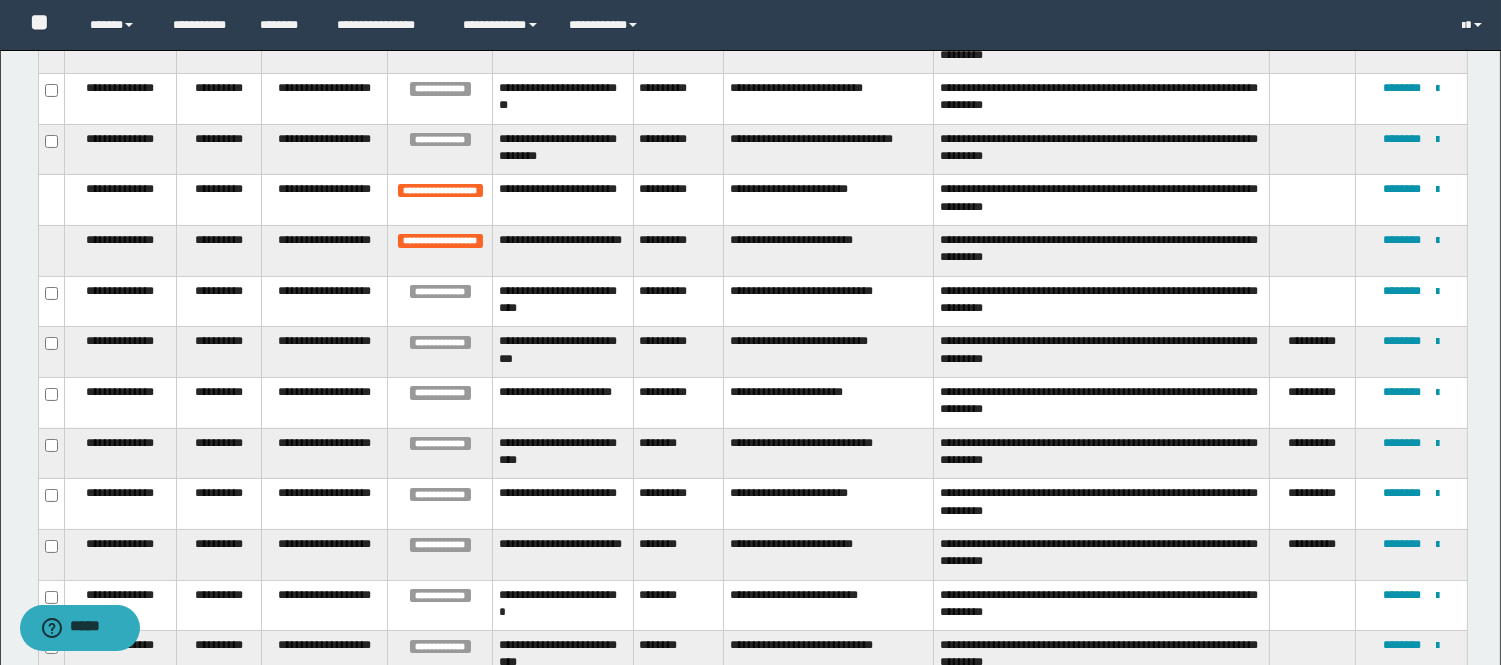 type 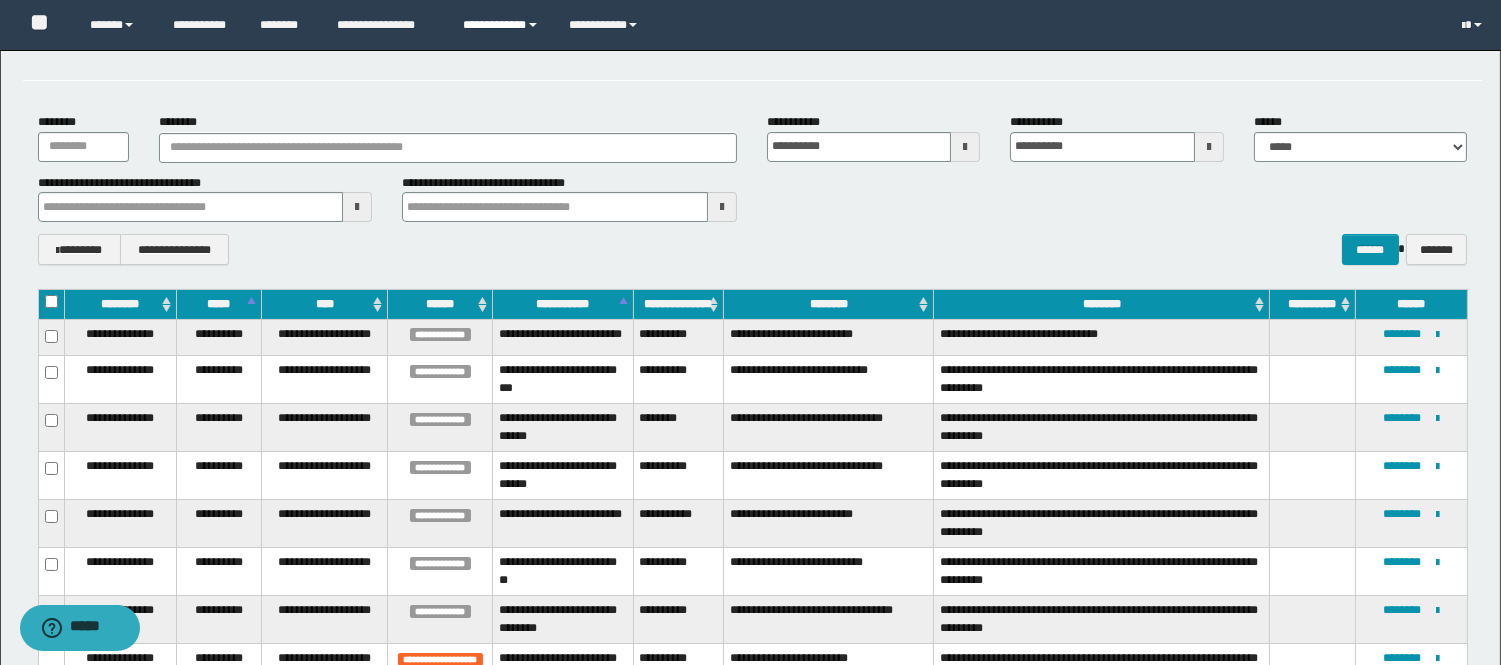 type 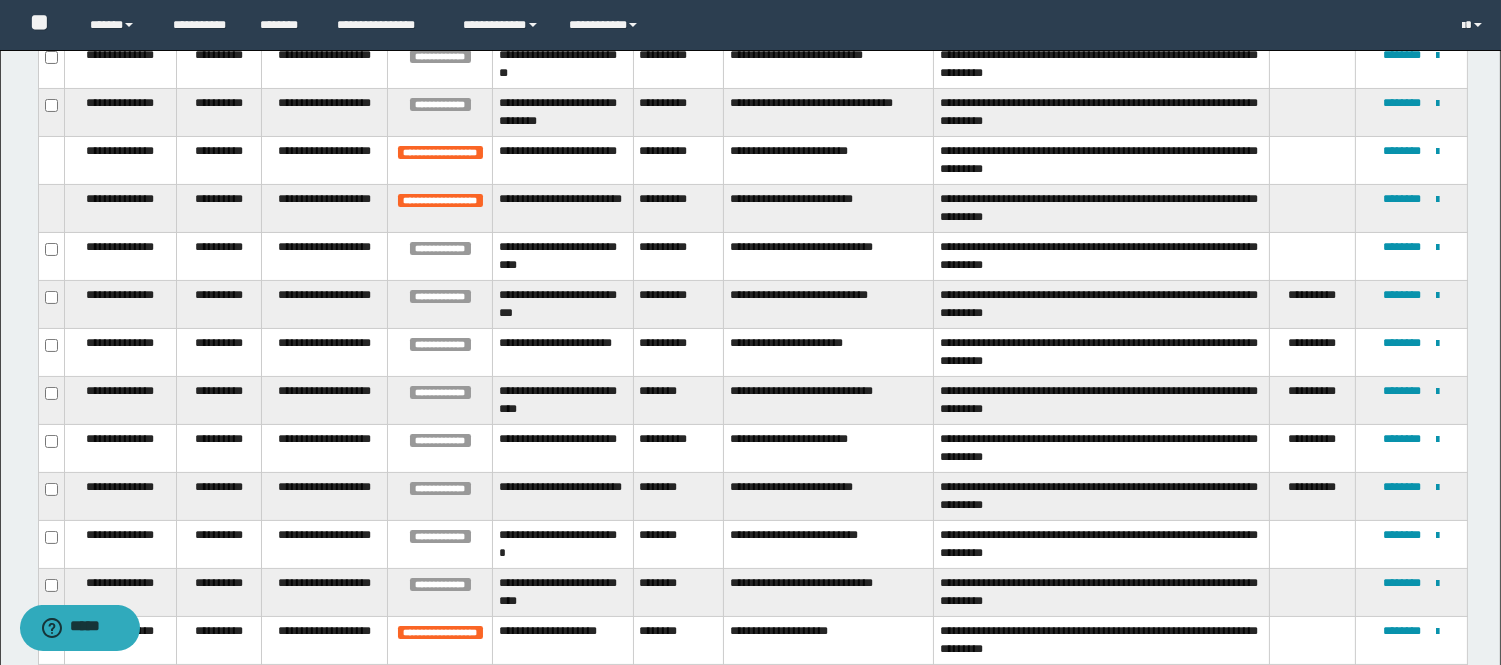scroll, scrollTop: 624, scrollLeft: 0, axis: vertical 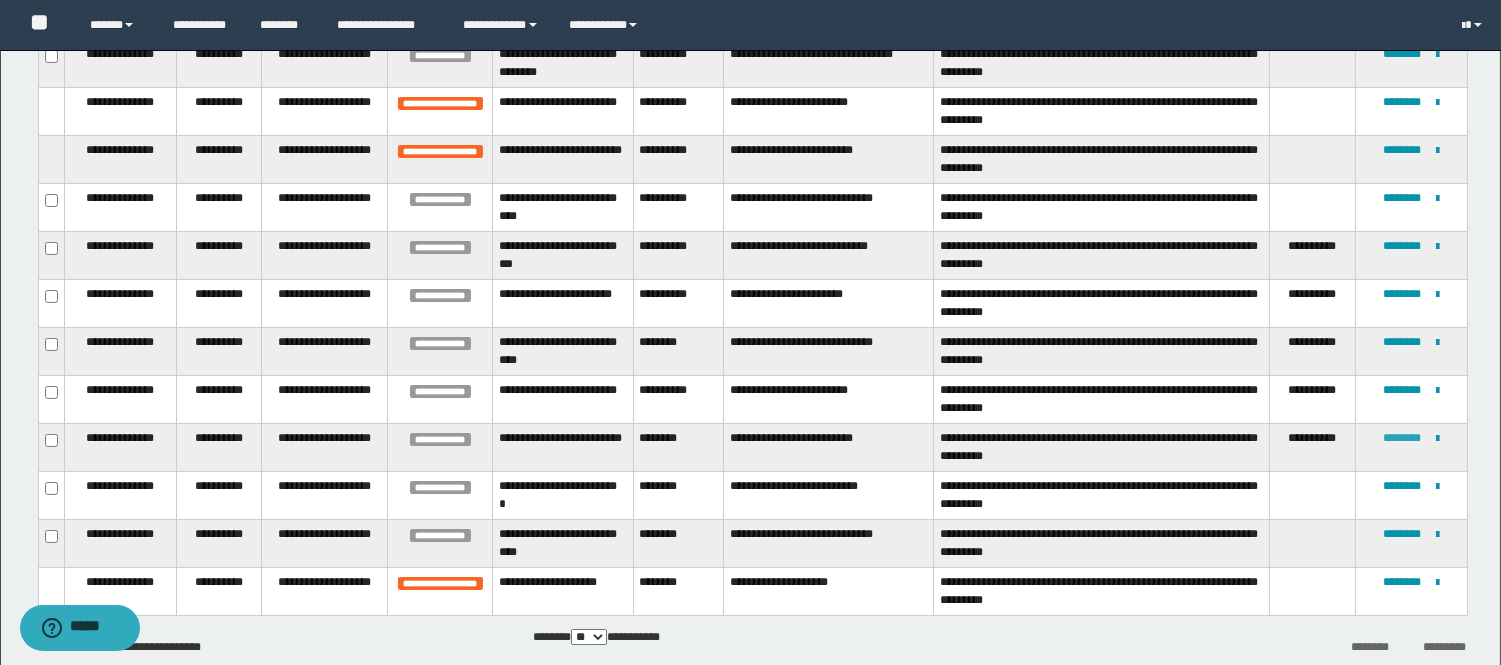 click on "********" at bounding box center (1402, 438) 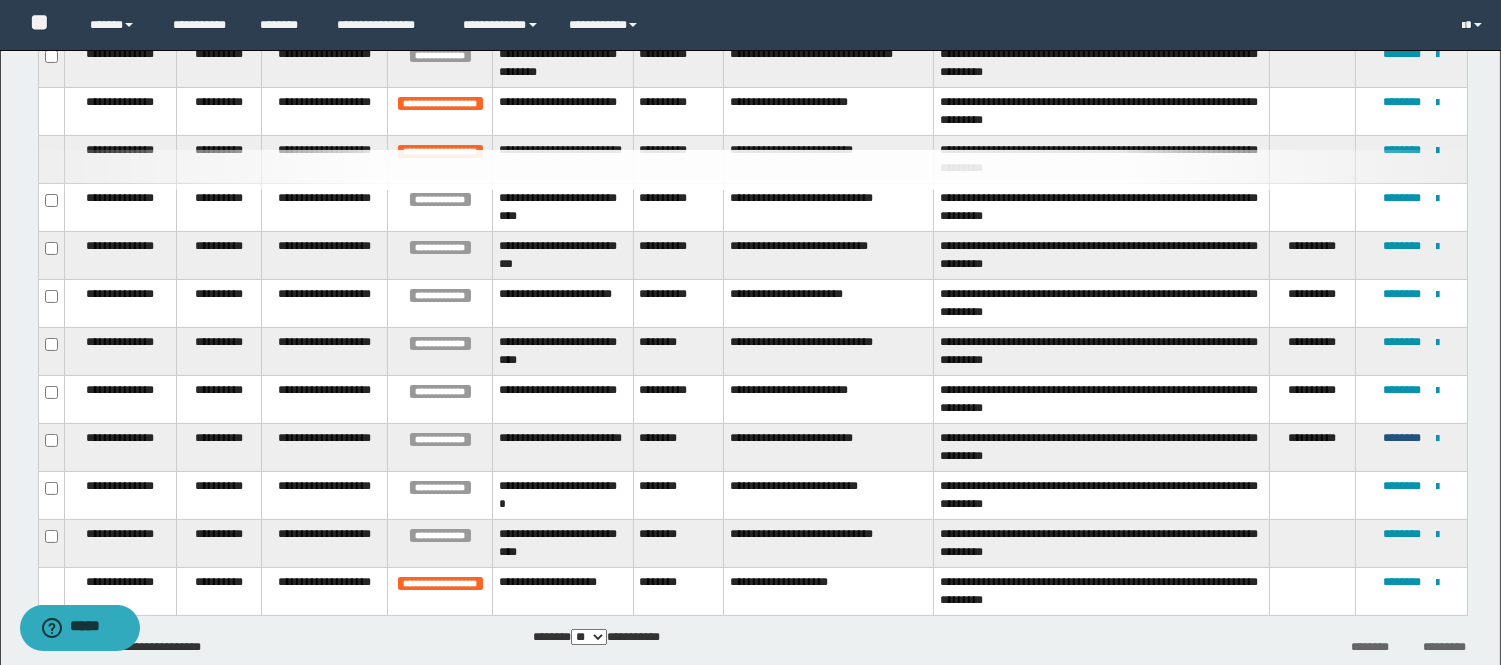 type 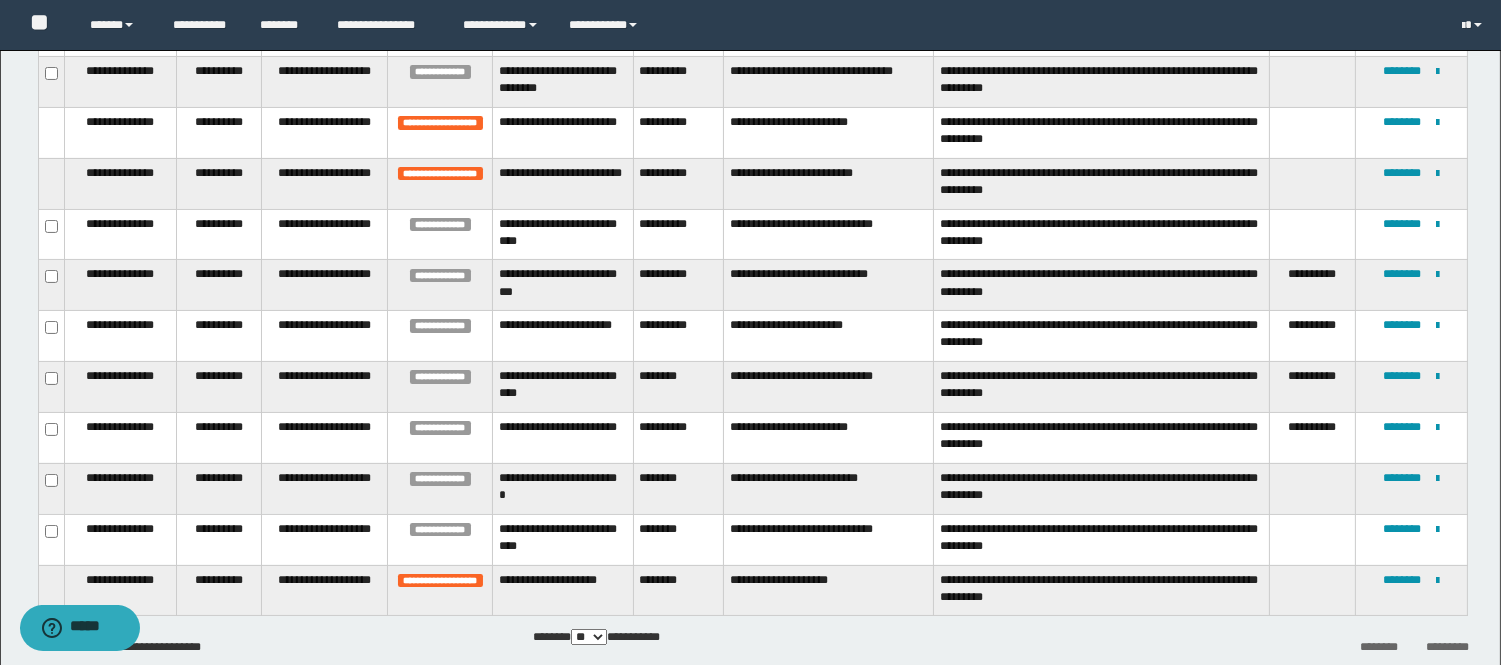 type 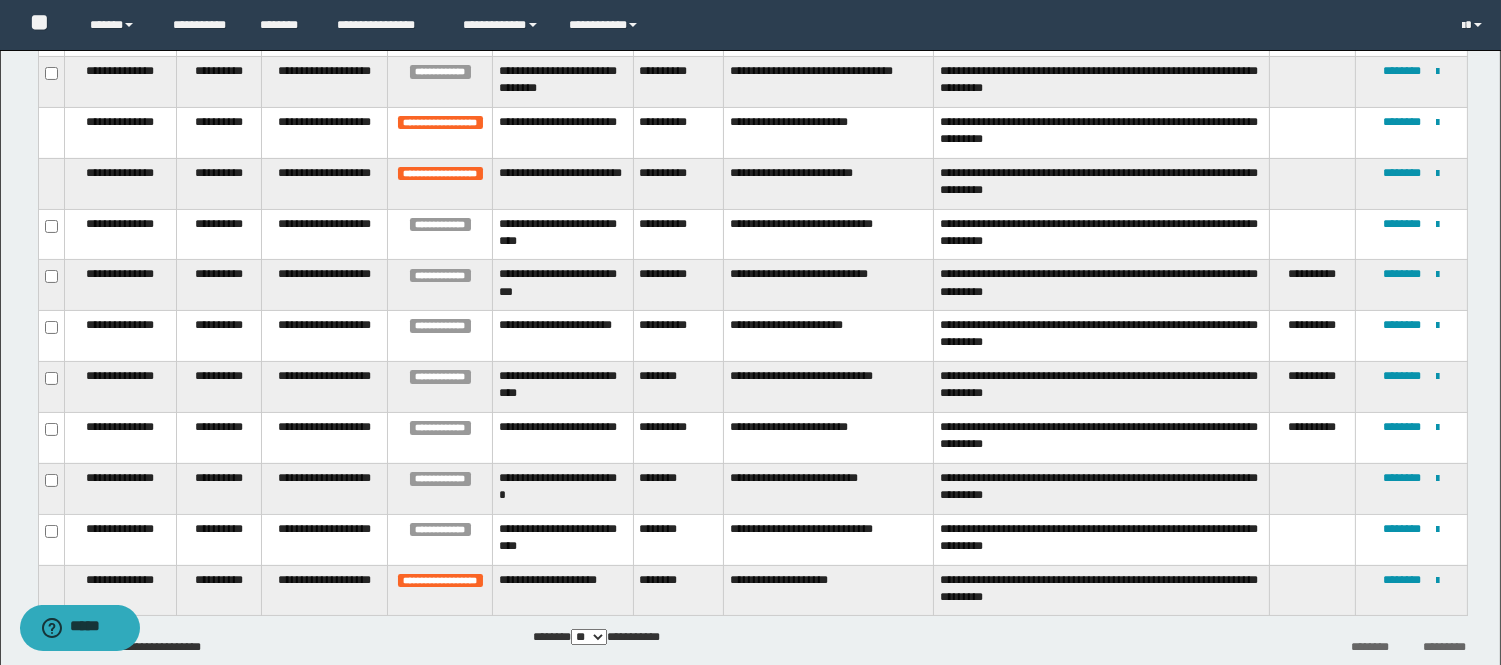 scroll, scrollTop: 68, scrollLeft: 0, axis: vertical 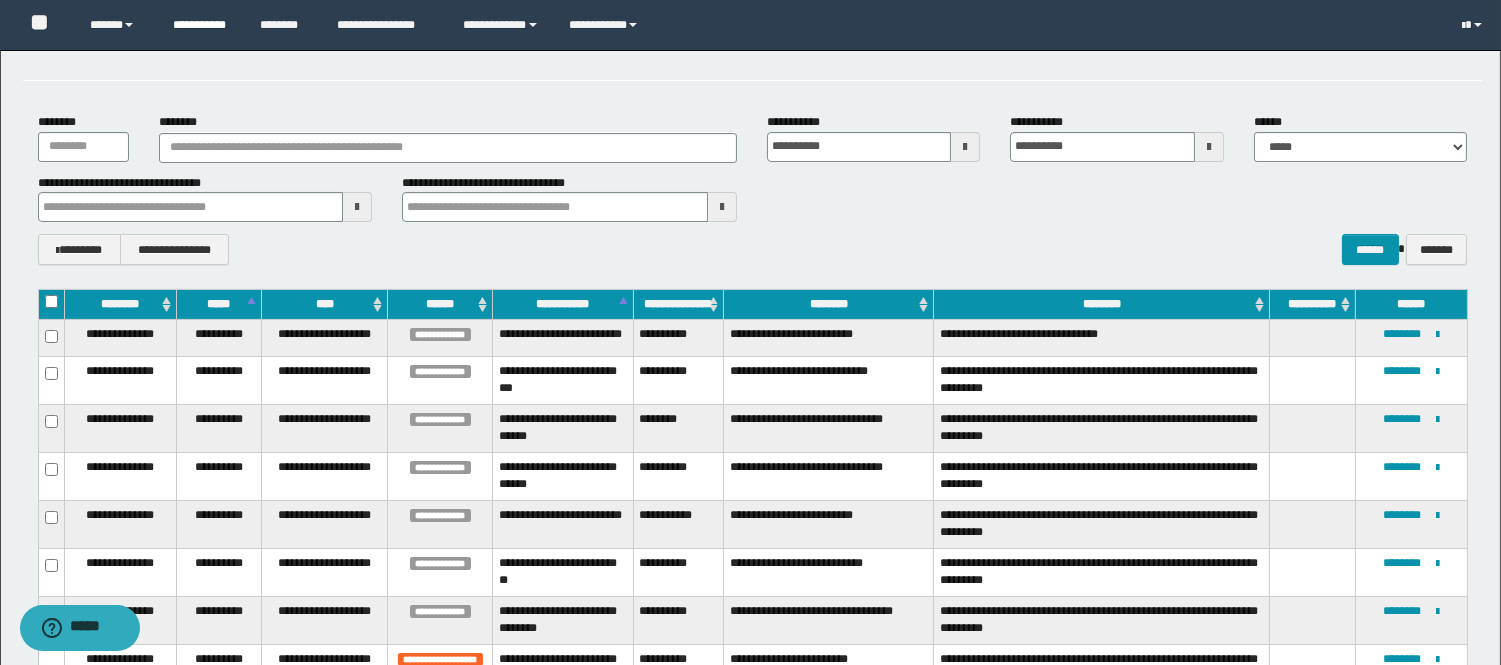 type 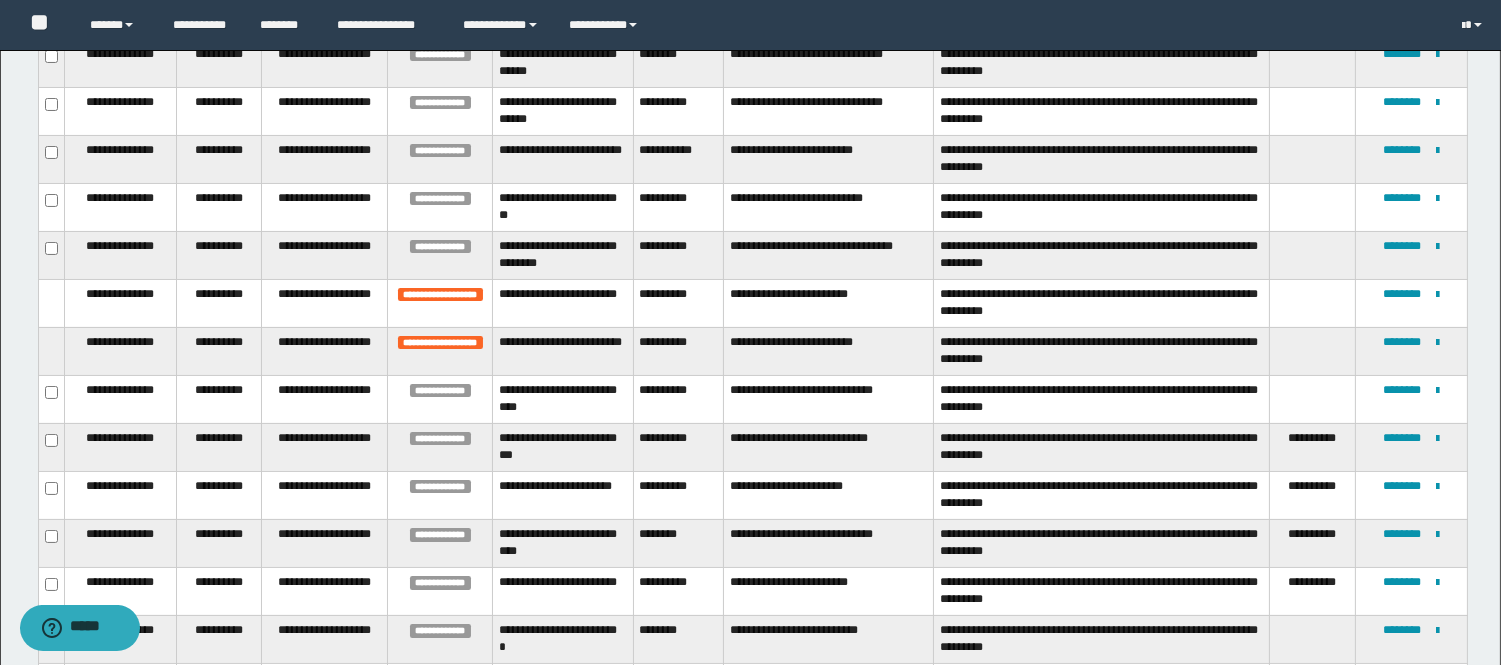 scroll, scrollTop: 624, scrollLeft: 0, axis: vertical 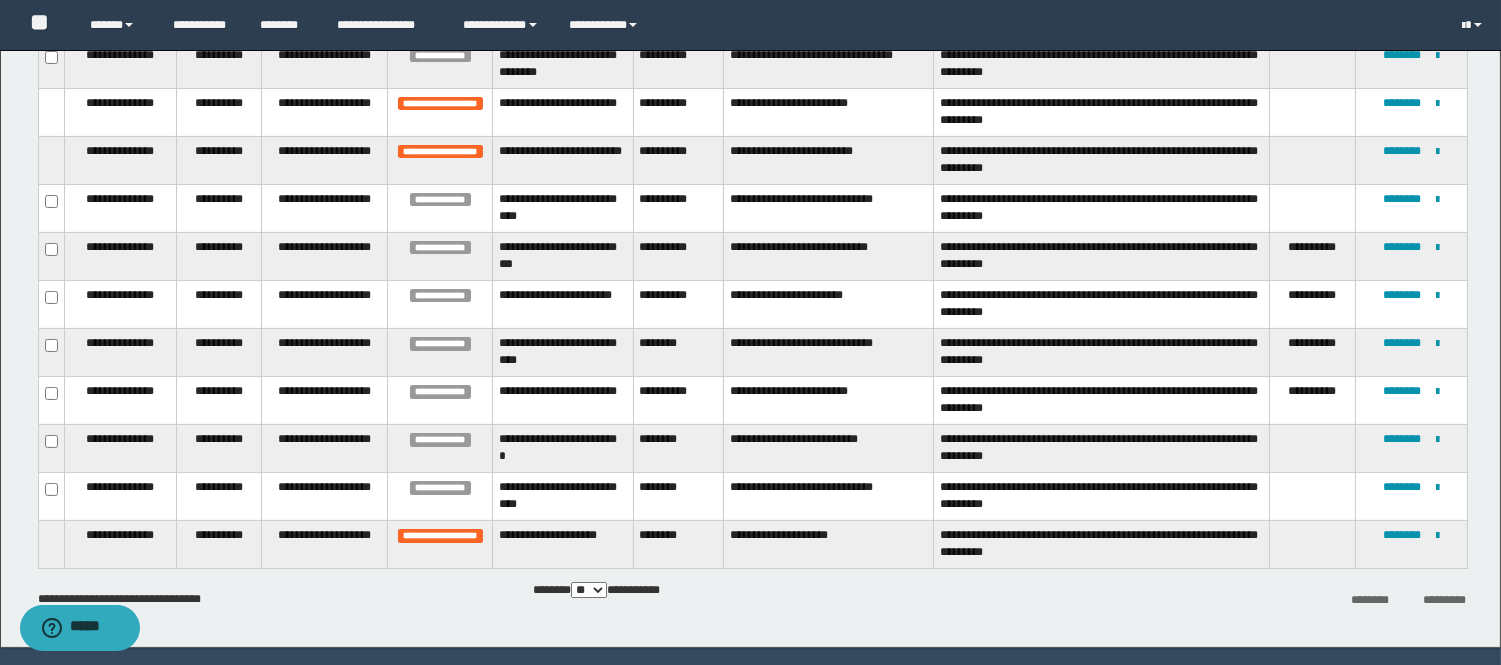type 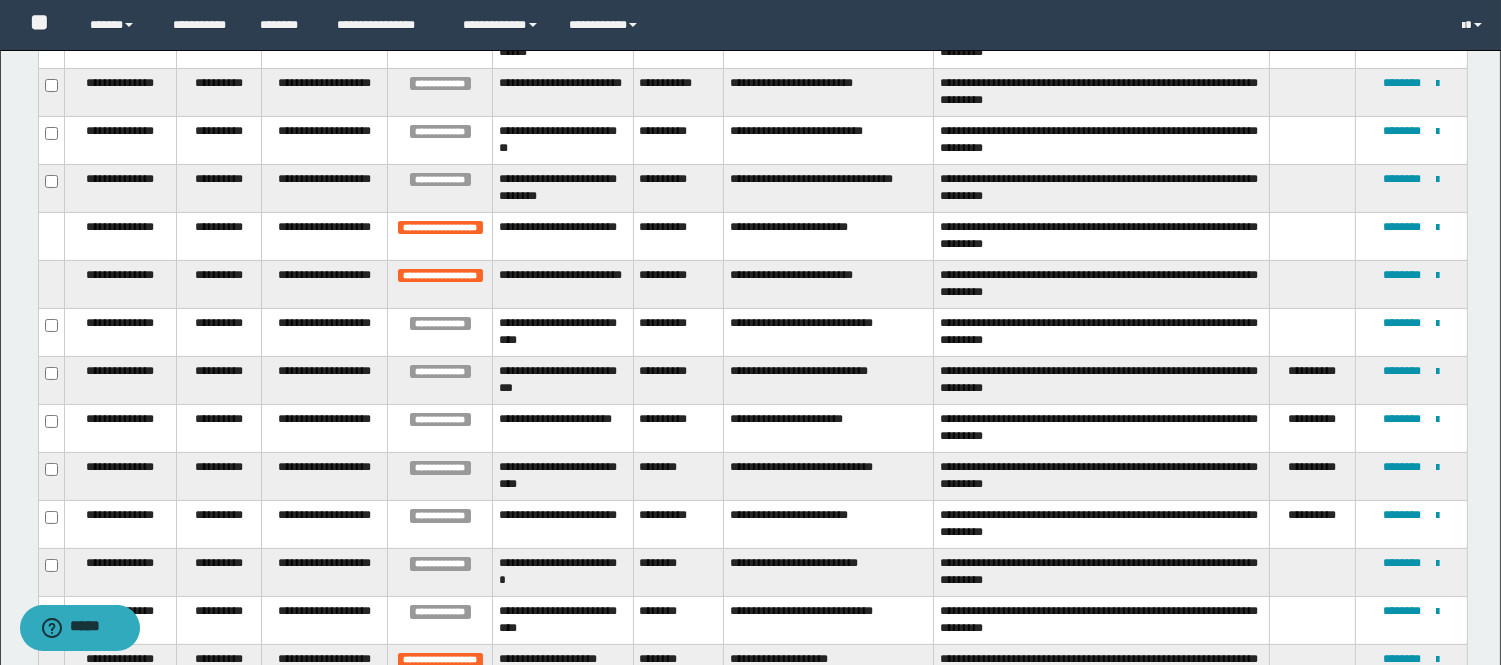 scroll, scrollTop: 624, scrollLeft: 0, axis: vertical 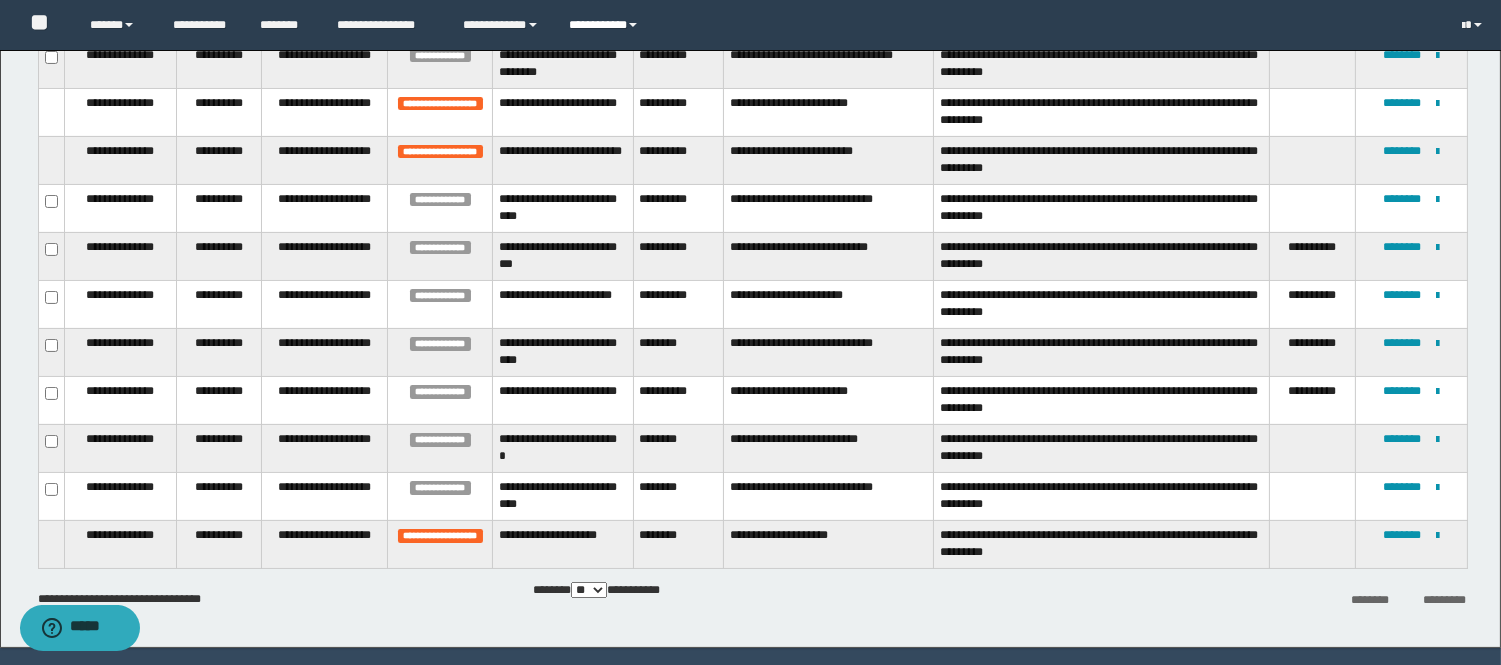 type 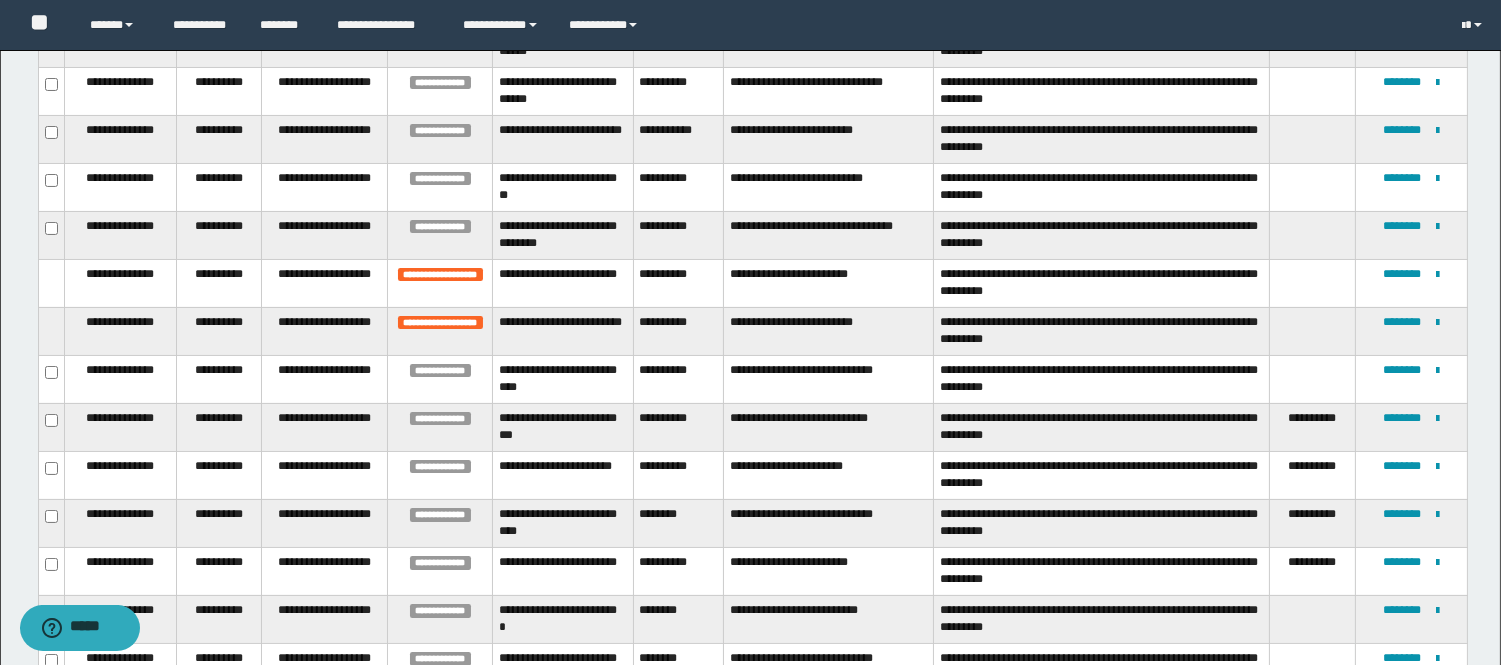 scroll, scrollTop: 402, scrollLeft: 0, axis: vertical 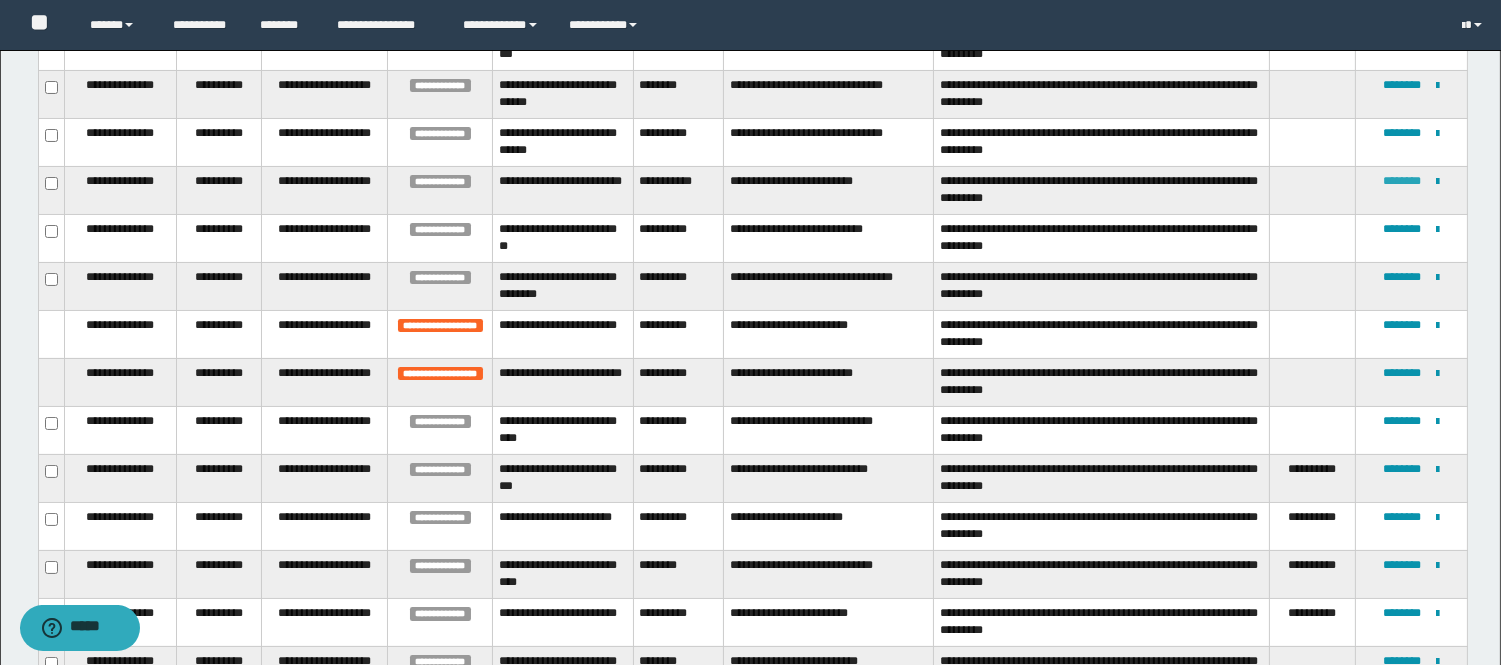 click on "********" at bounding box center [1402, 181] 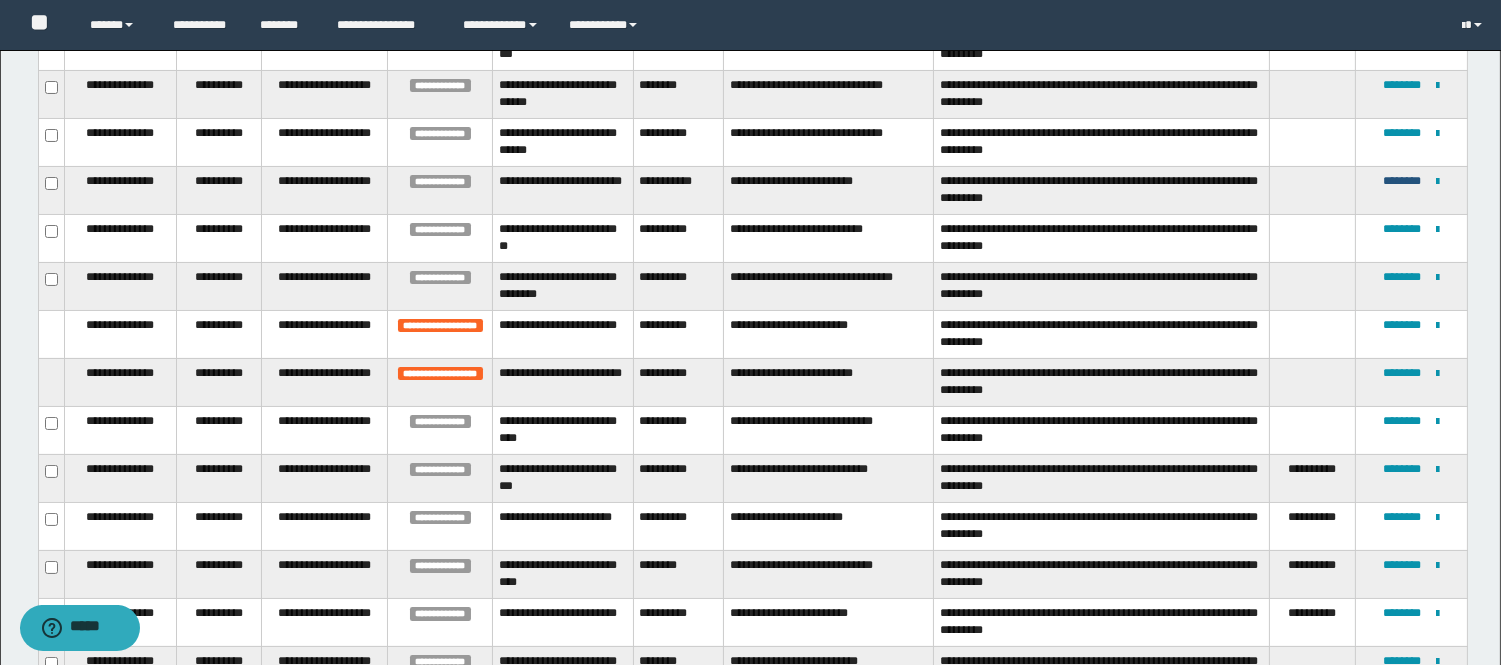 type 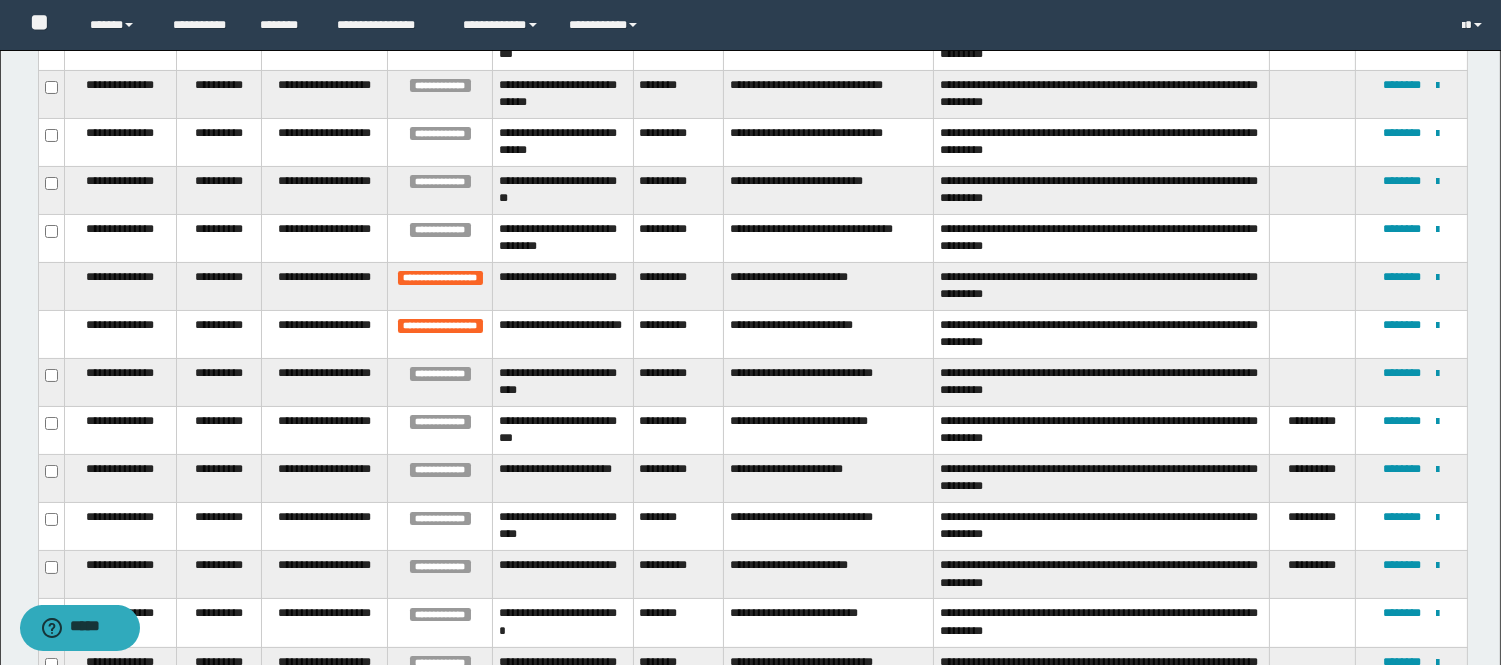 scroll, scrollTop: 307, scrollLeft: 0, axis: vertical 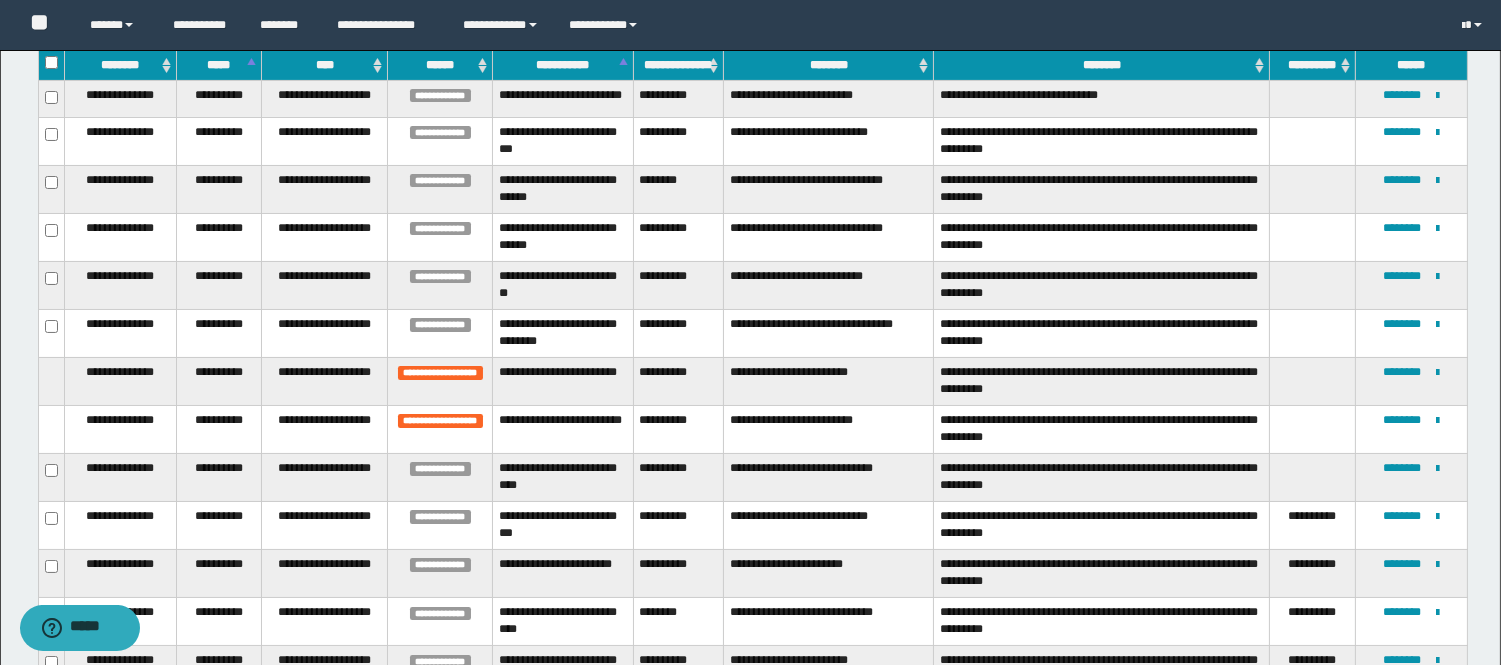 type 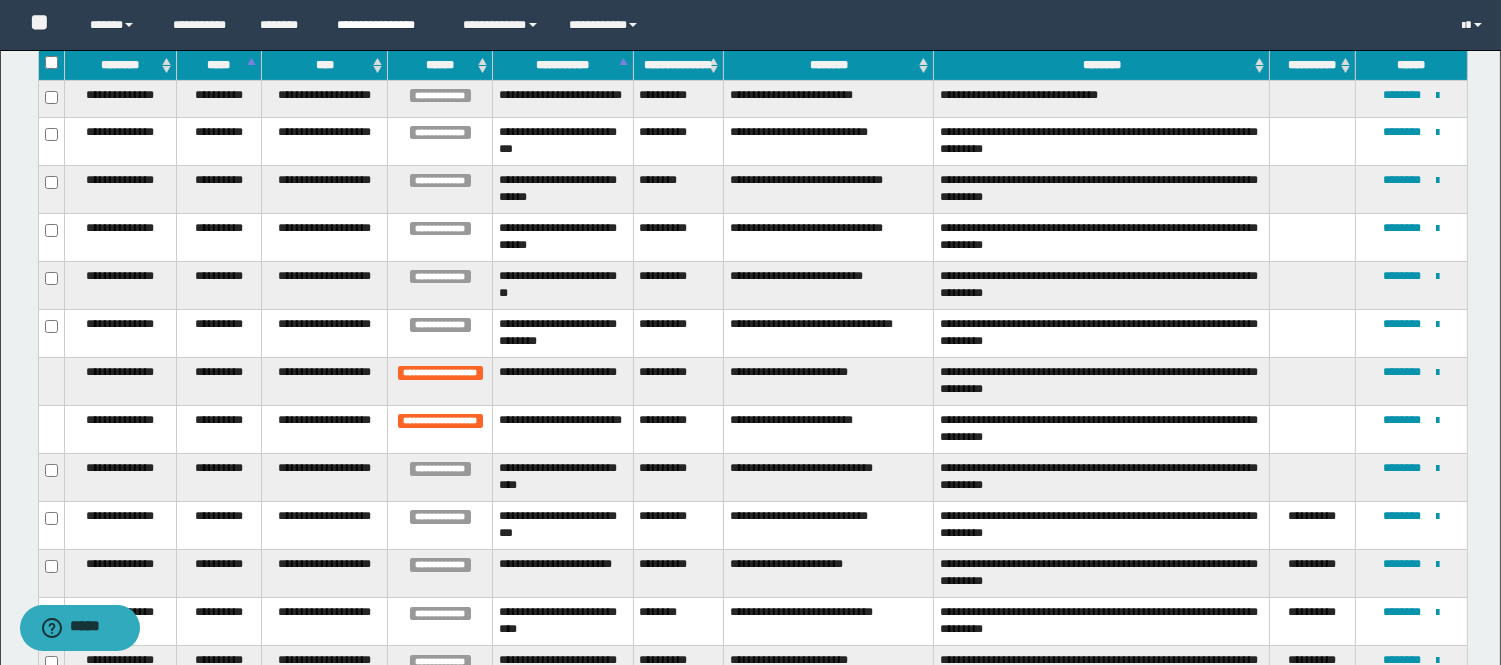 type 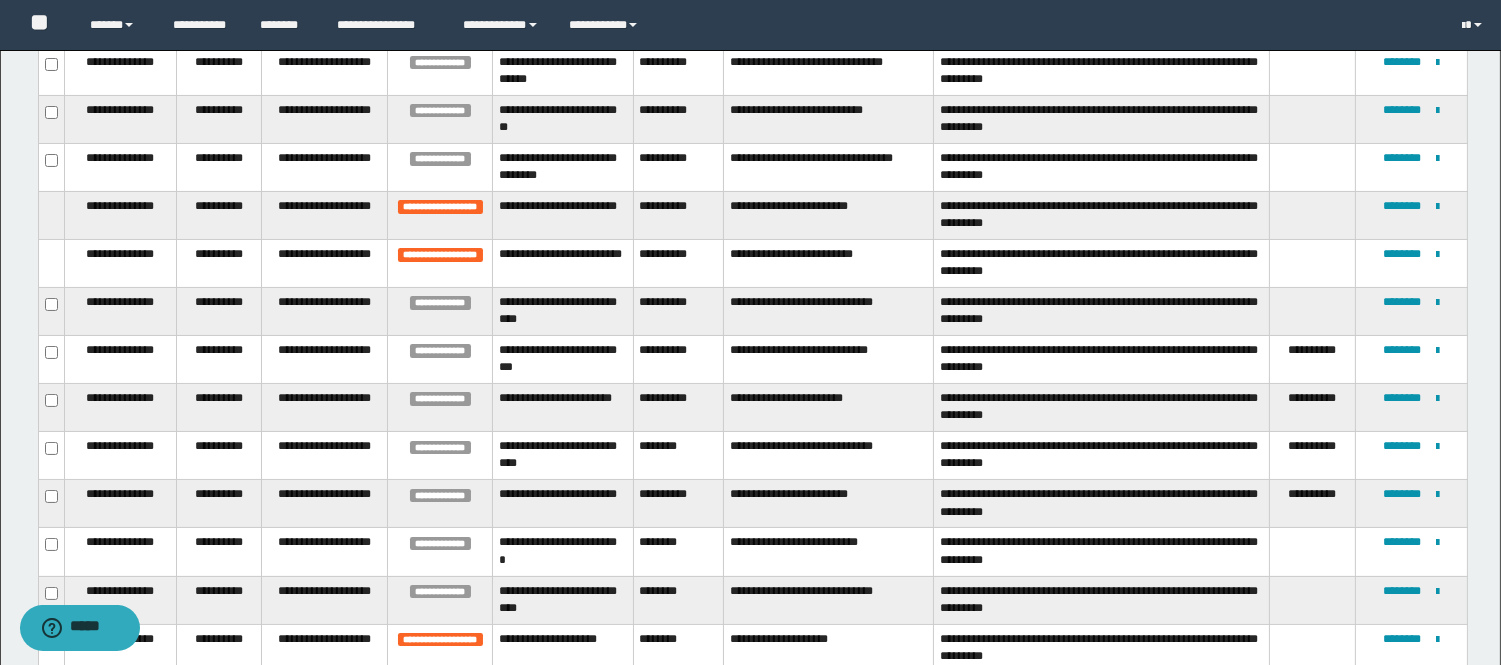 scroll, scrollTop: 530, scrollLeft: 0, axis: vertical 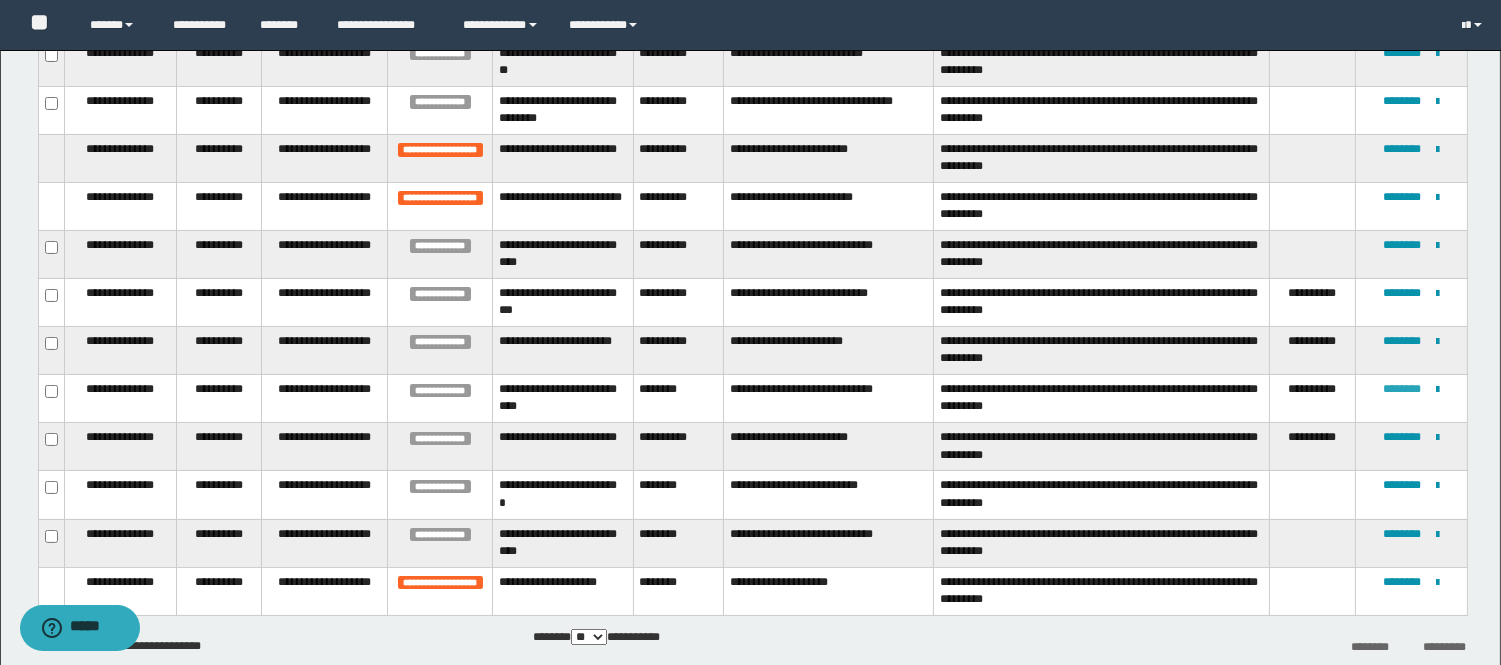 click on "********" at bounding box center (1402, 389) 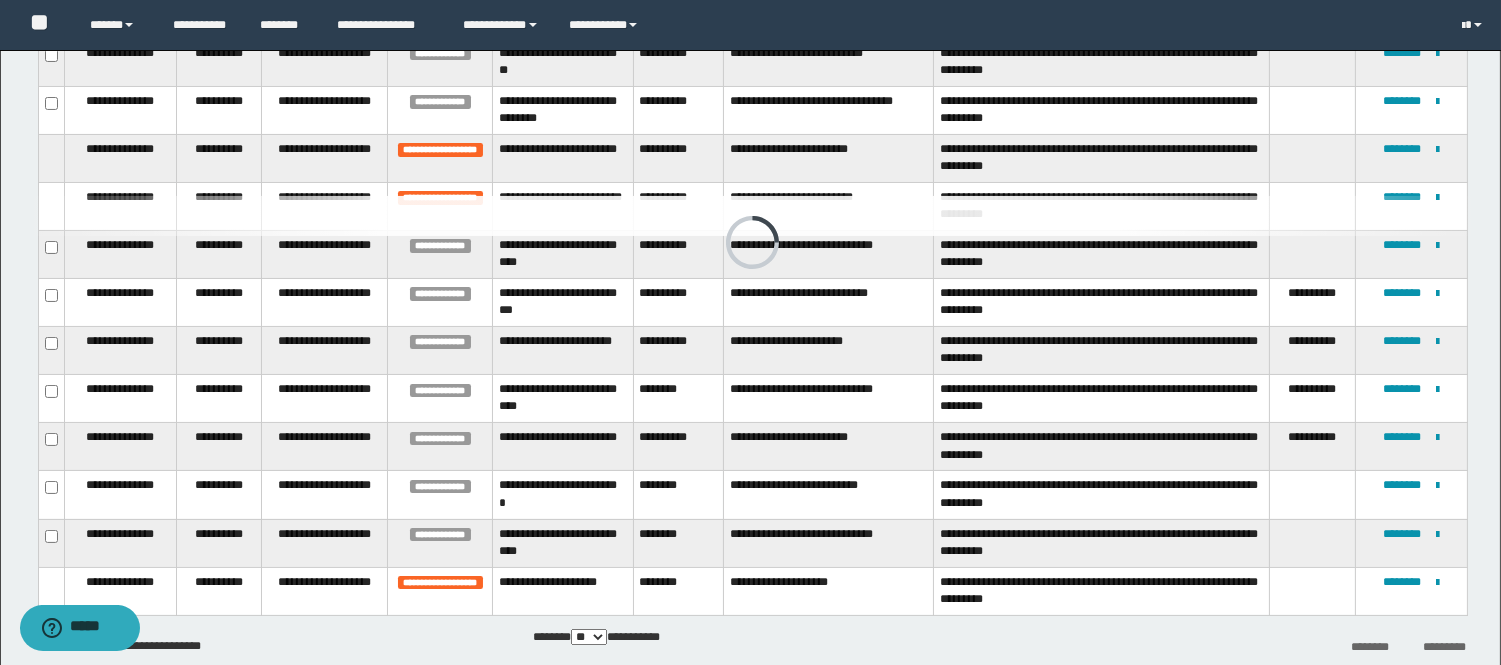 scroll, scrollTop: 116, scrollLeft: 0, axis: vertical 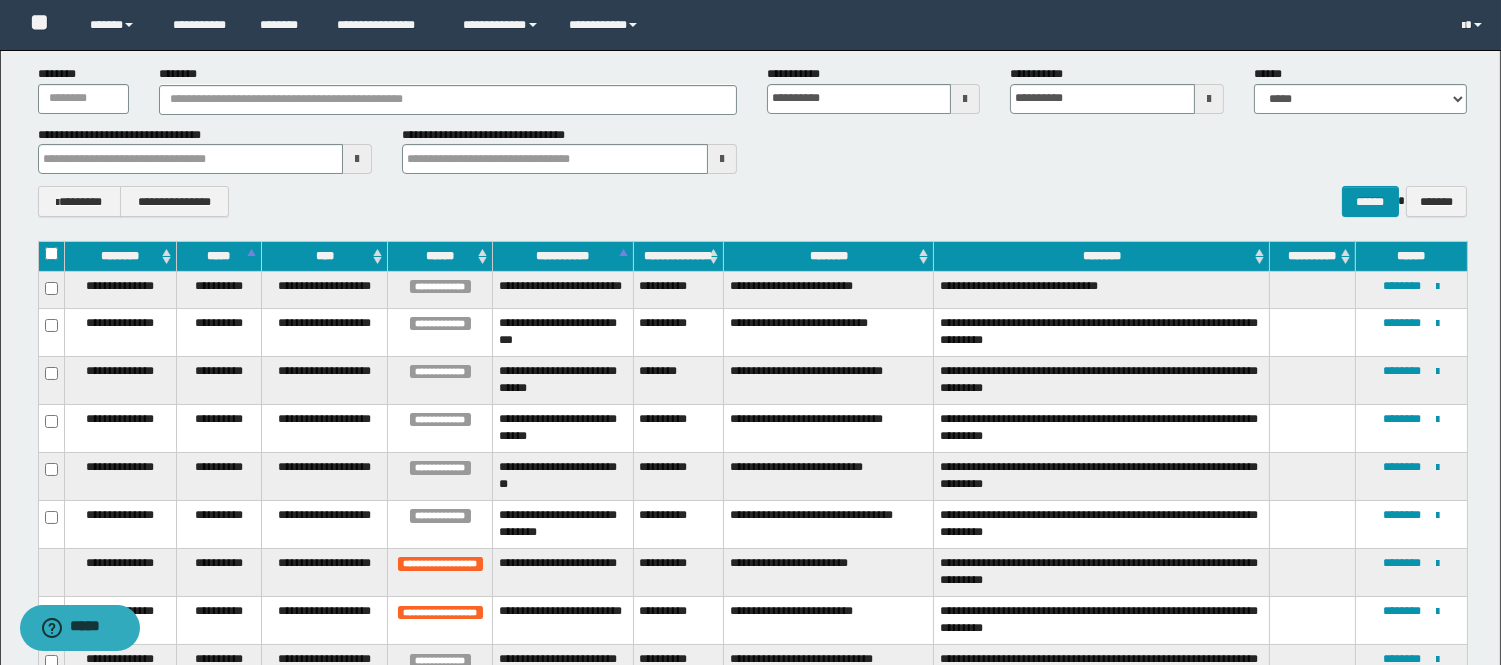 type 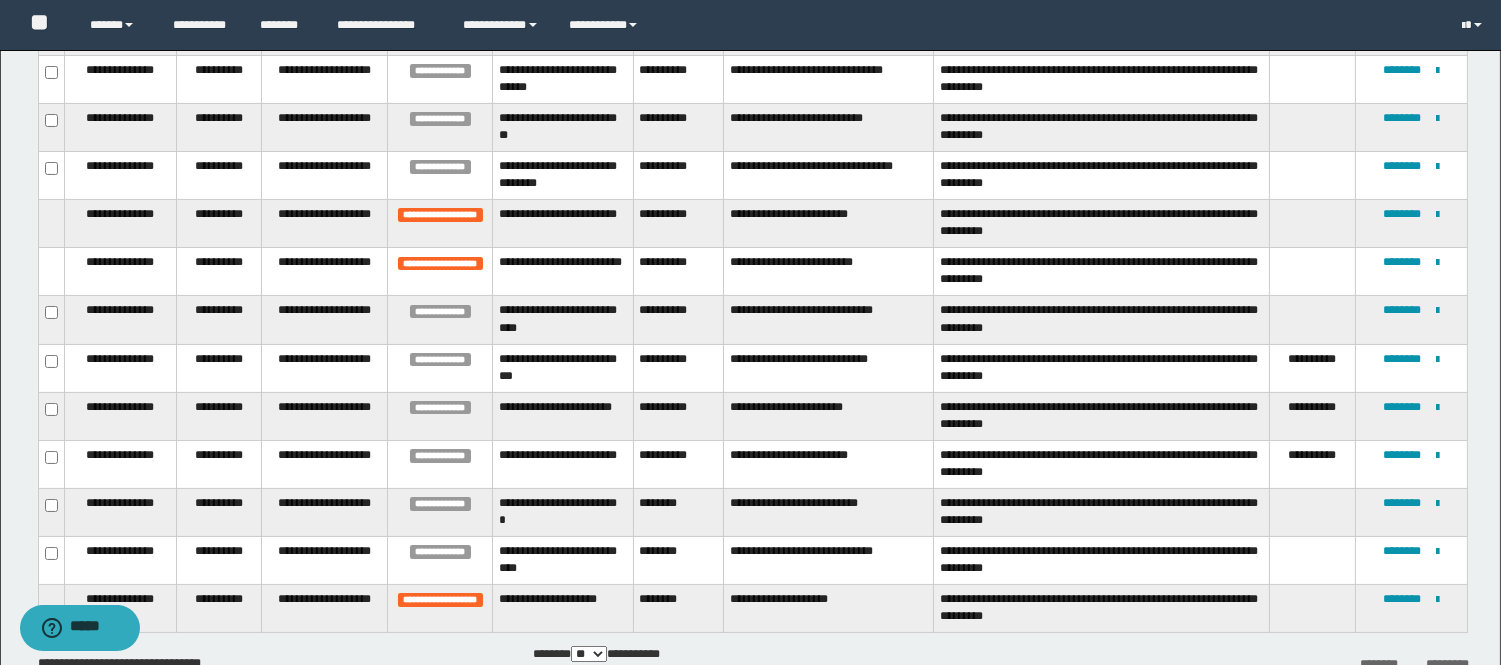 scroll, scrollTop: 561, scrollLeft: 0, axis: vertical 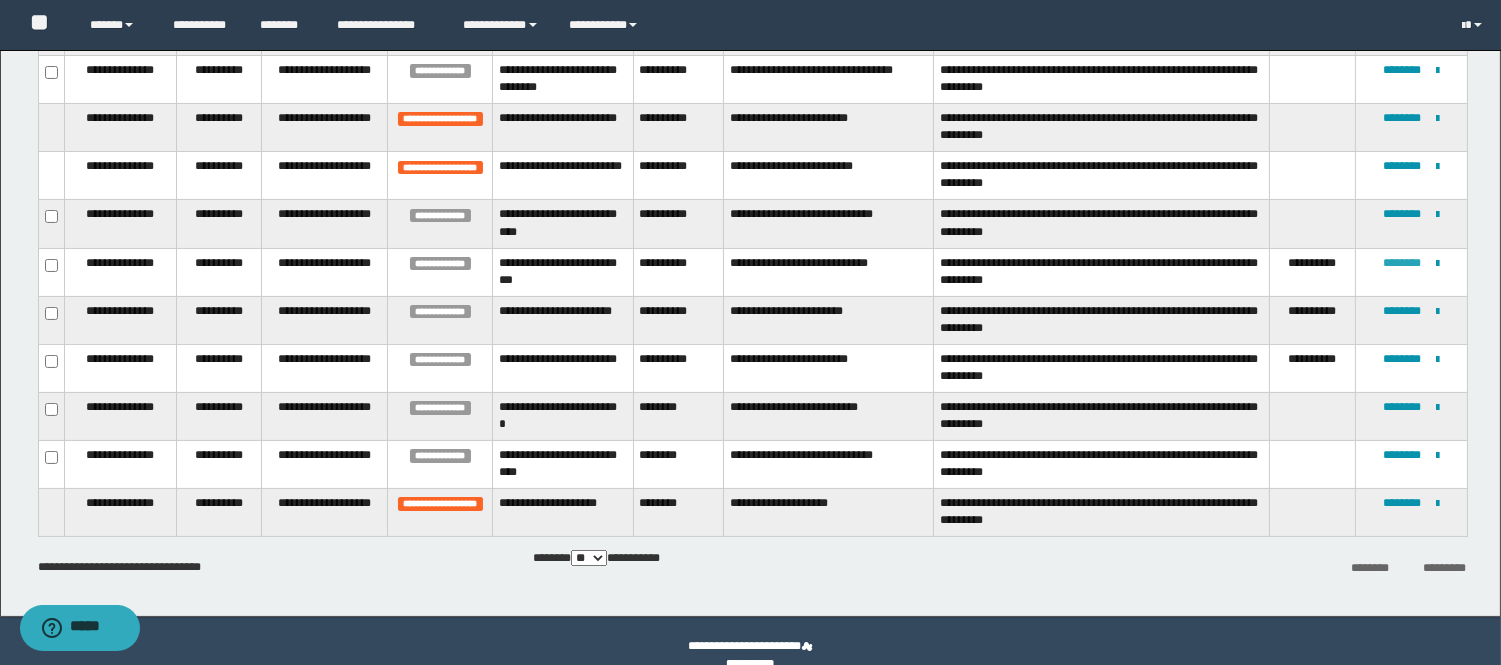 click on "********" at bounding box center [1402, 263] 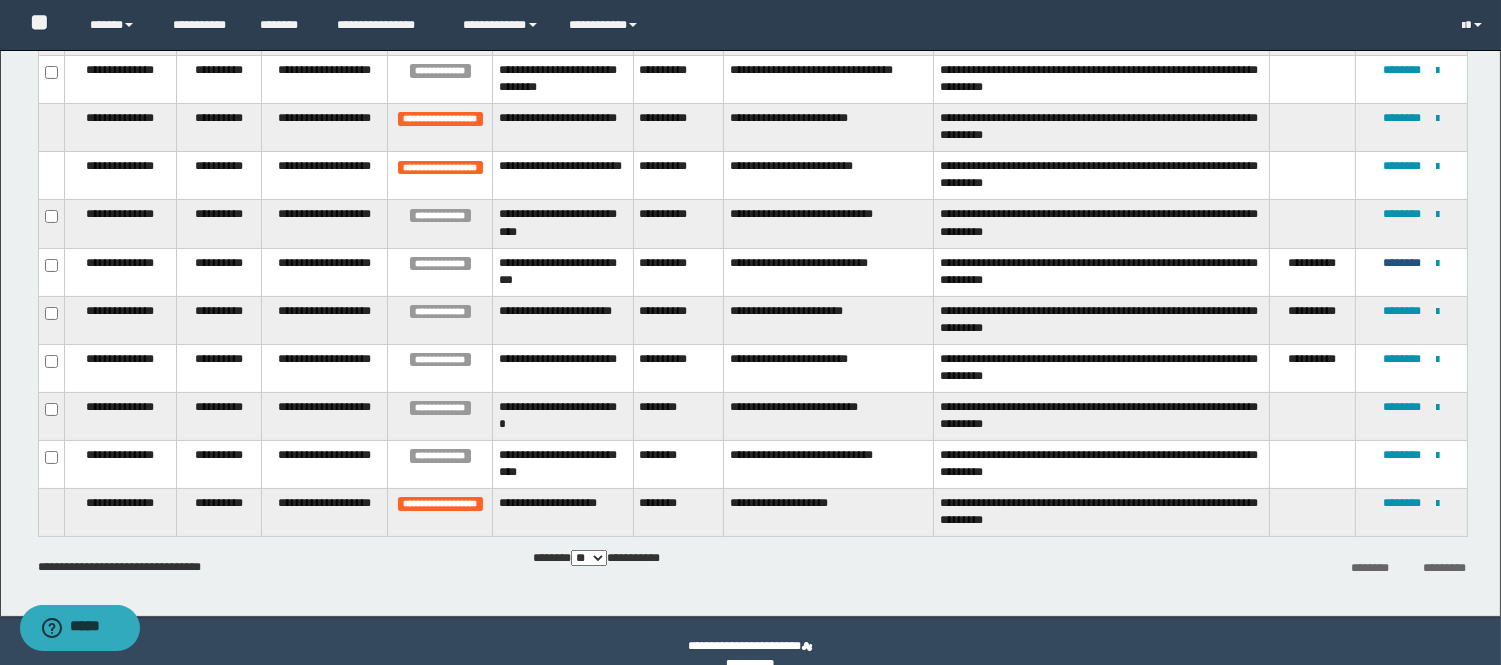 type 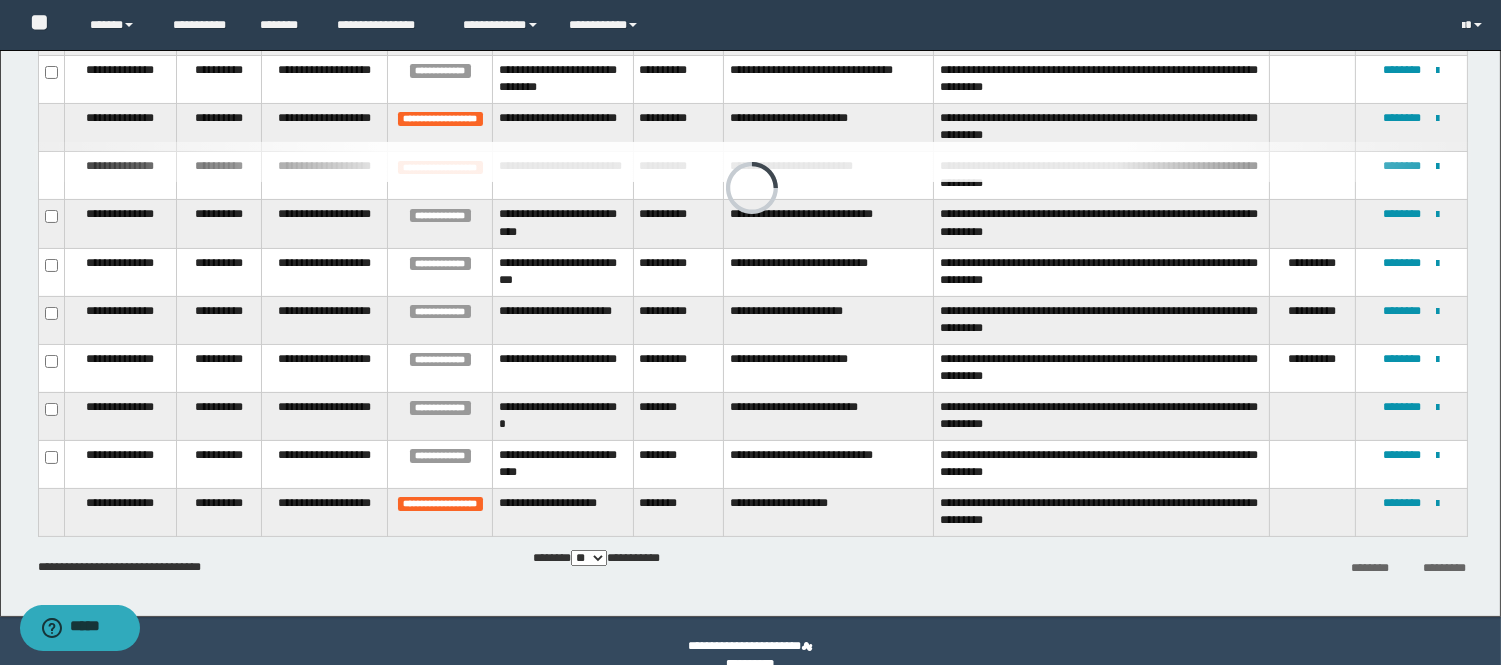 scroll, scrollTop: 163, scrollLeft: 0, axis: vertical 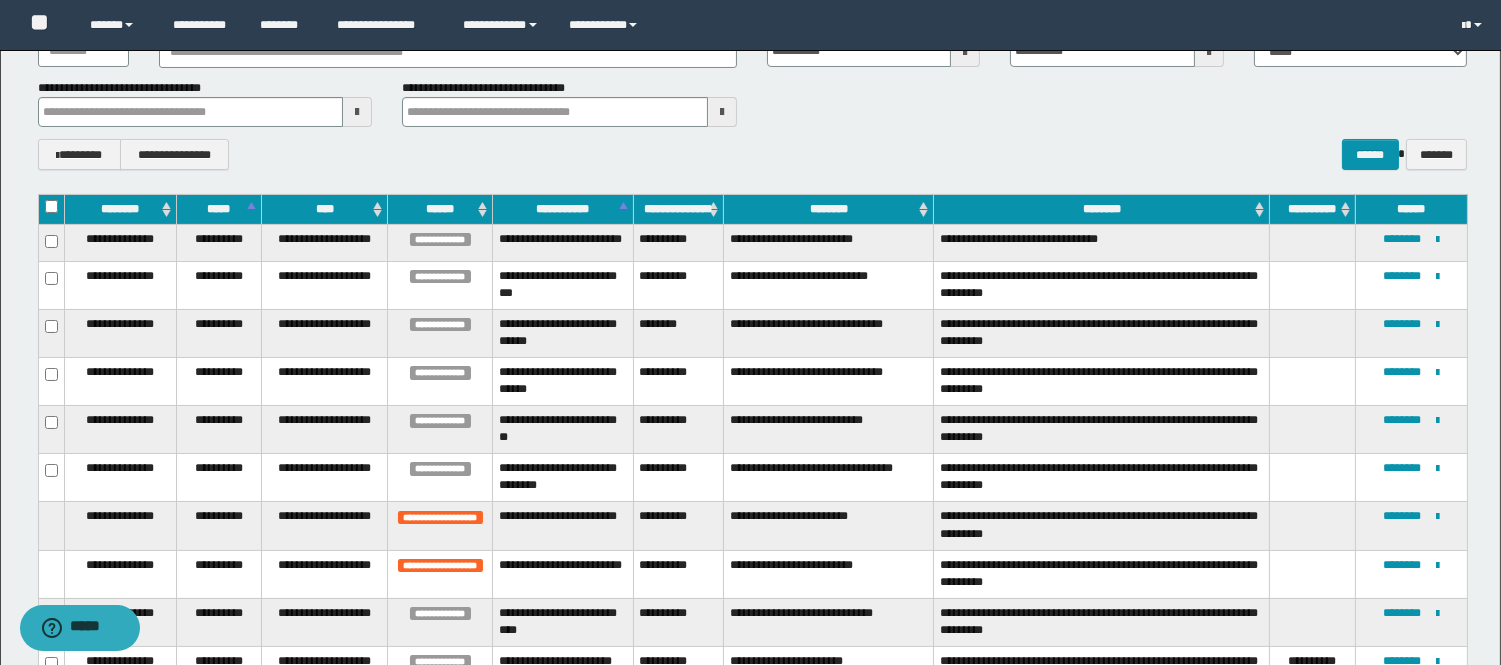 type 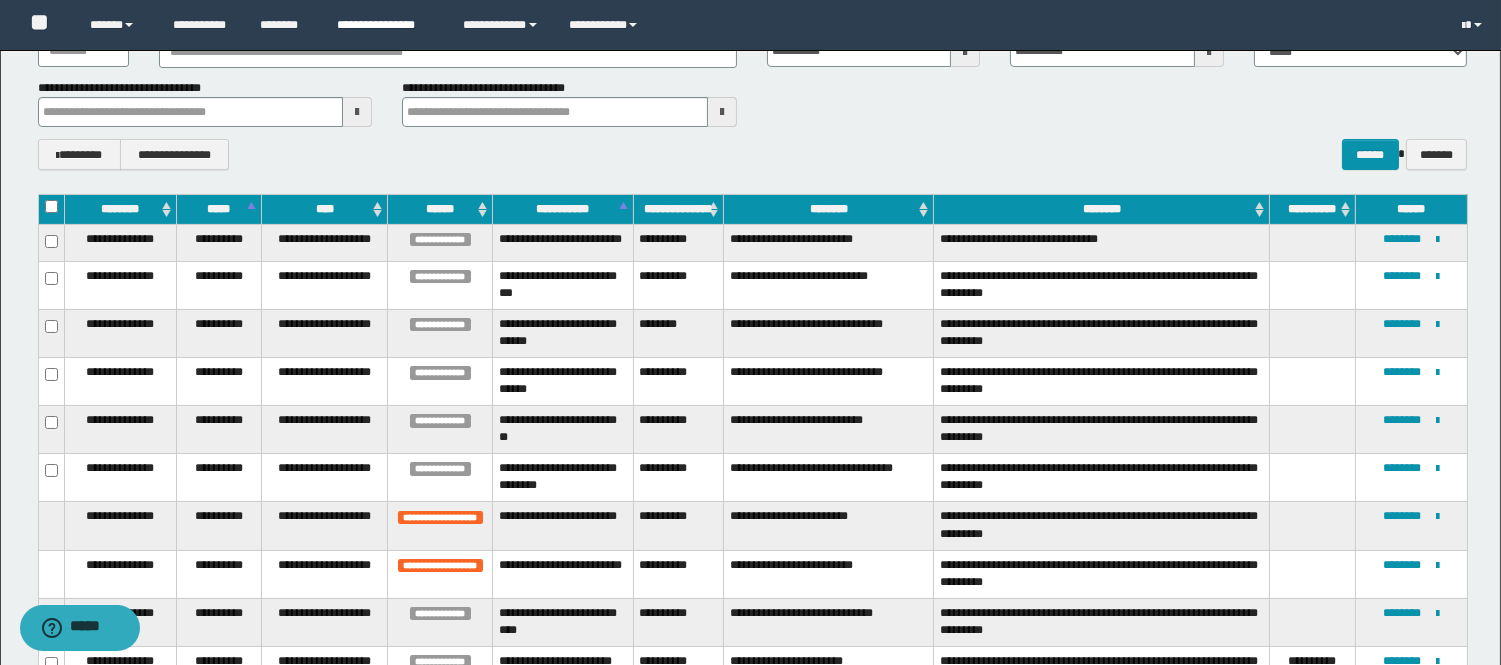 type 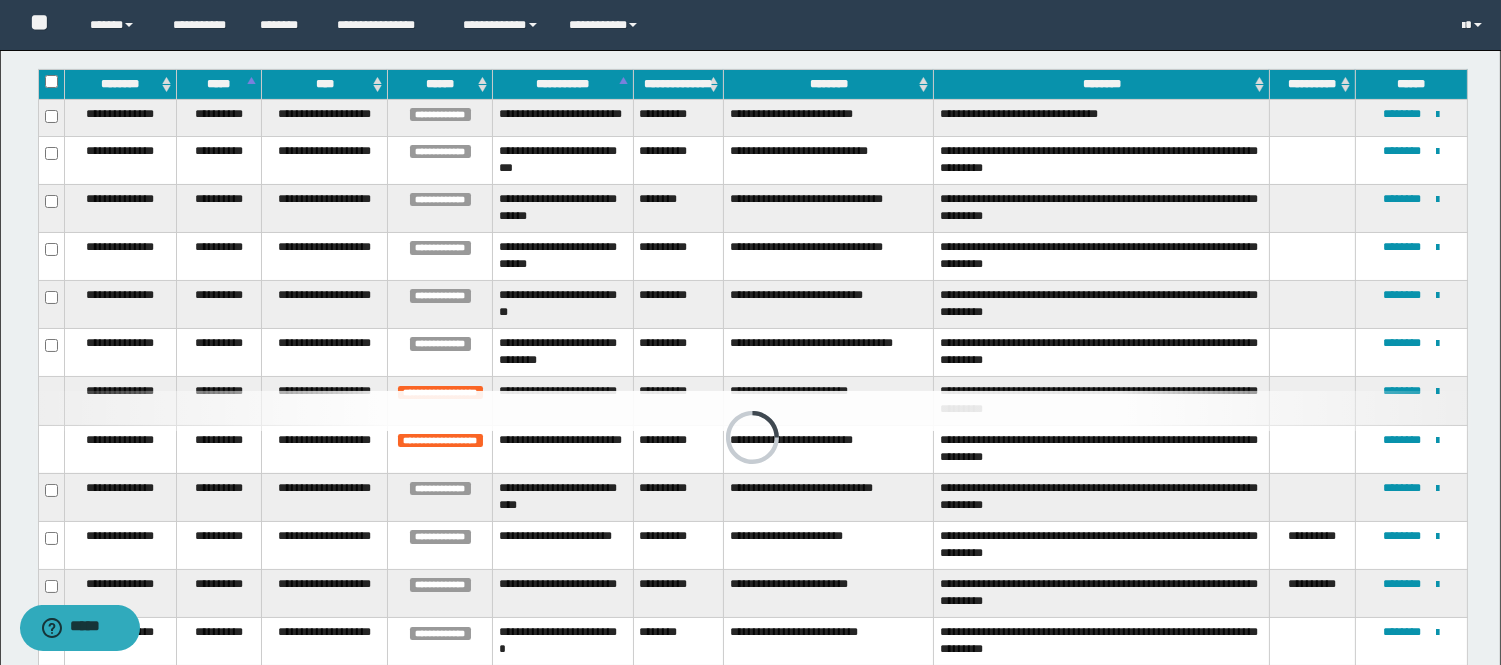 scroll, scrollTop: 496, scrollLeft: 0, axis: vertical 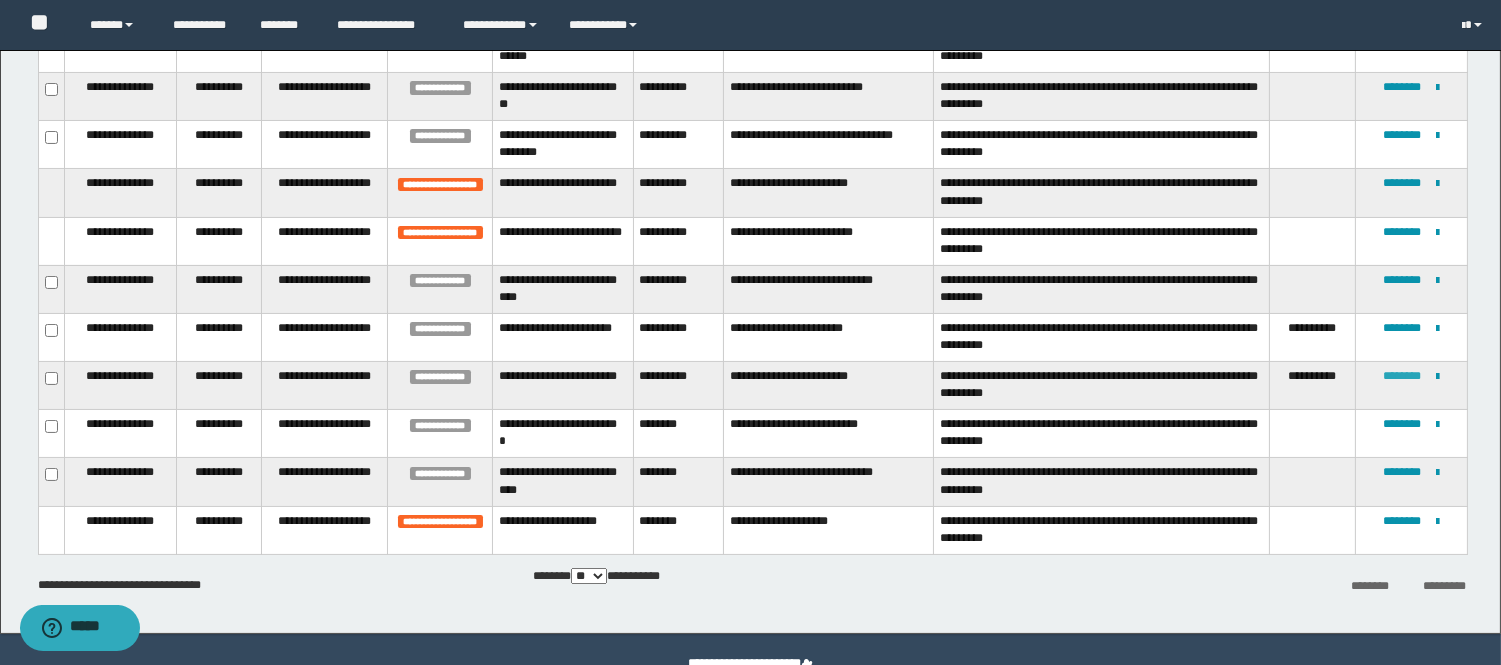 click on "********" at bounding box center [1402, 376] 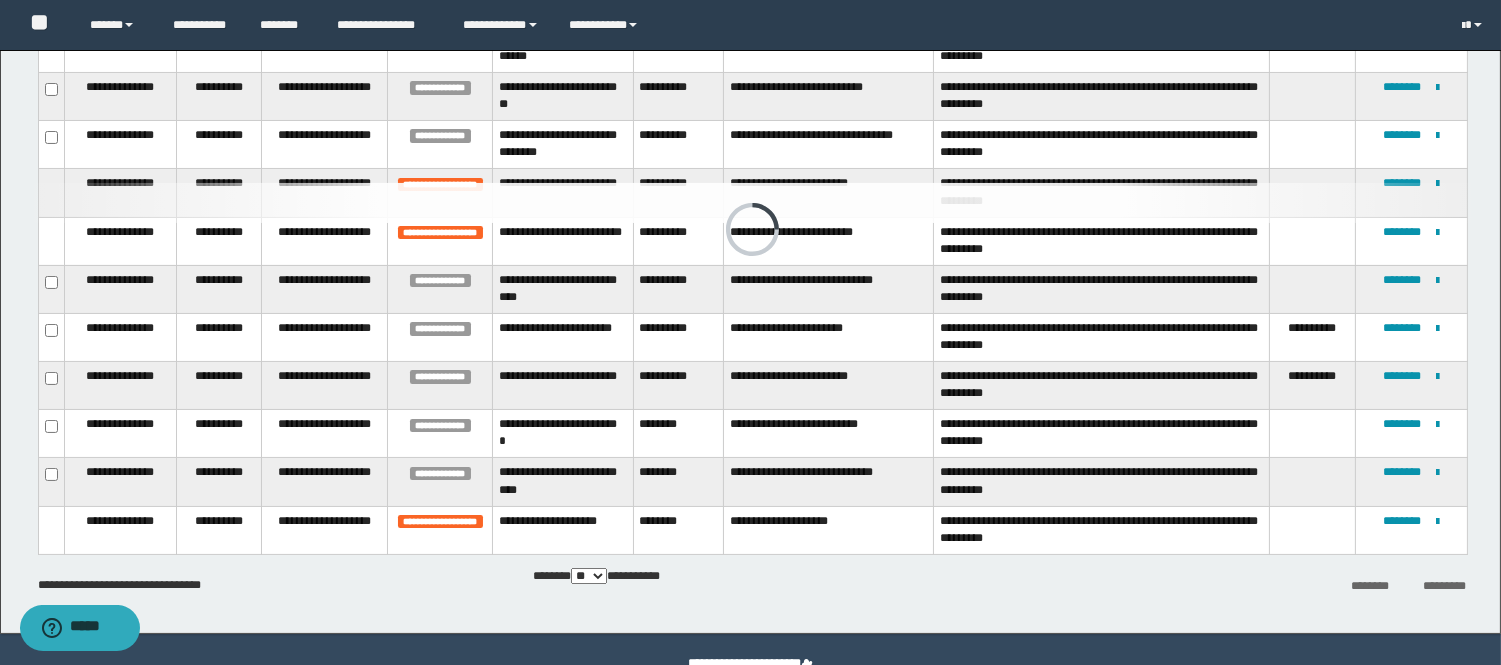 scroll, scrollTop: 68, scrollLeft: 0, axis: vertical 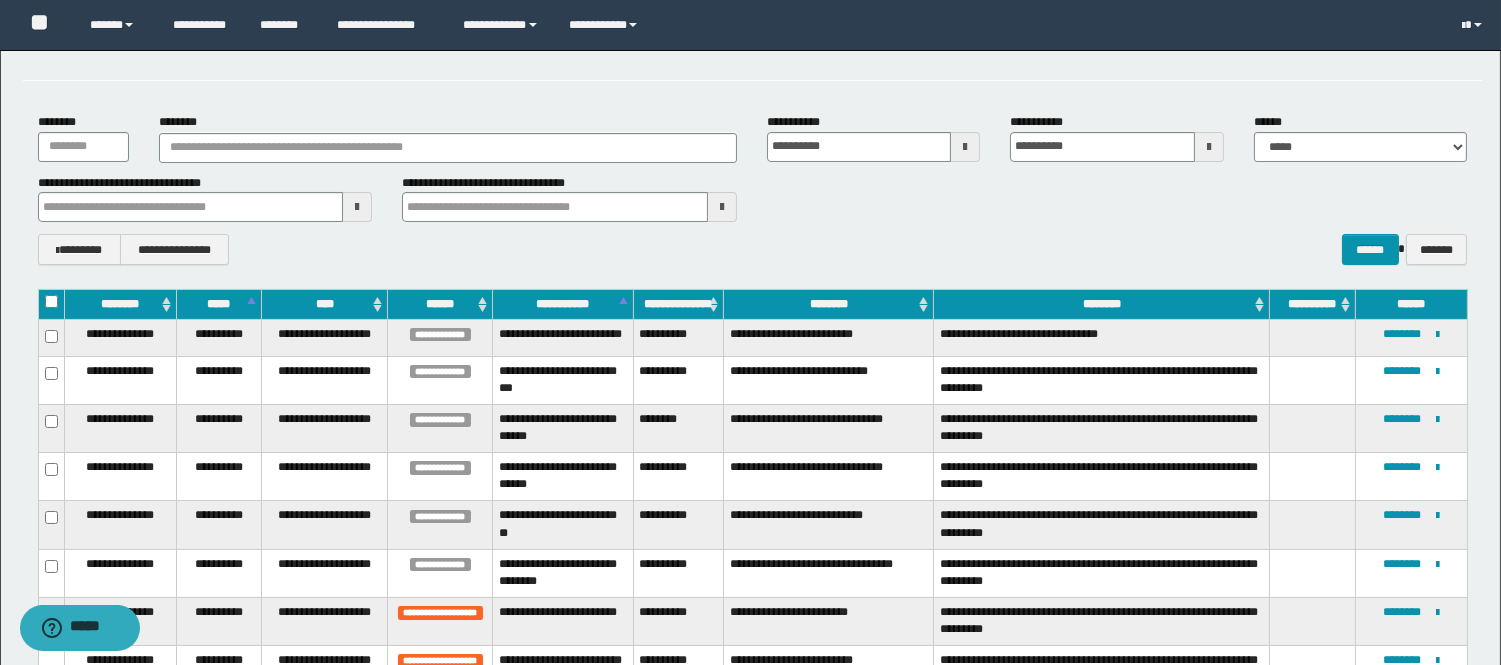 type 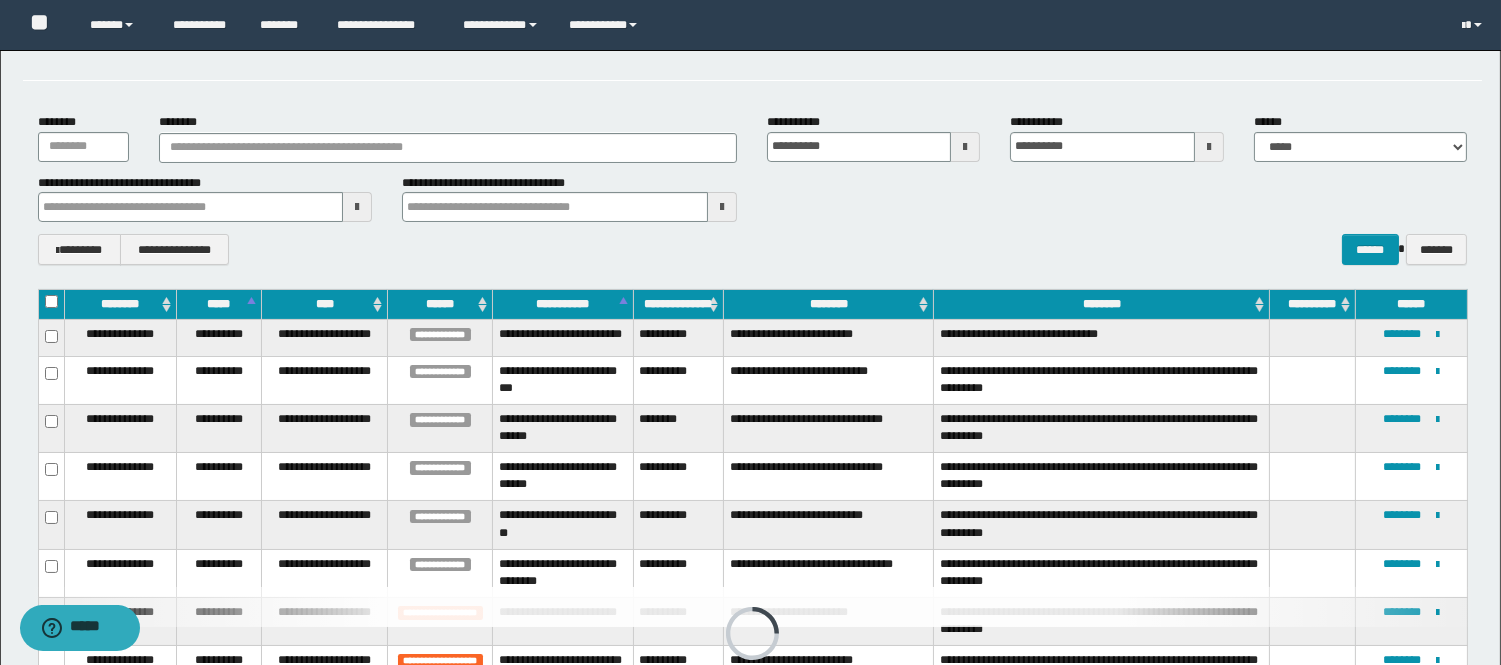 type 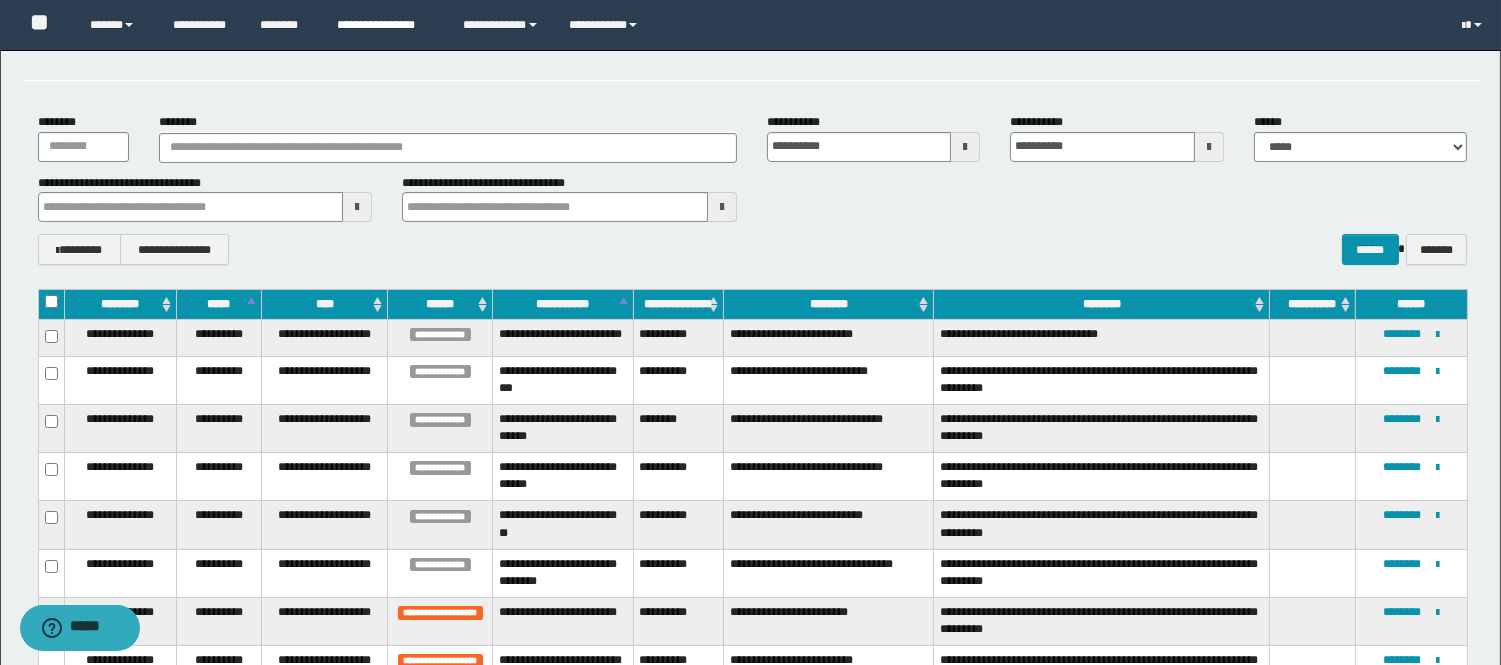 type 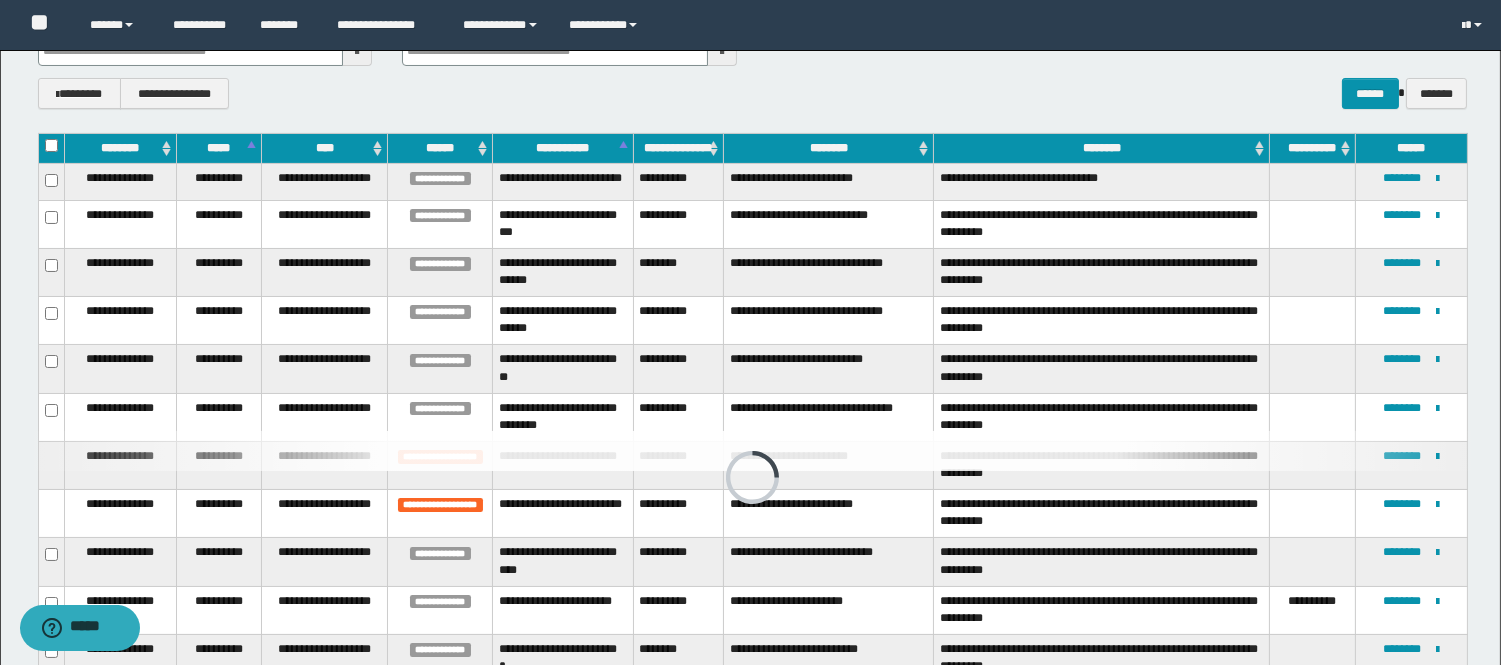 scroll, scrollTop: 402, scrollLeft: 0, axis: vertical 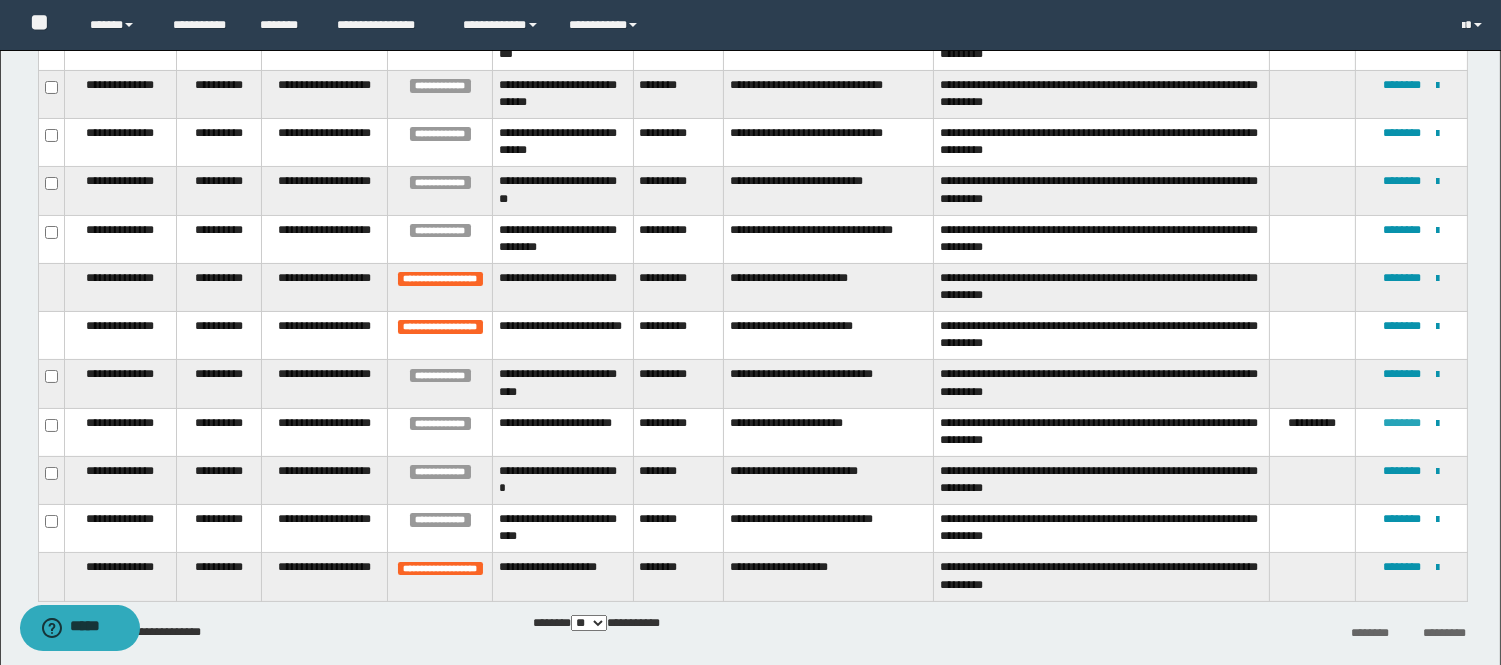 click on "********" at bounding box center (1402, 423) 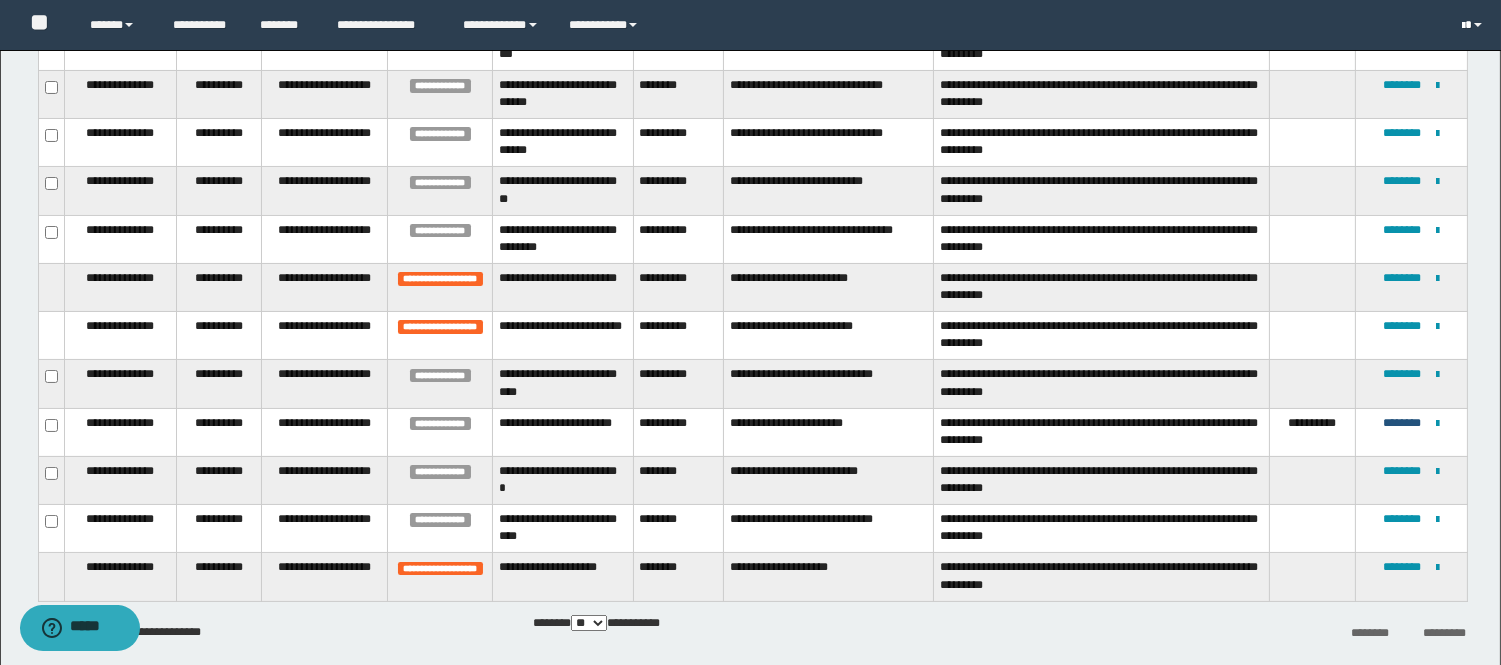 type 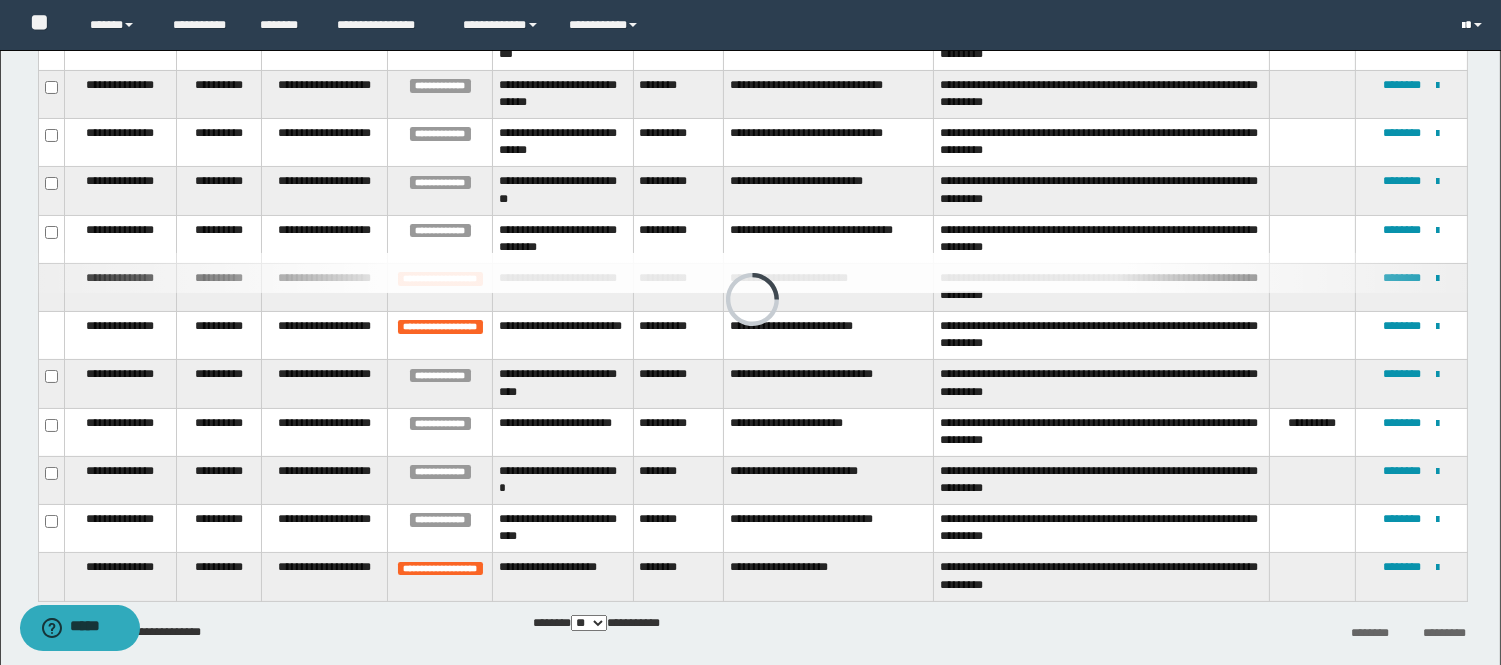 scroll, scrollTop: 68, scrollLeft: 0, axis: vertical 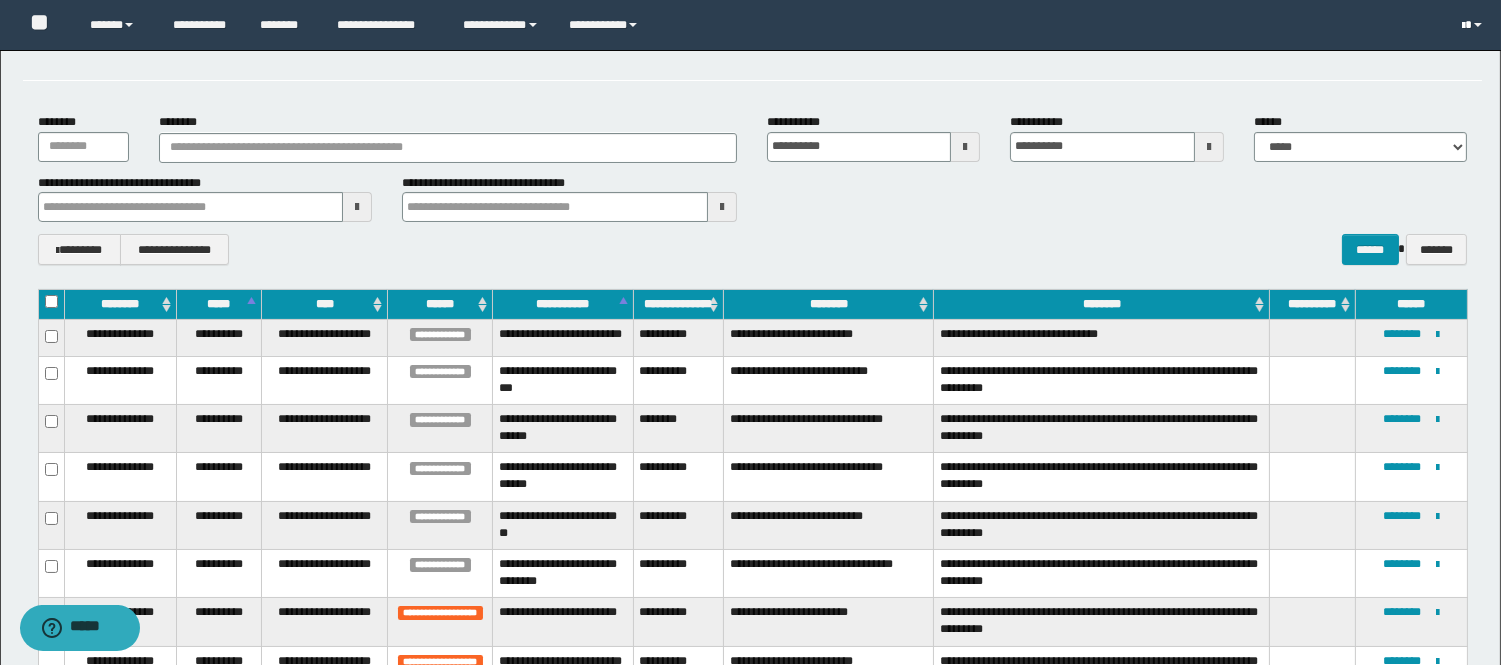 type 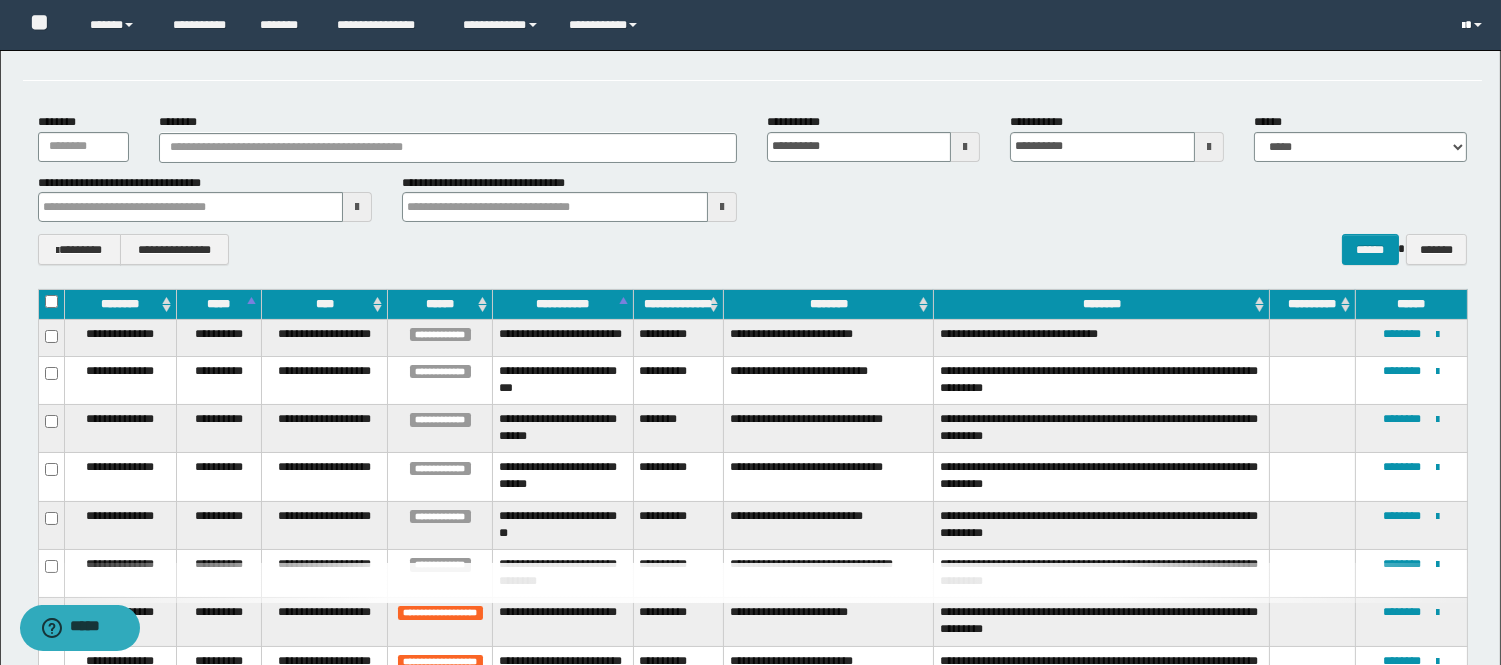 type 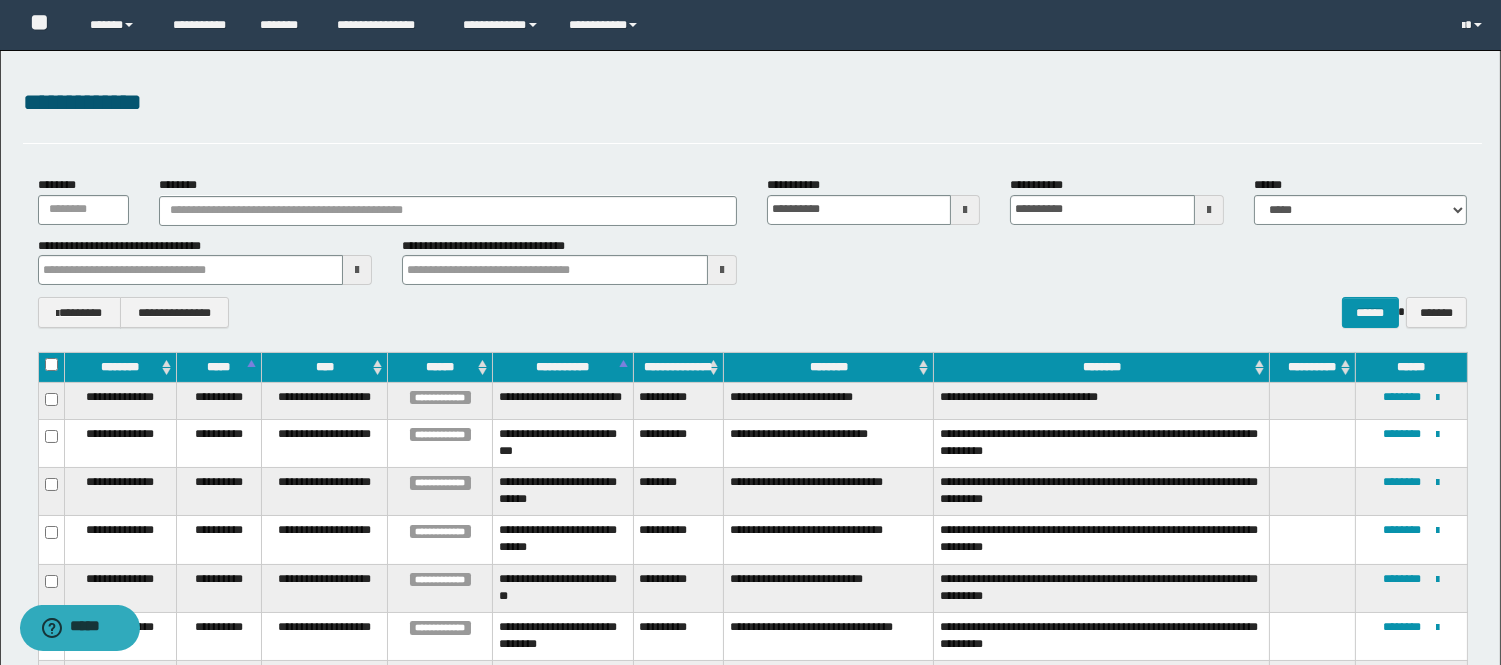 scroll, scrollTop: 0, scrollLeft: 0, axis: both 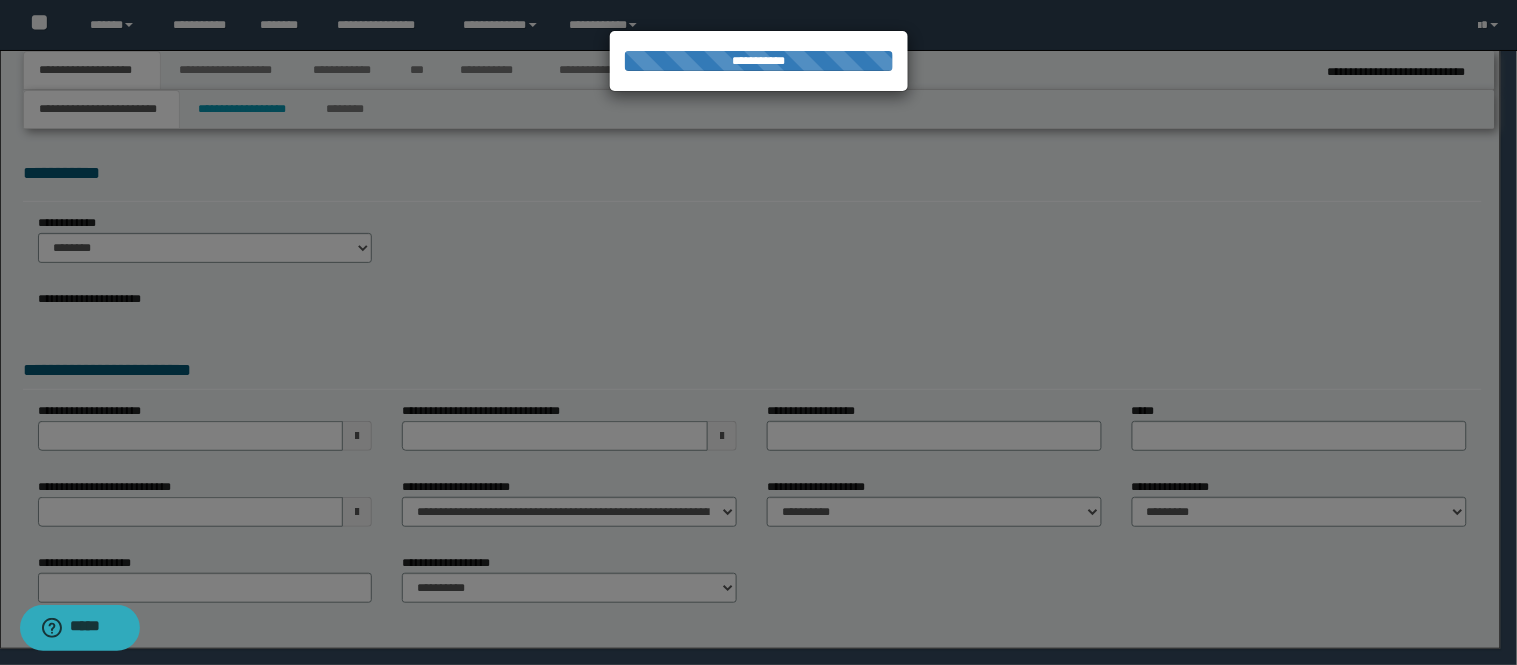 select on "*" 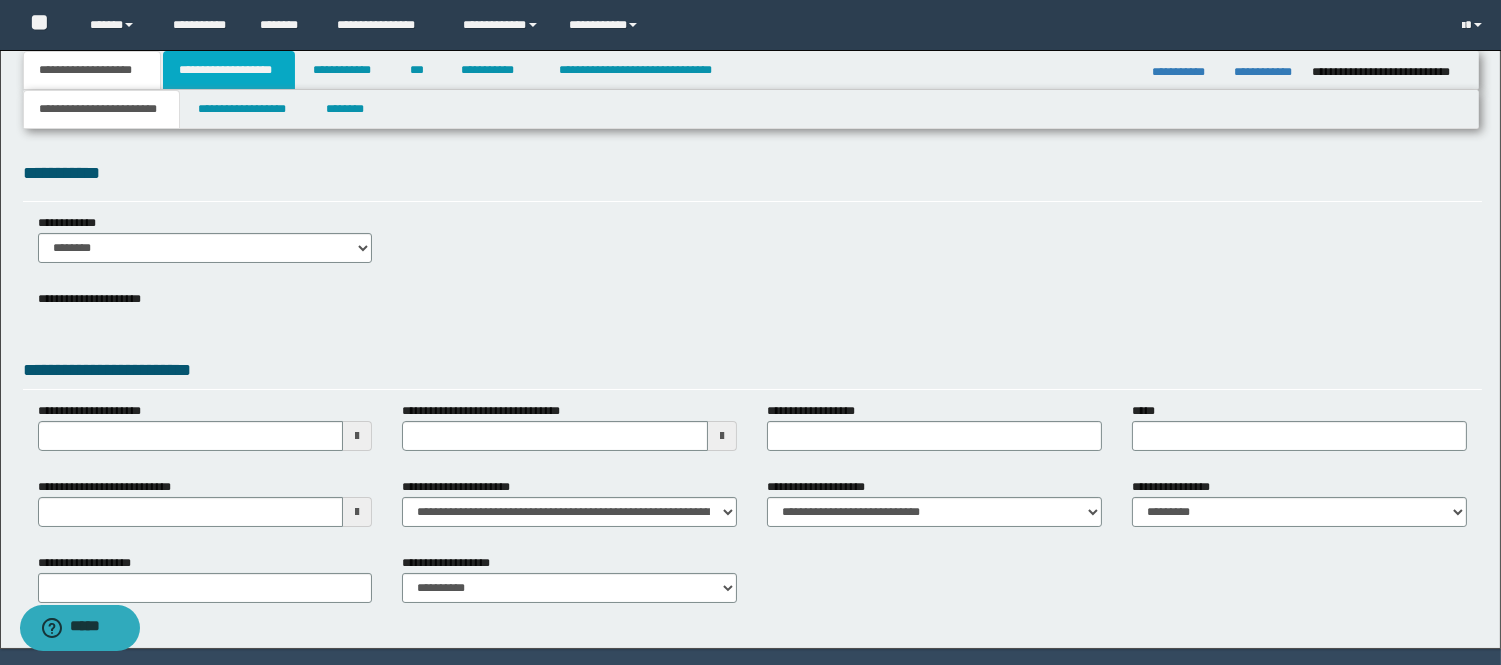 click on "**********" at bounding box center (229, 70) 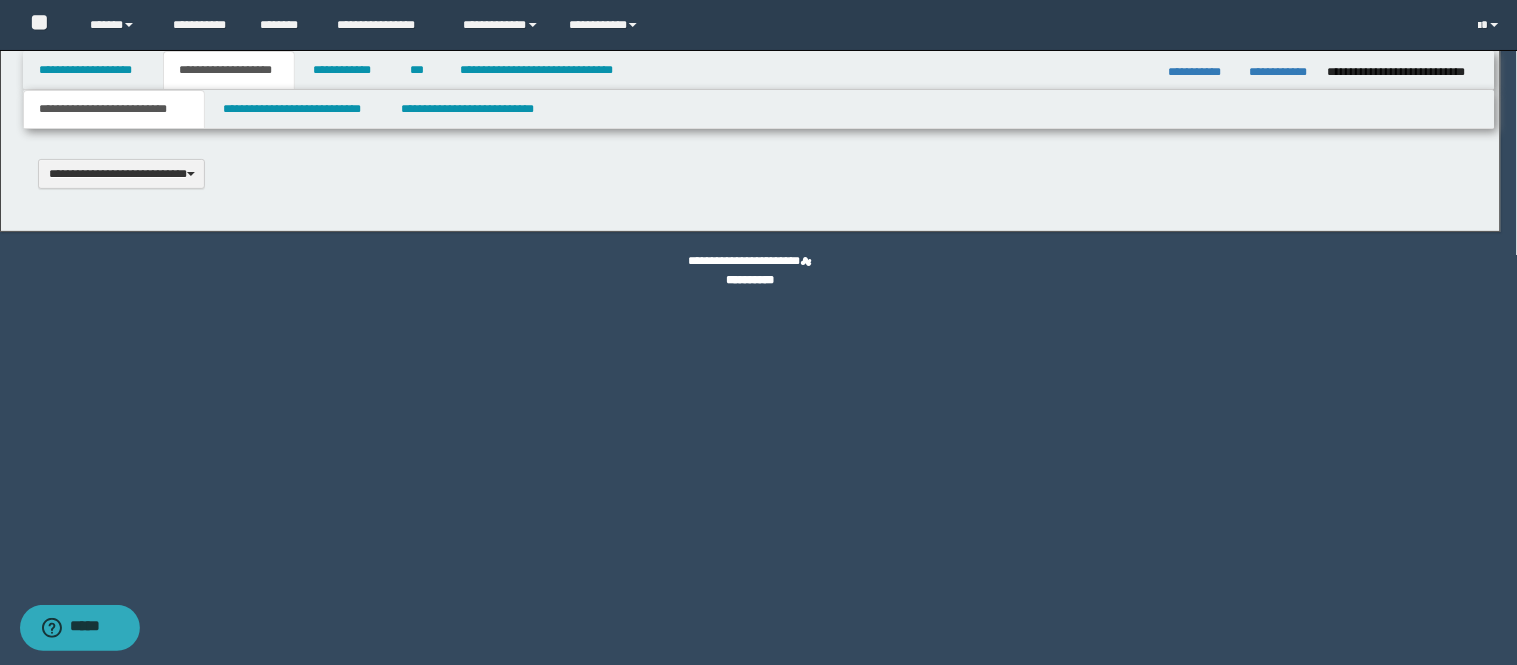 type 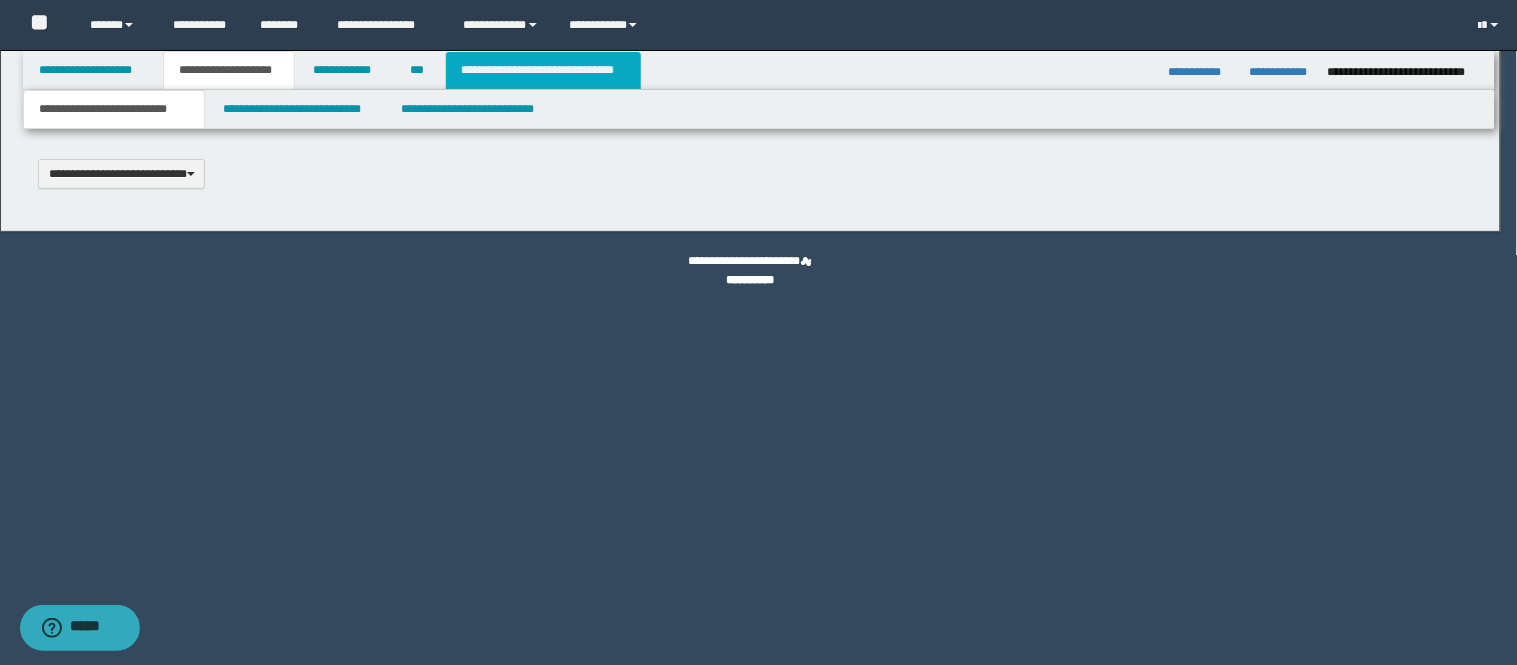 scroll, scrollTop: 0, scrollLeft: 0, axis: both 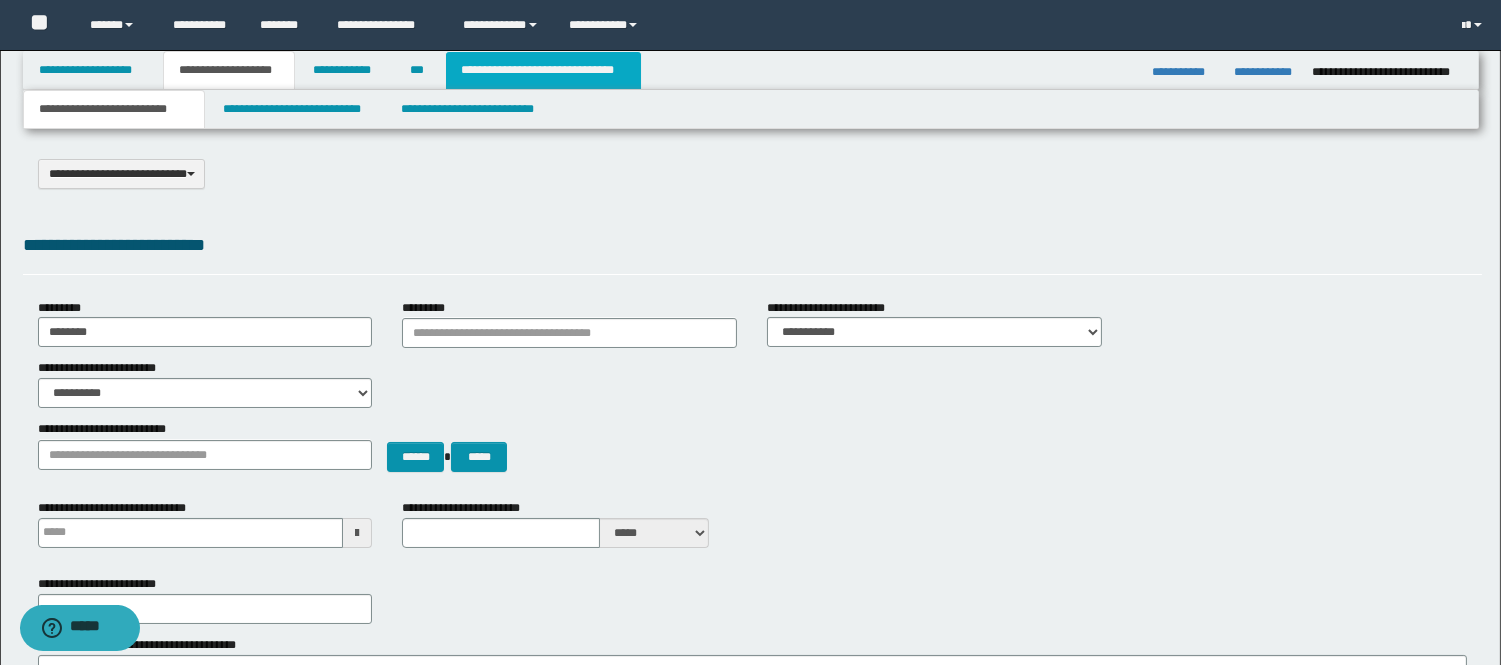 click on "**********" at bounding box center (543, 70) 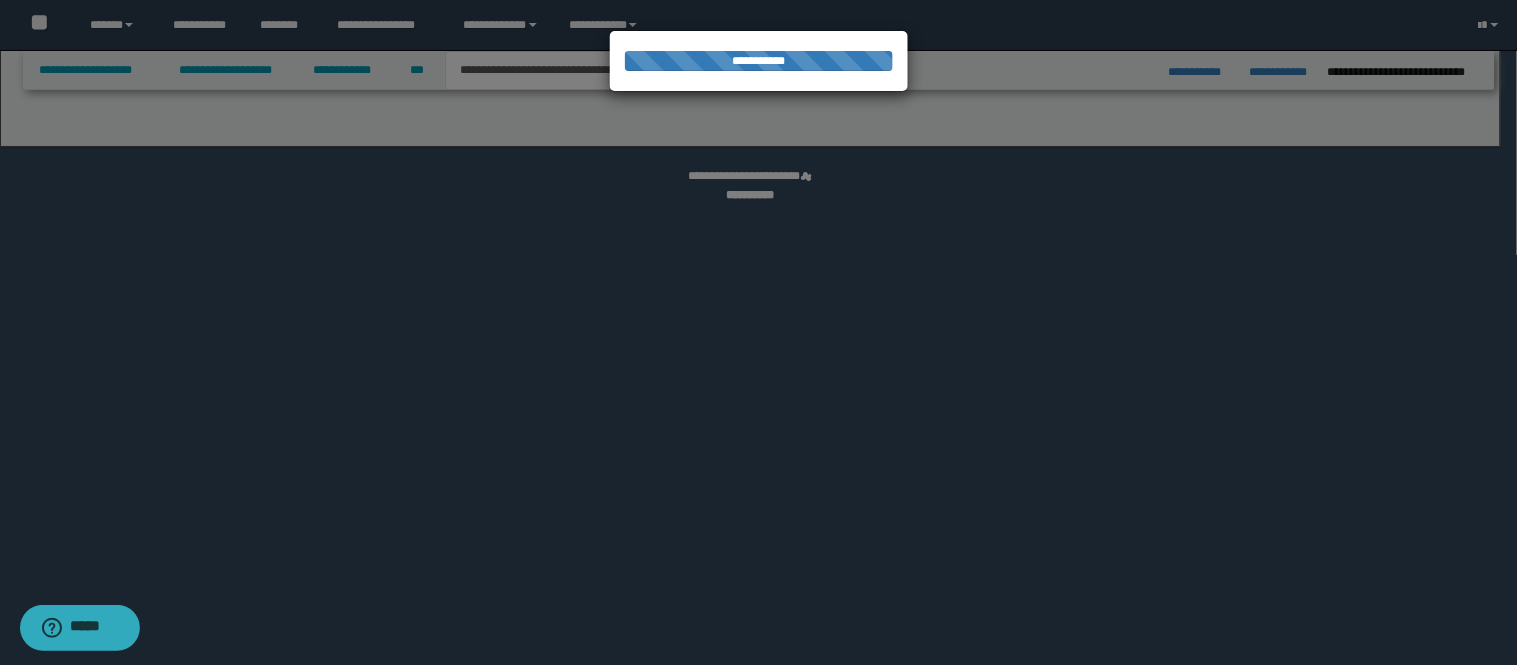 select on "*" 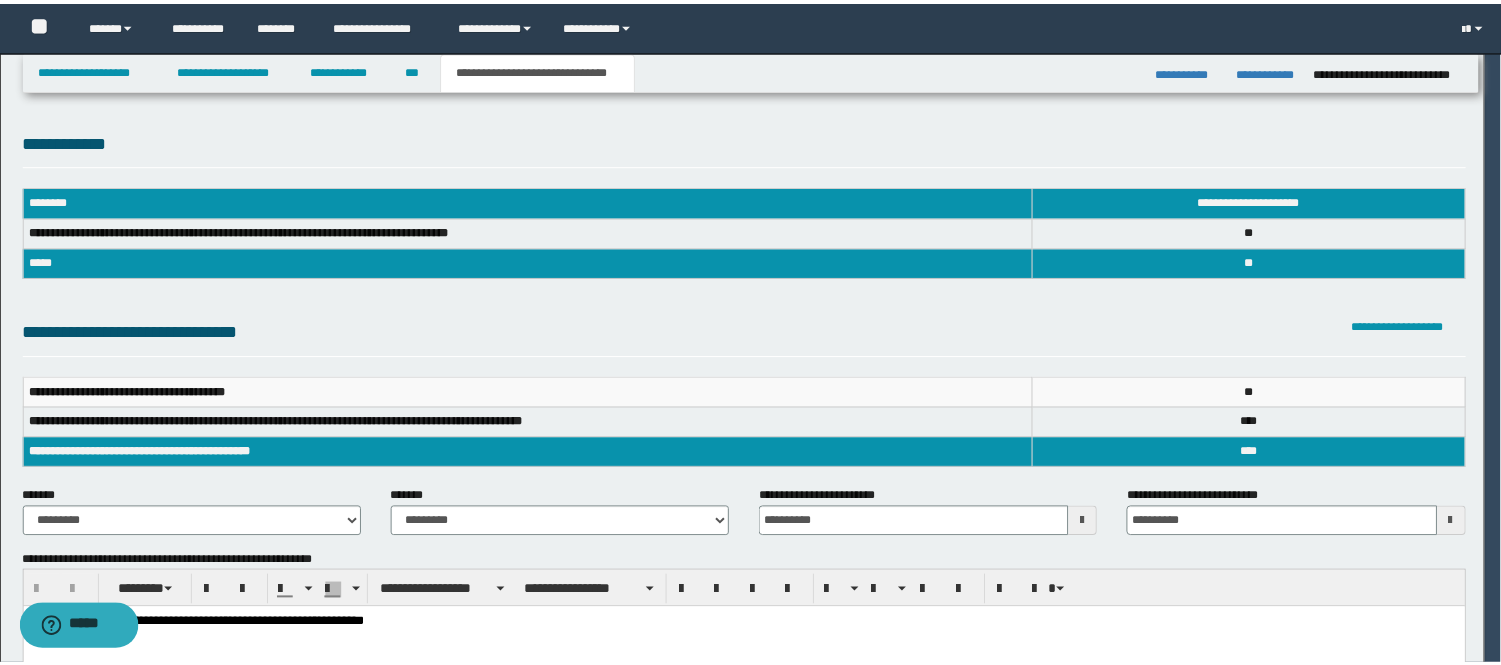 scroll, scrollTop: 0, scrollLeft: 0, axis: both 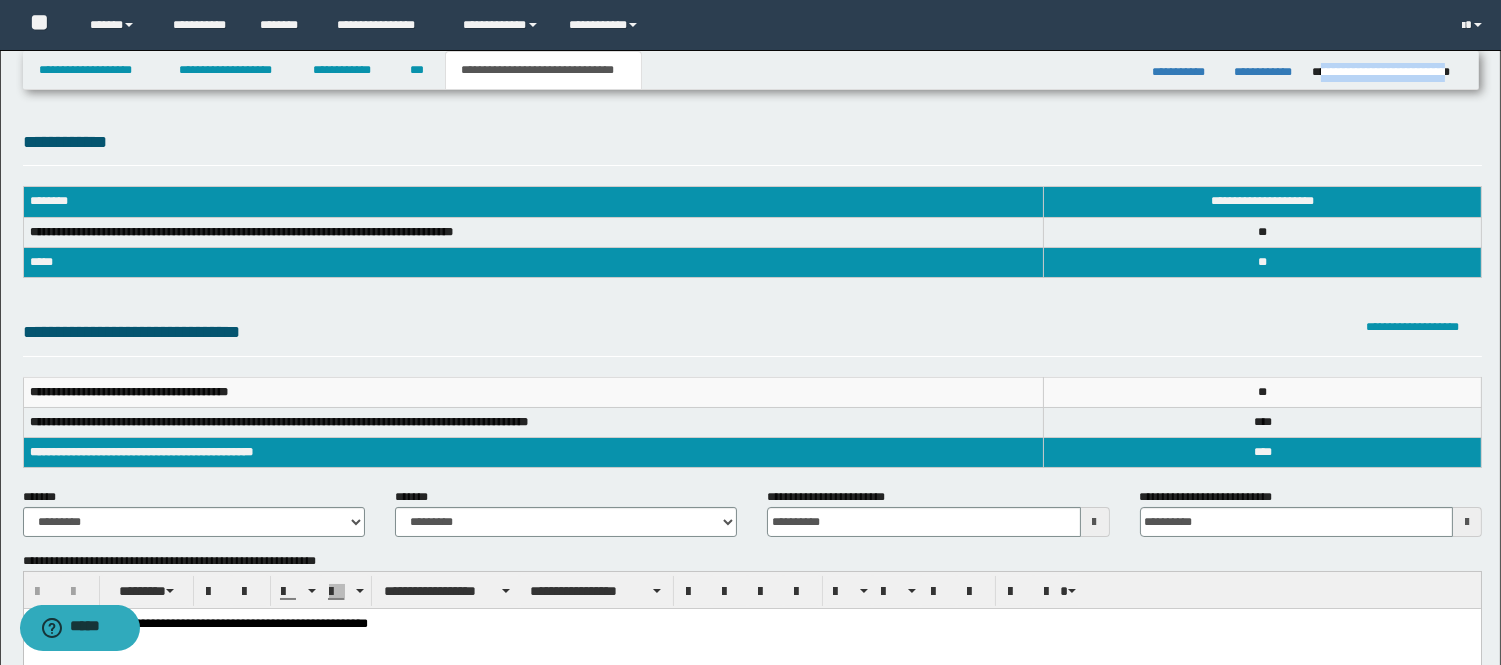 drag, startPoint x: 1464, startPoint y: 73, endPoint x: 1317, endPoint y: 73, distance: 147 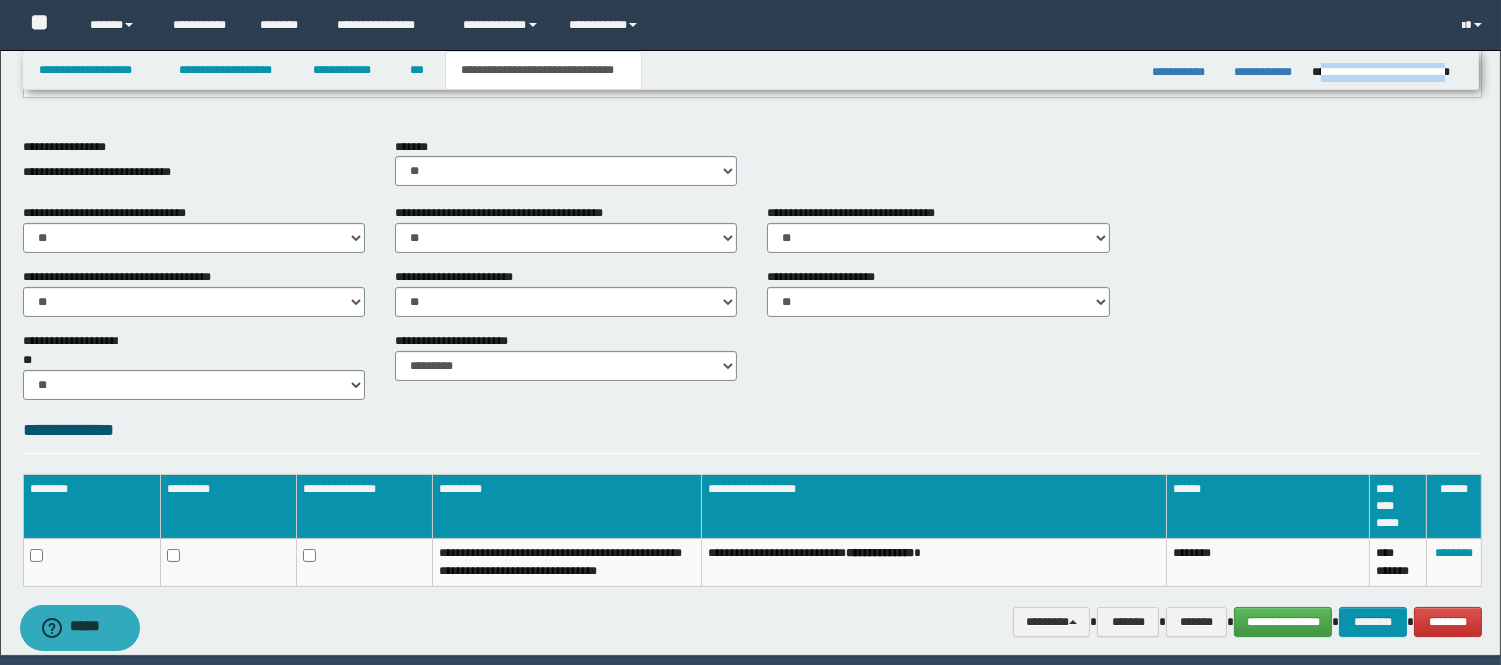 scroll, scrollTop: 714, scrollLeft: 0, axis: vertical 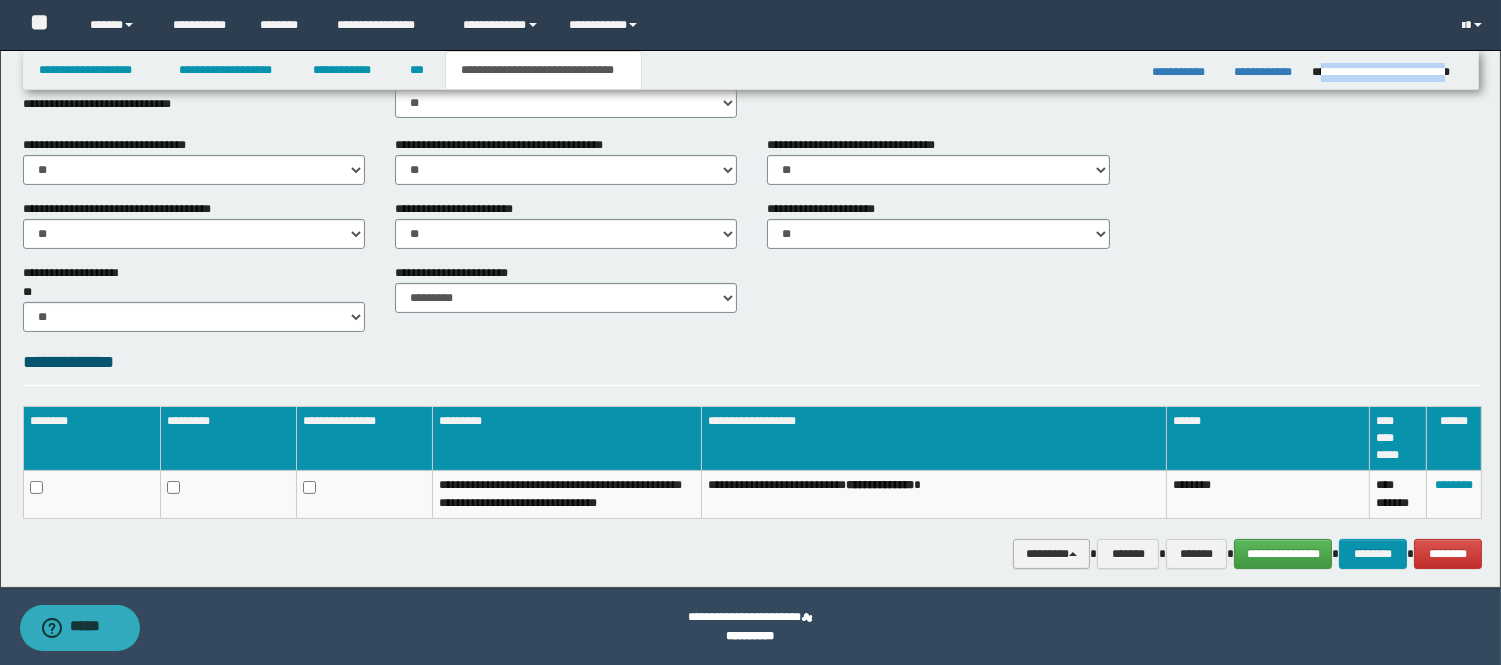 click at bounding box center (1073, 554) 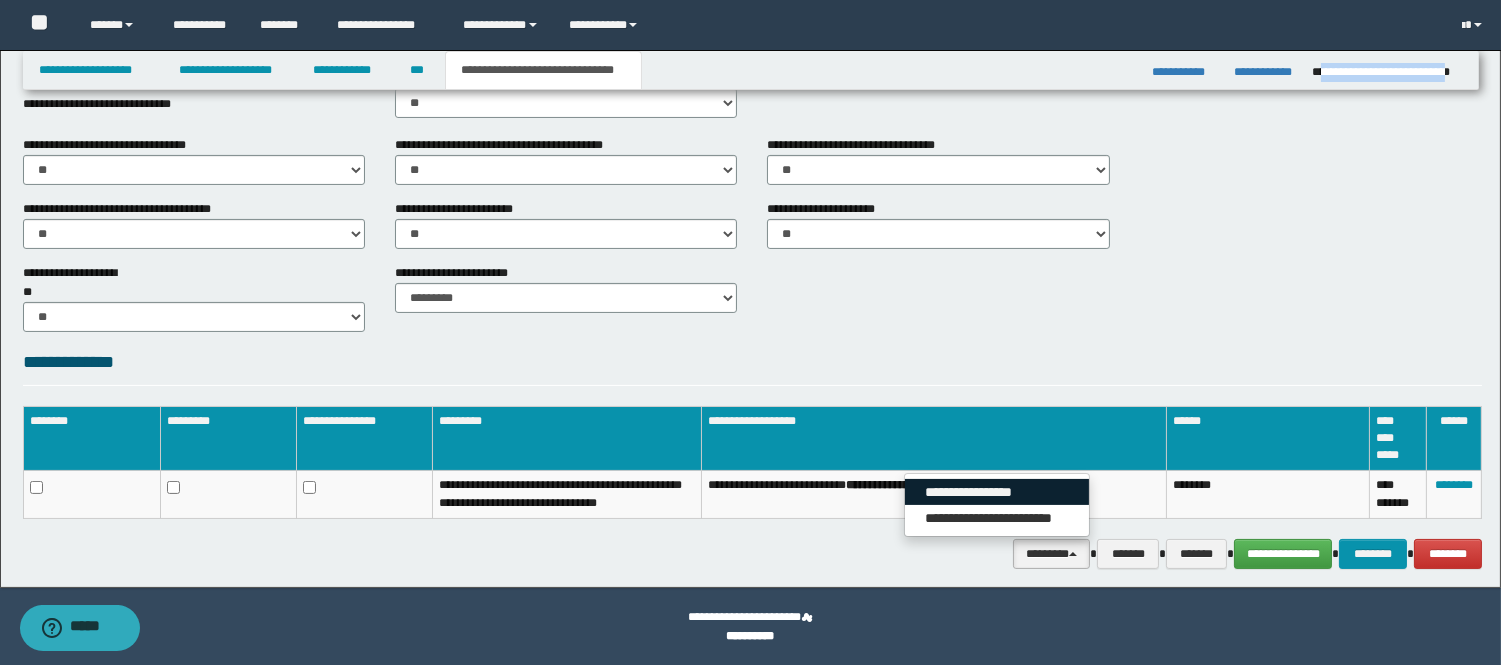 click on "**********" at bounding box center (997, 492) 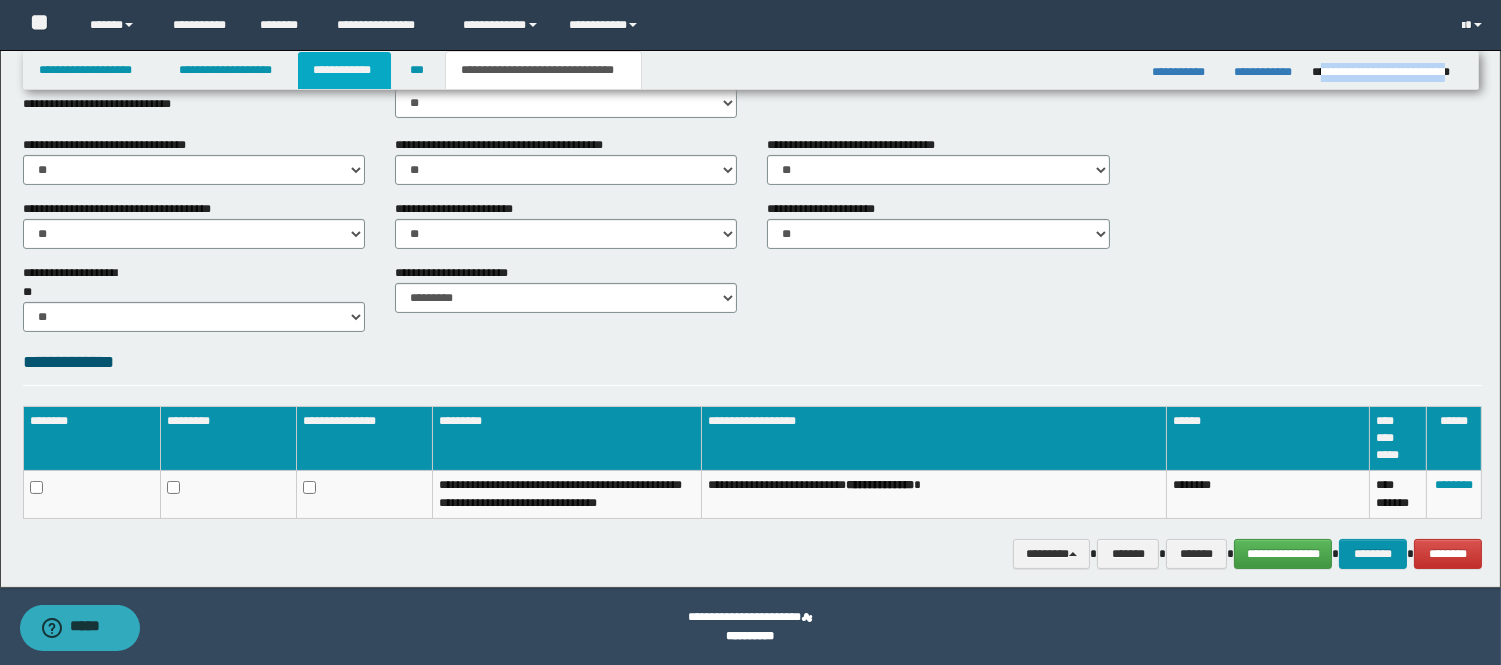click on "**********" at bounding box center (344, 70) 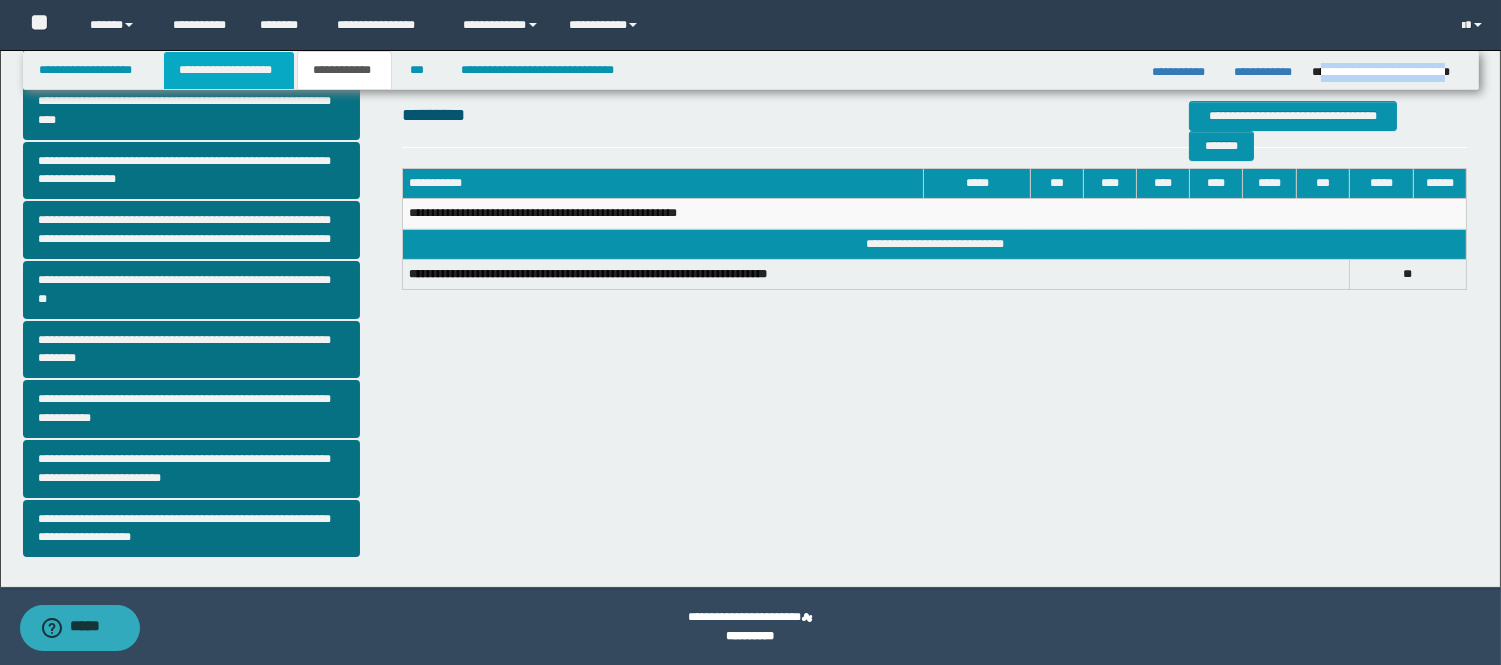 click on "**********" at bounding box center (229, 70) 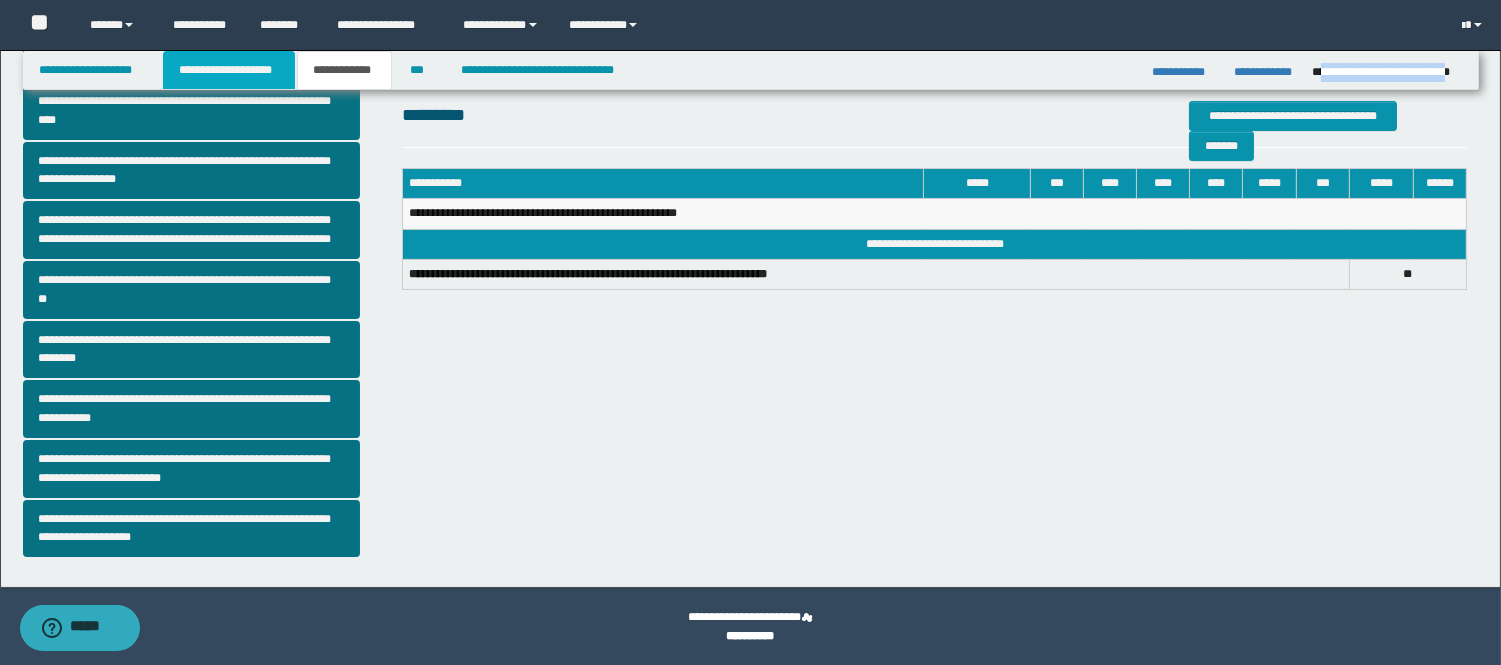 scroll, scrollTop: 476, scrollLeft: 0, axis: vertical 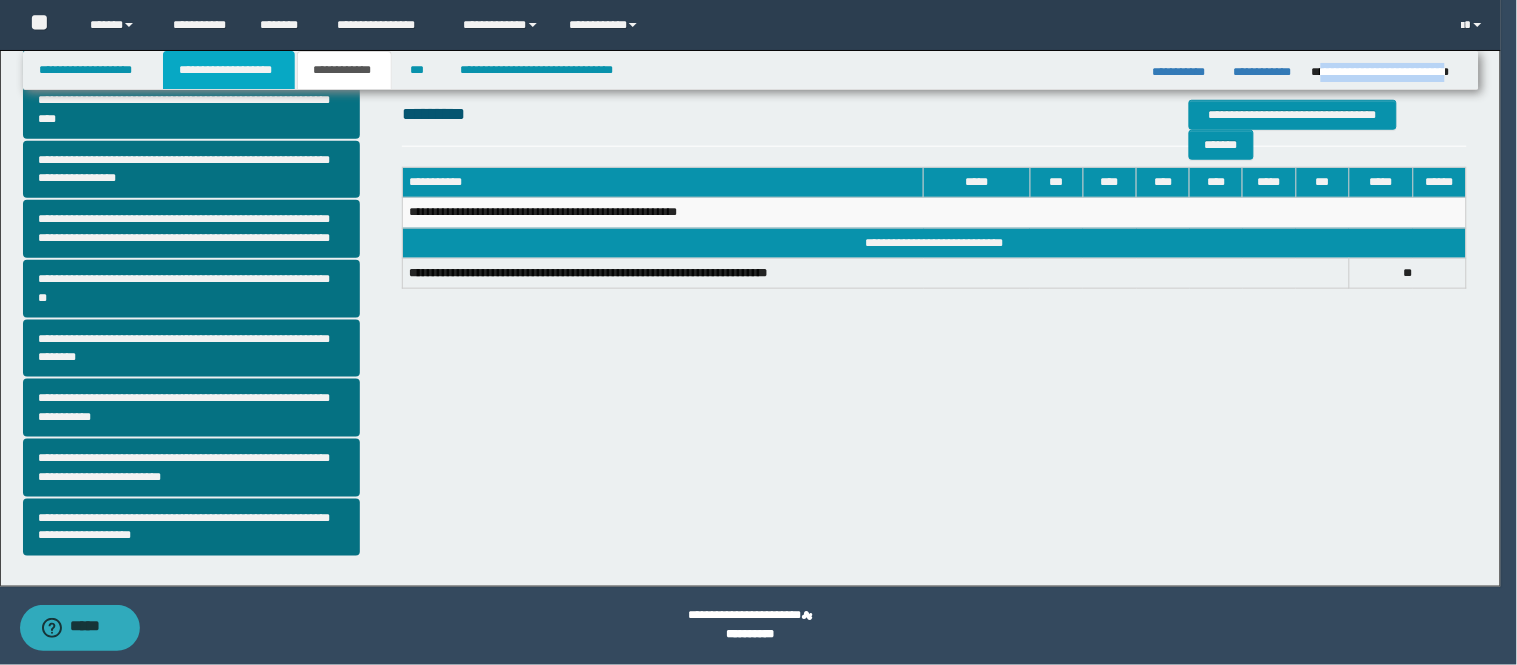 type 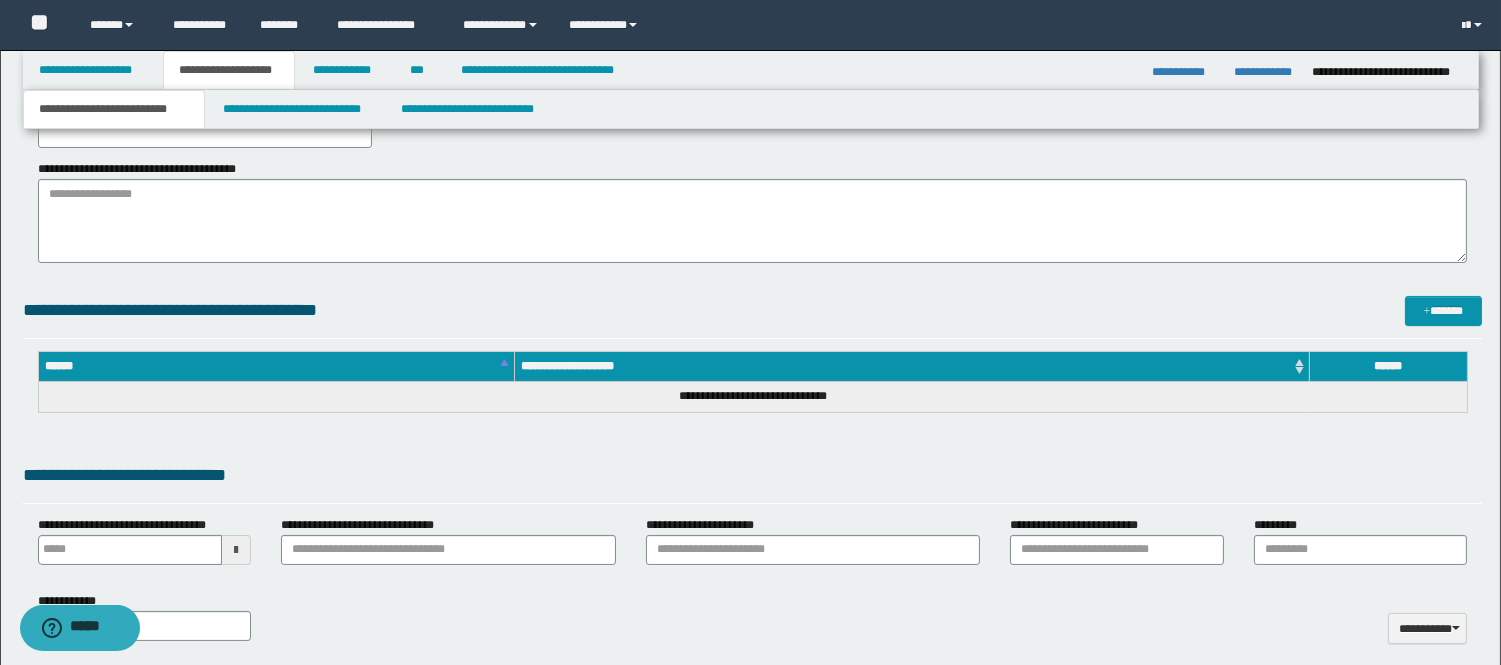 click on "**********" at bounding box center [752, 123] 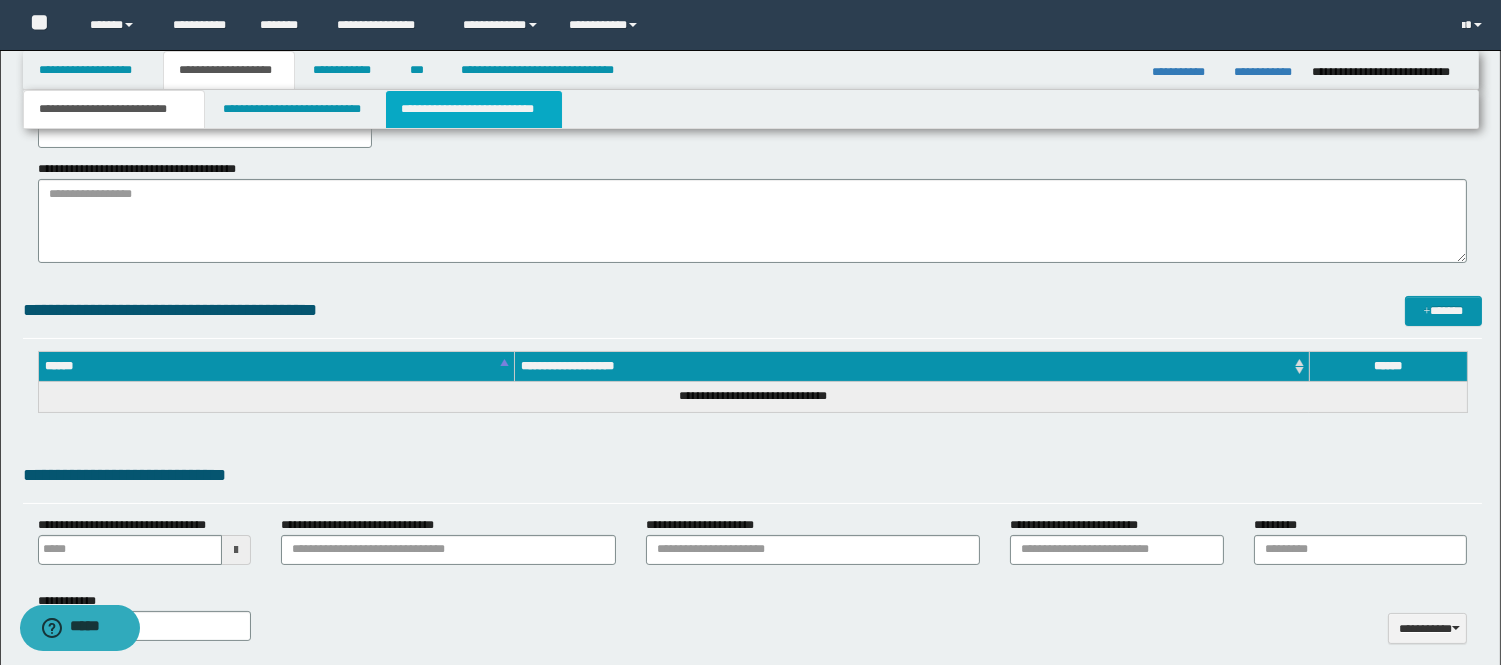 click on "**********" at bounding box center (474, 109) 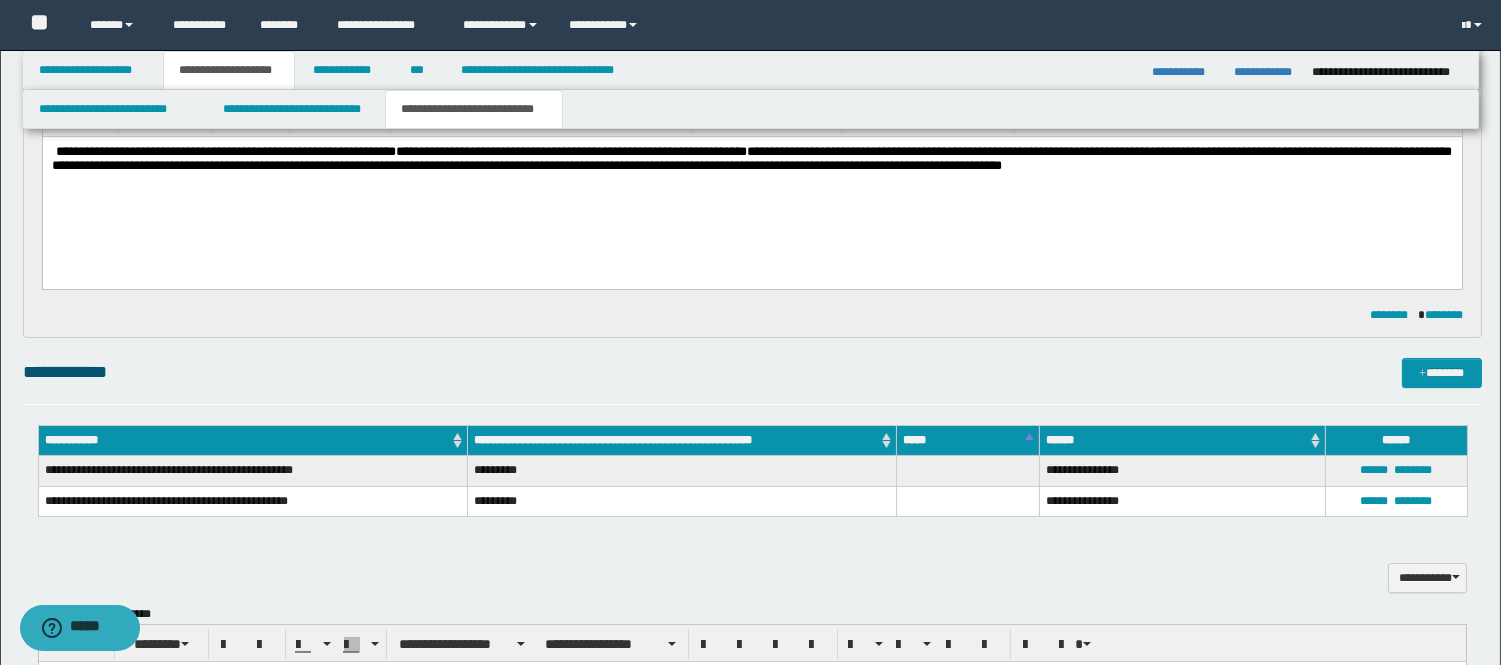 scroll, scrollTop: 555, scrollLeft: 0, axis: vertical 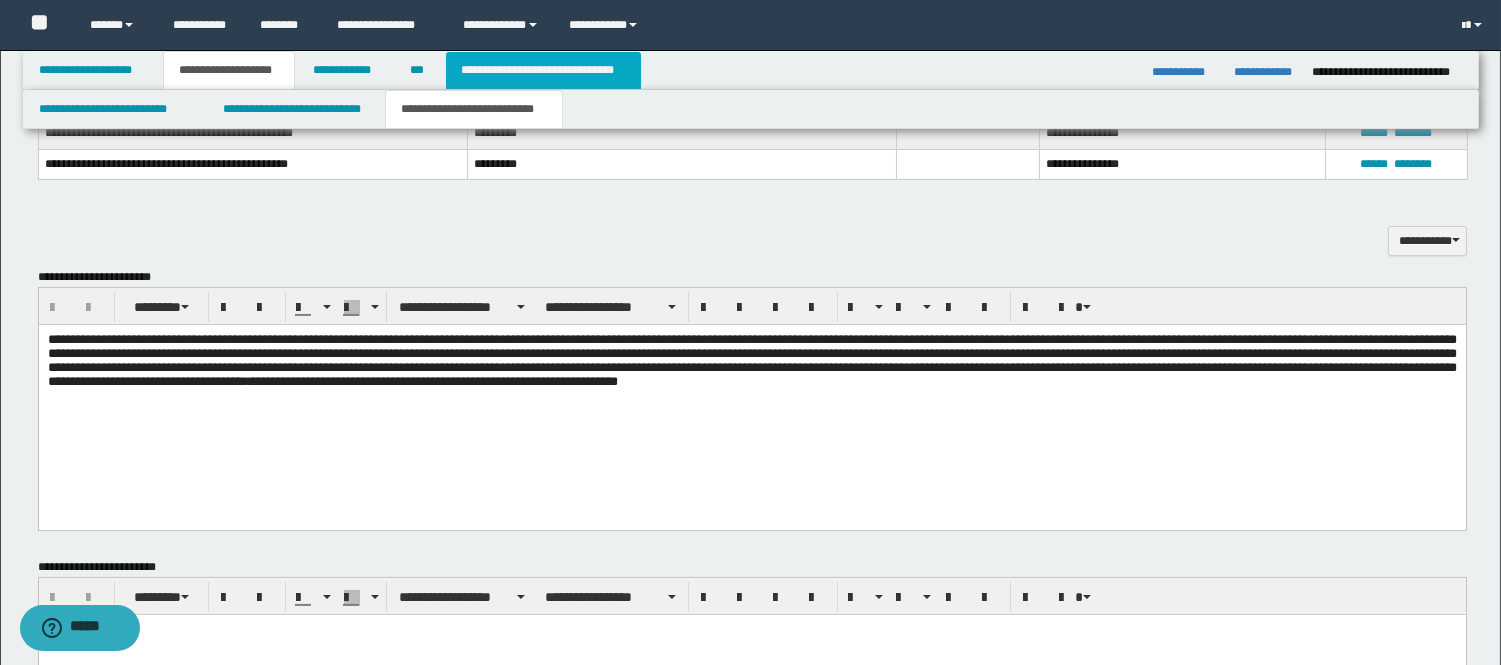 click on "**********" at bounding box center (543, 70) 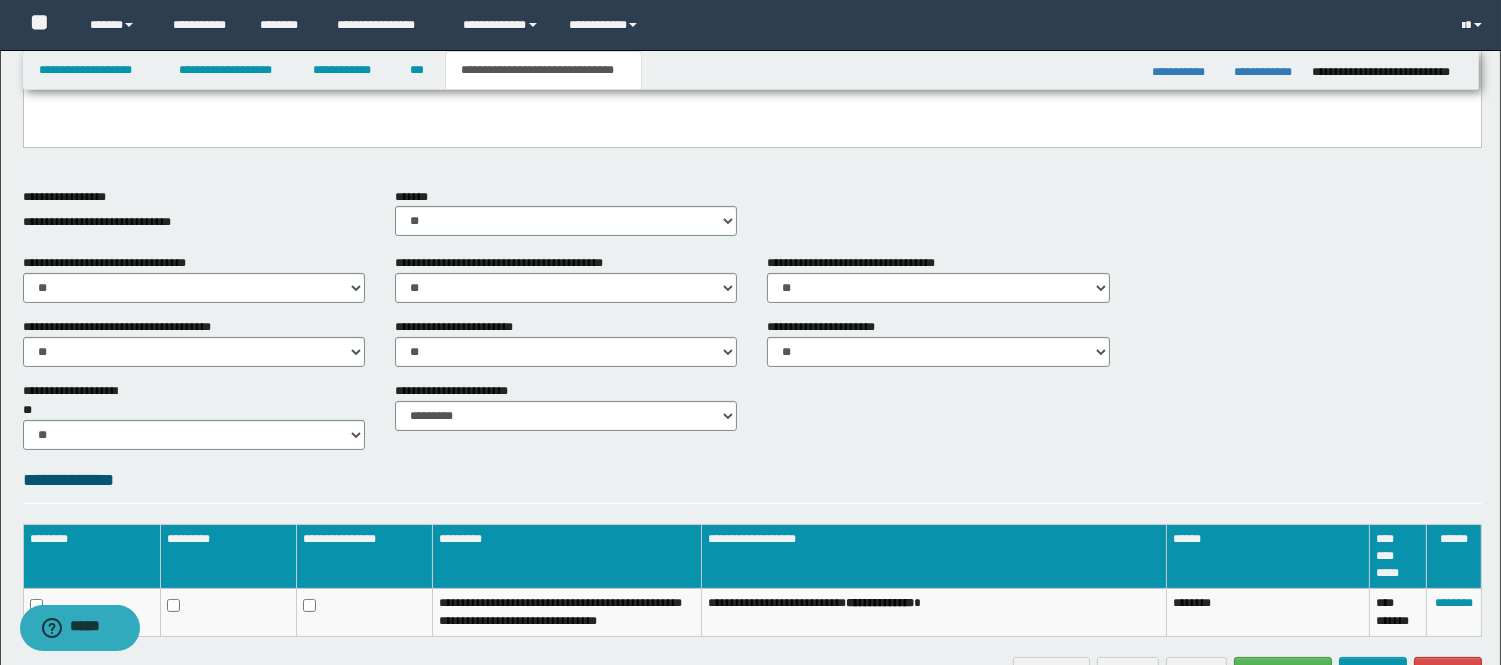 scroll, scrollTop: 714, scrollLeft: 0, axis: vertical 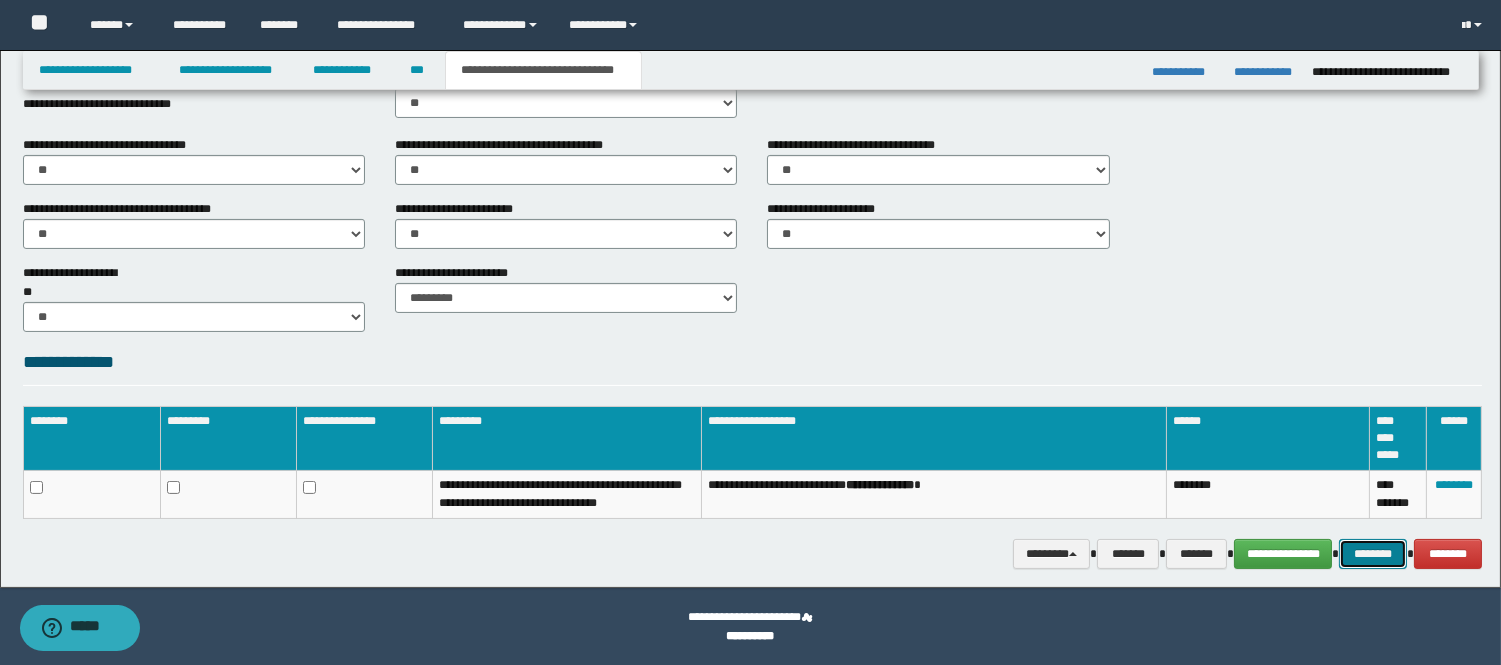 click on "********" at bounding box center [1373, 554] 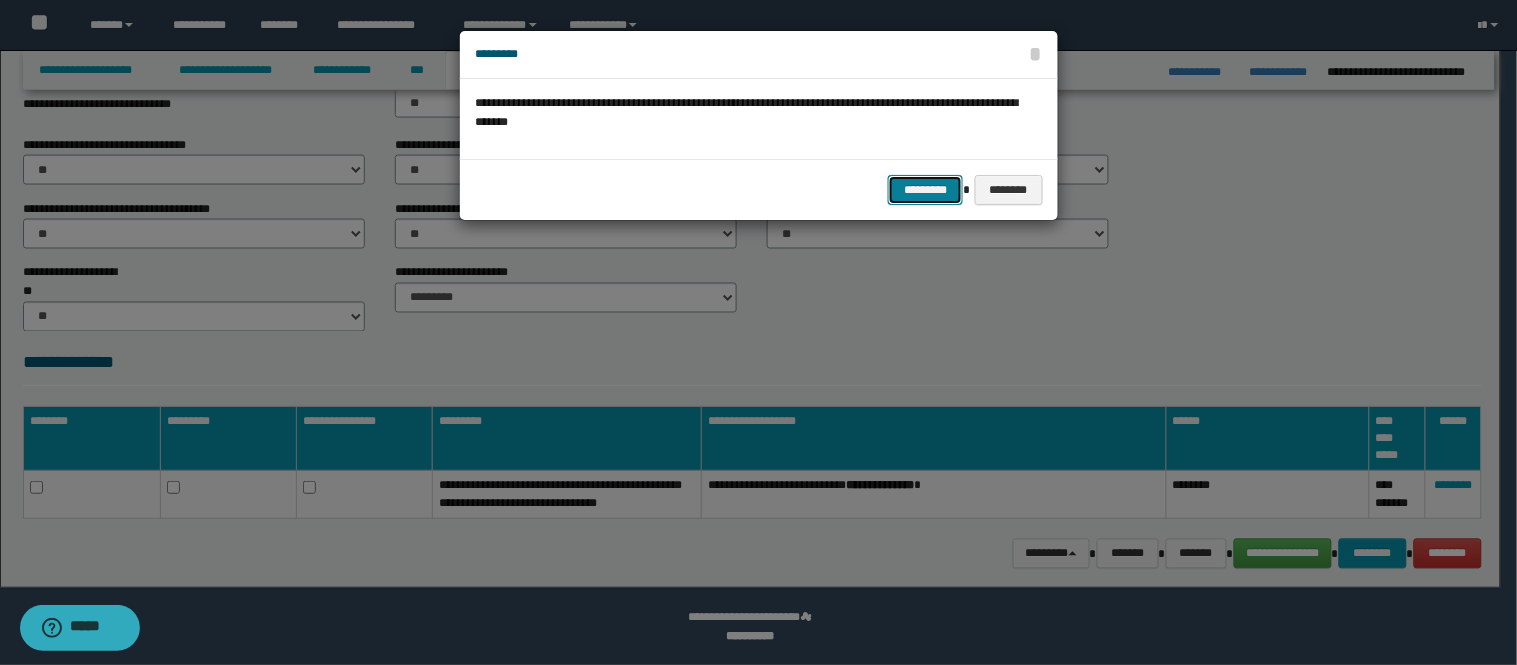 click on "*********" at bounding box center (925, 190) 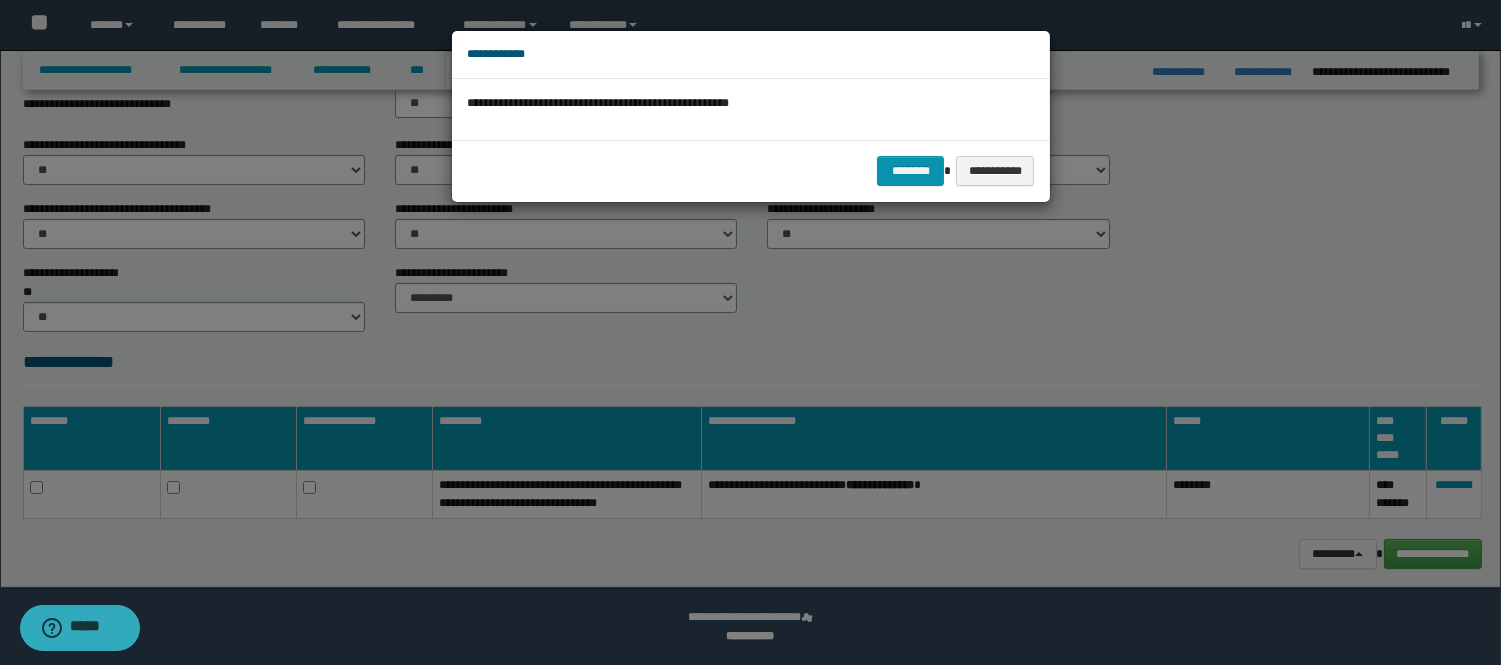 click on "**********" at bounding box center (751, 170) 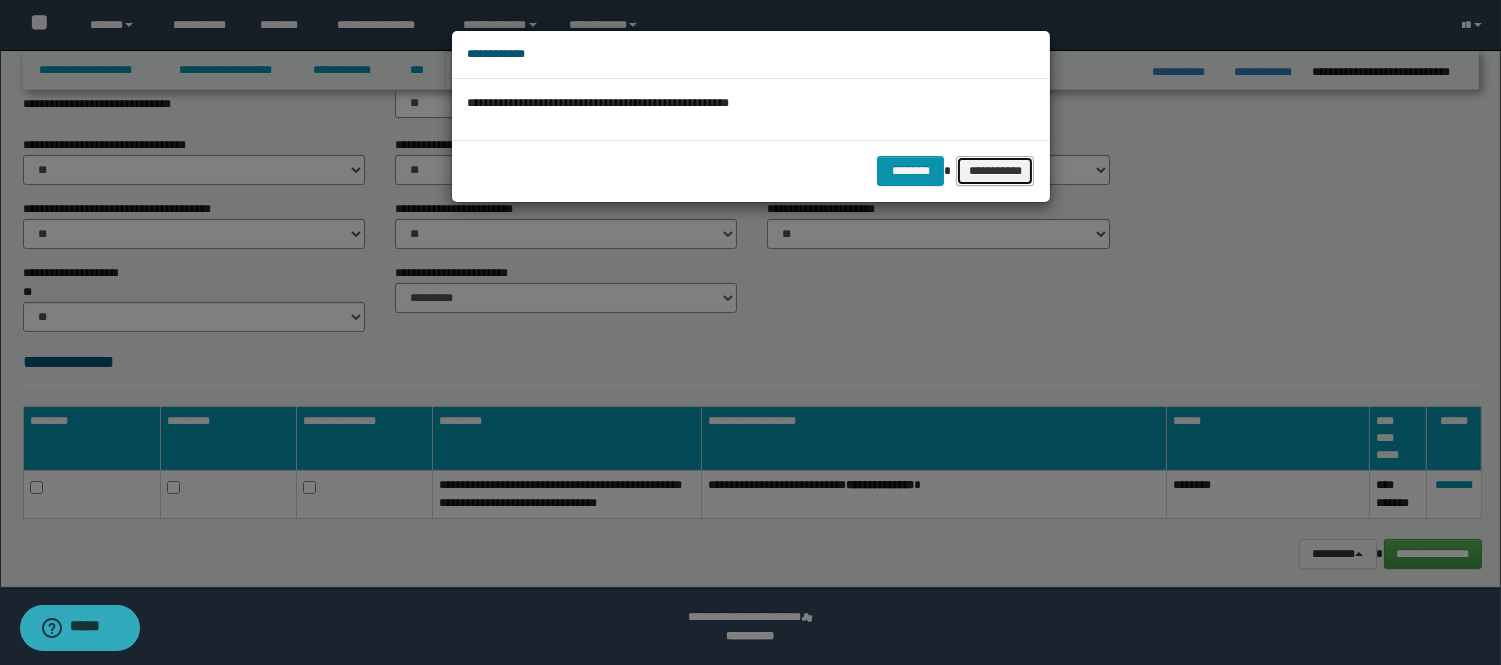 click on "**********" at bounding box center [995, 171] 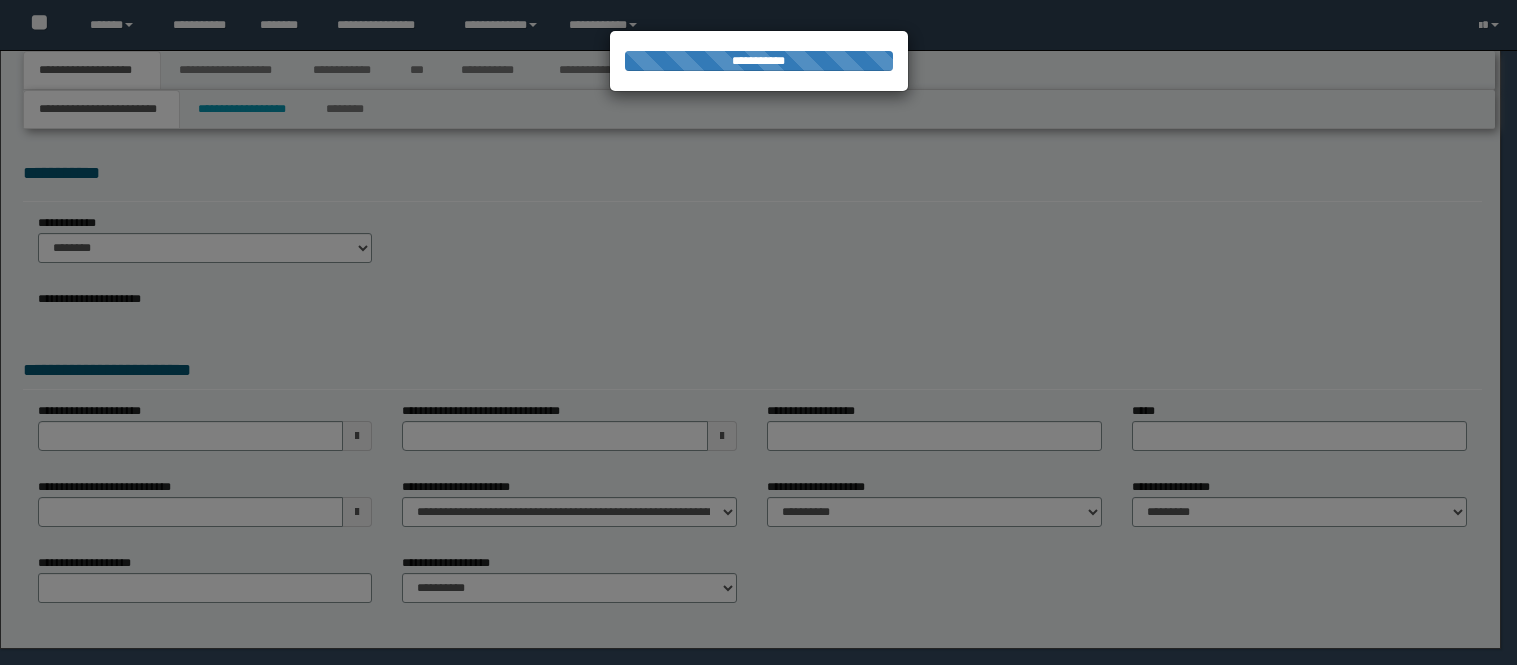 scroll, scrollTop: 0, scrollLeft: 0, axis: both 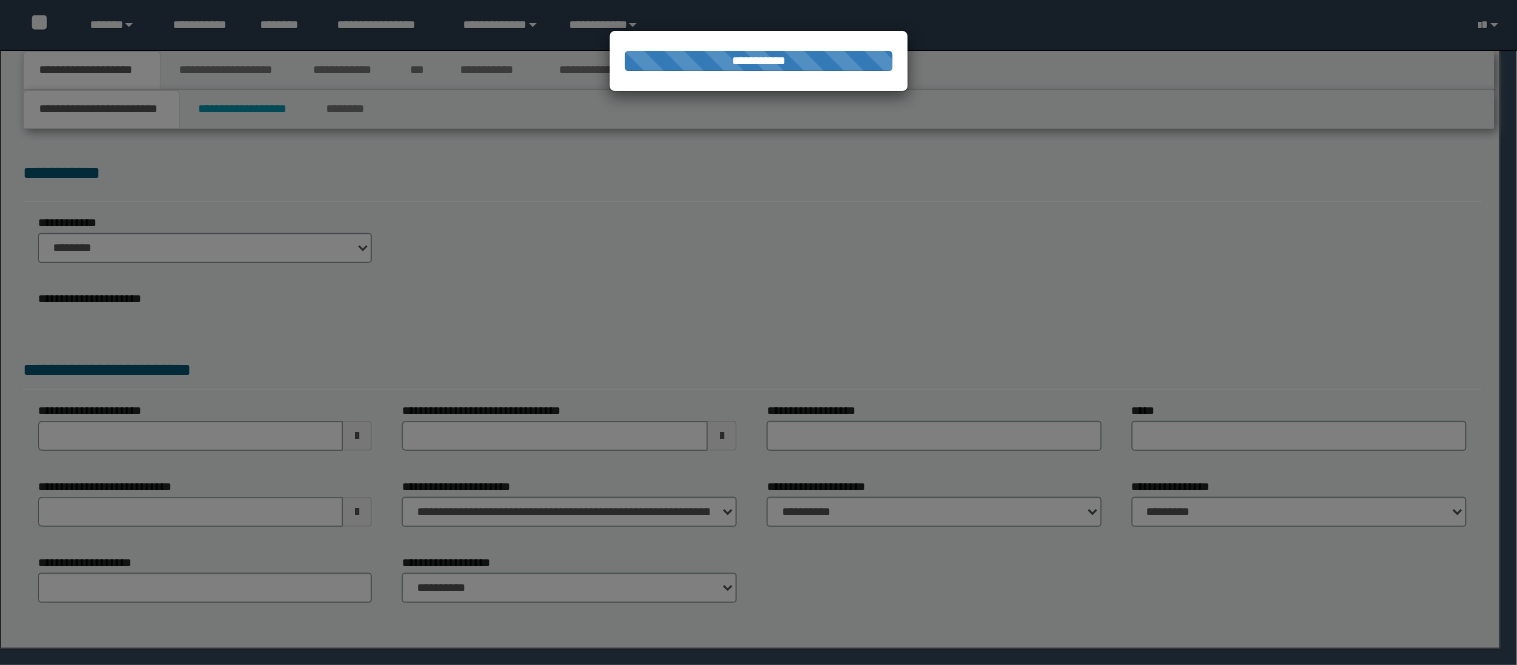 select on "*" 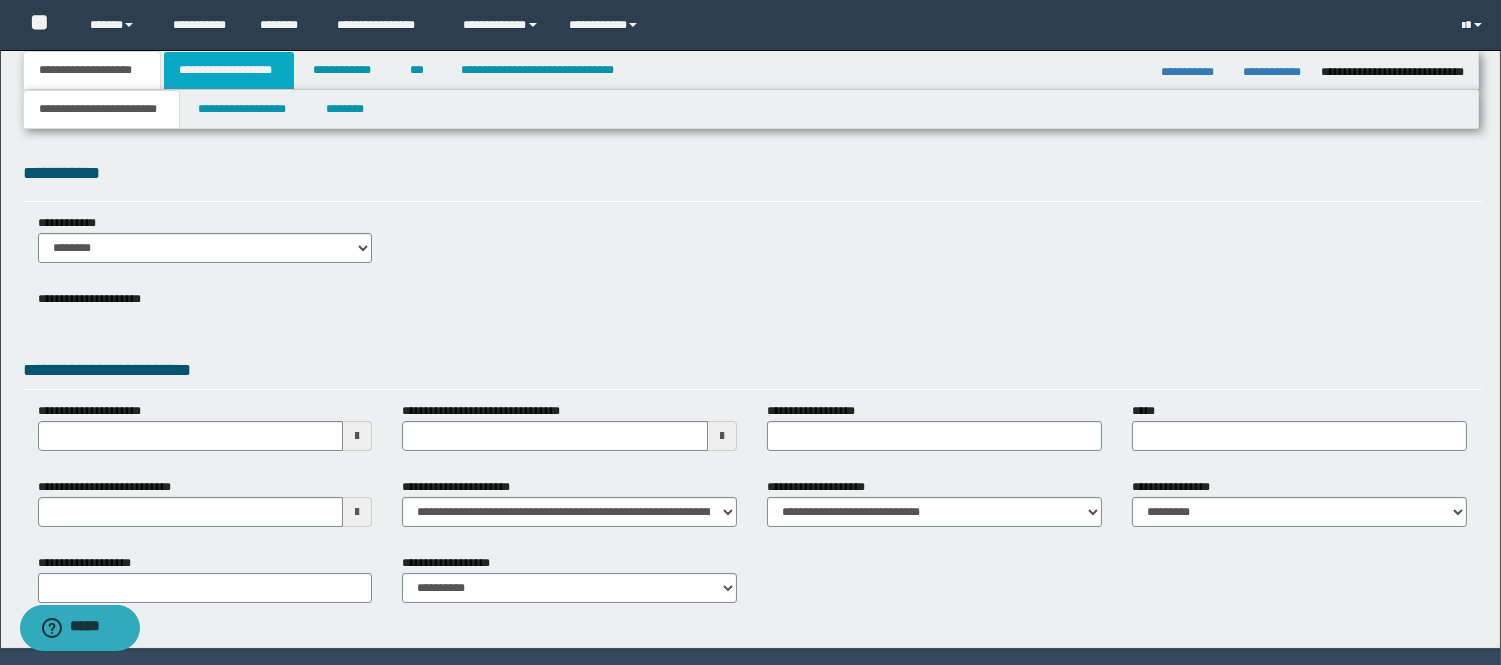 click on "**********" at bounding box center [229, 70] 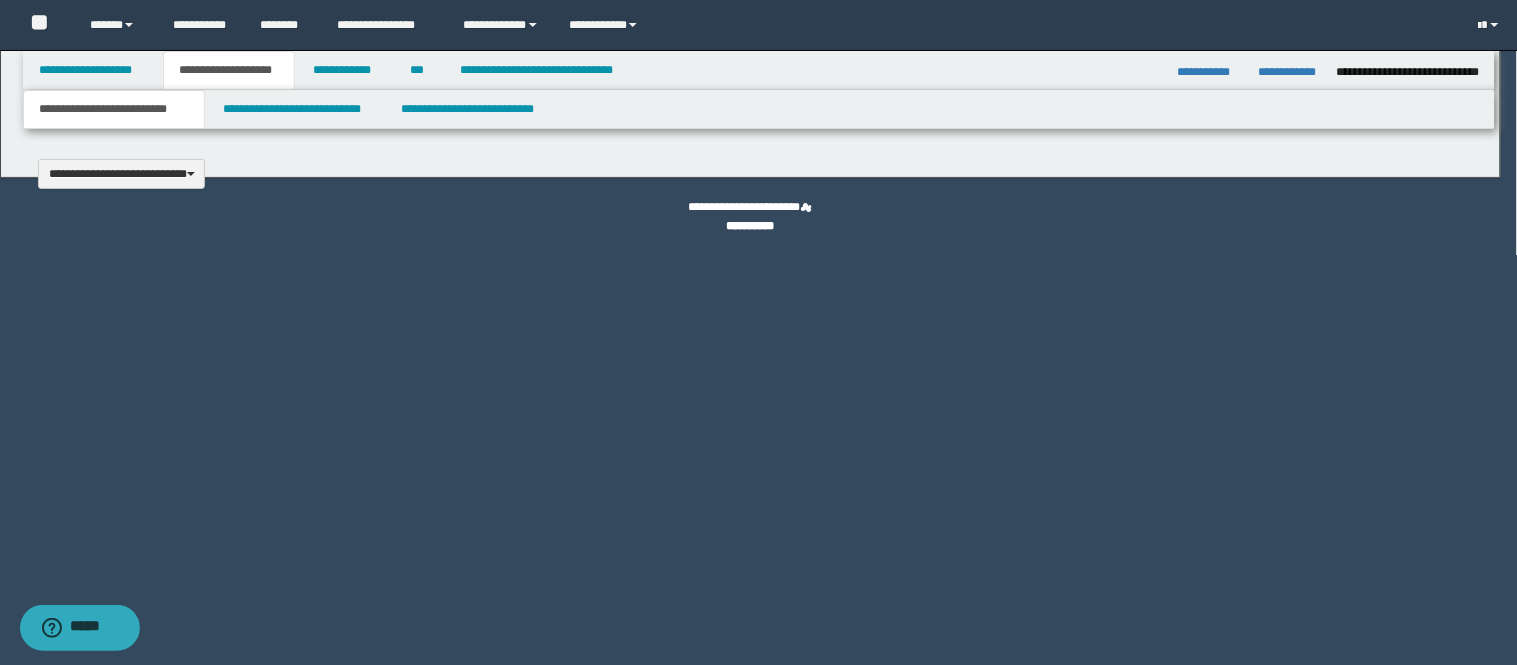 type 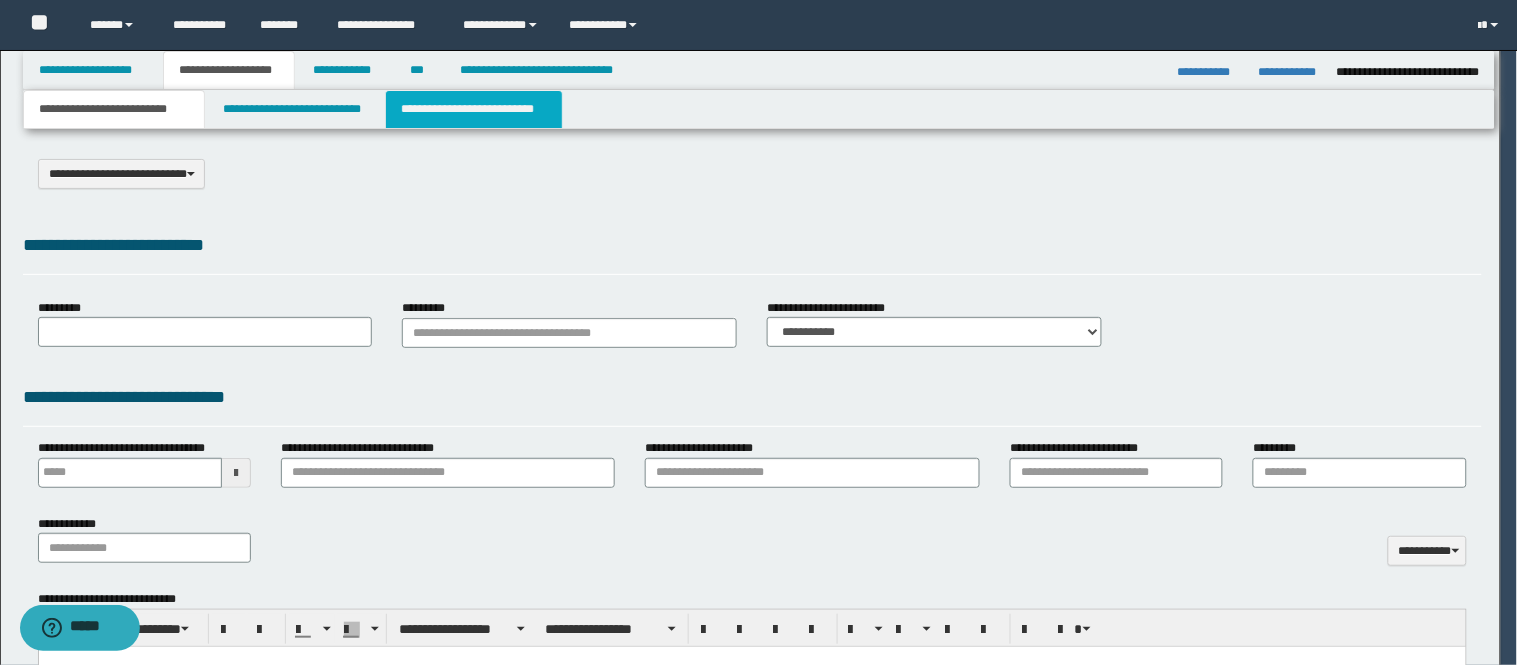type on "********" 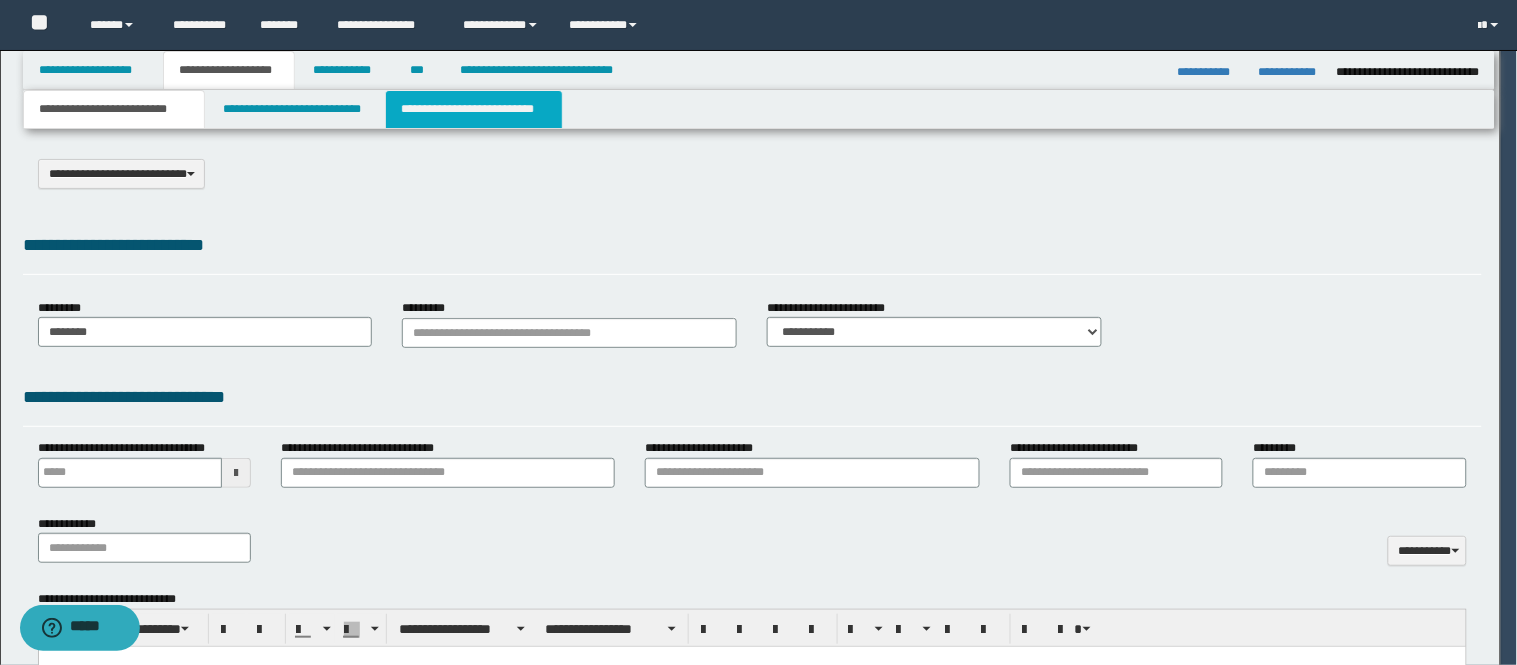 scroll, scrollTop: 0, scrollLeft: 0, axis: both 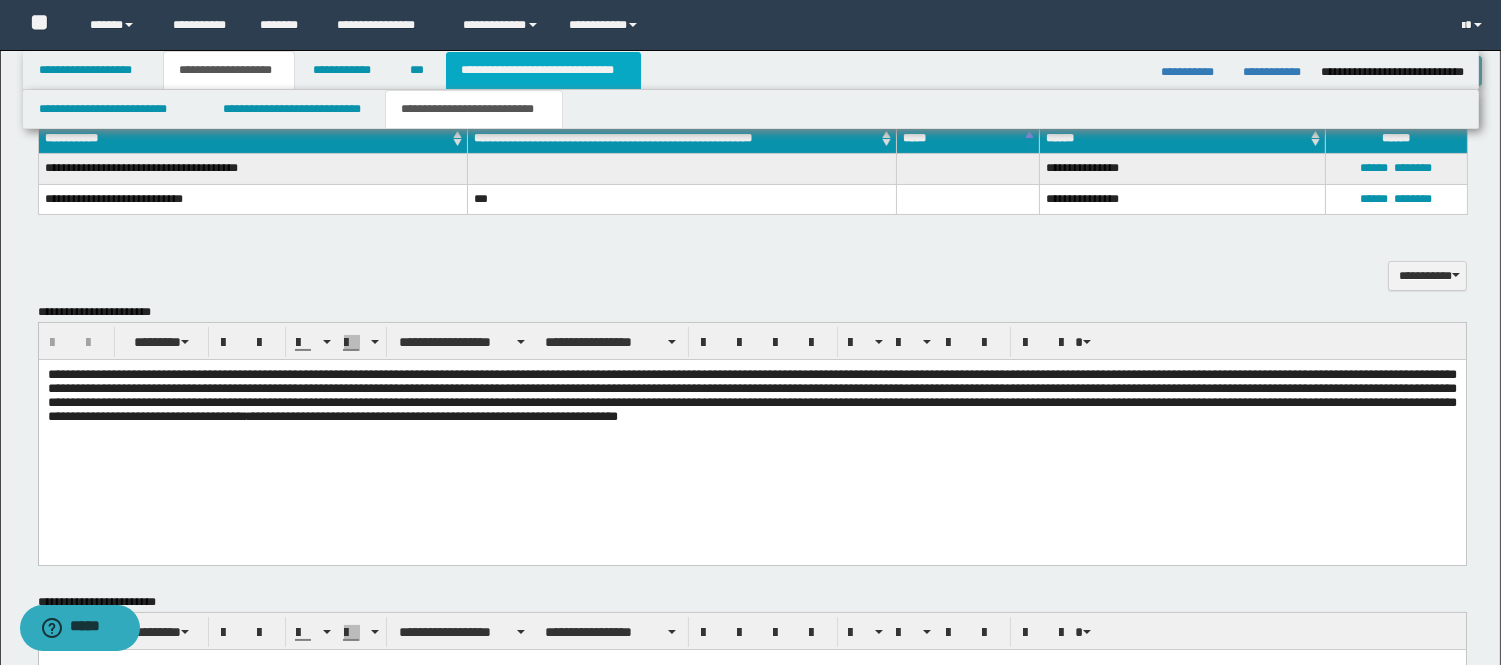 click on "**********" at bounding box center [543, 70] 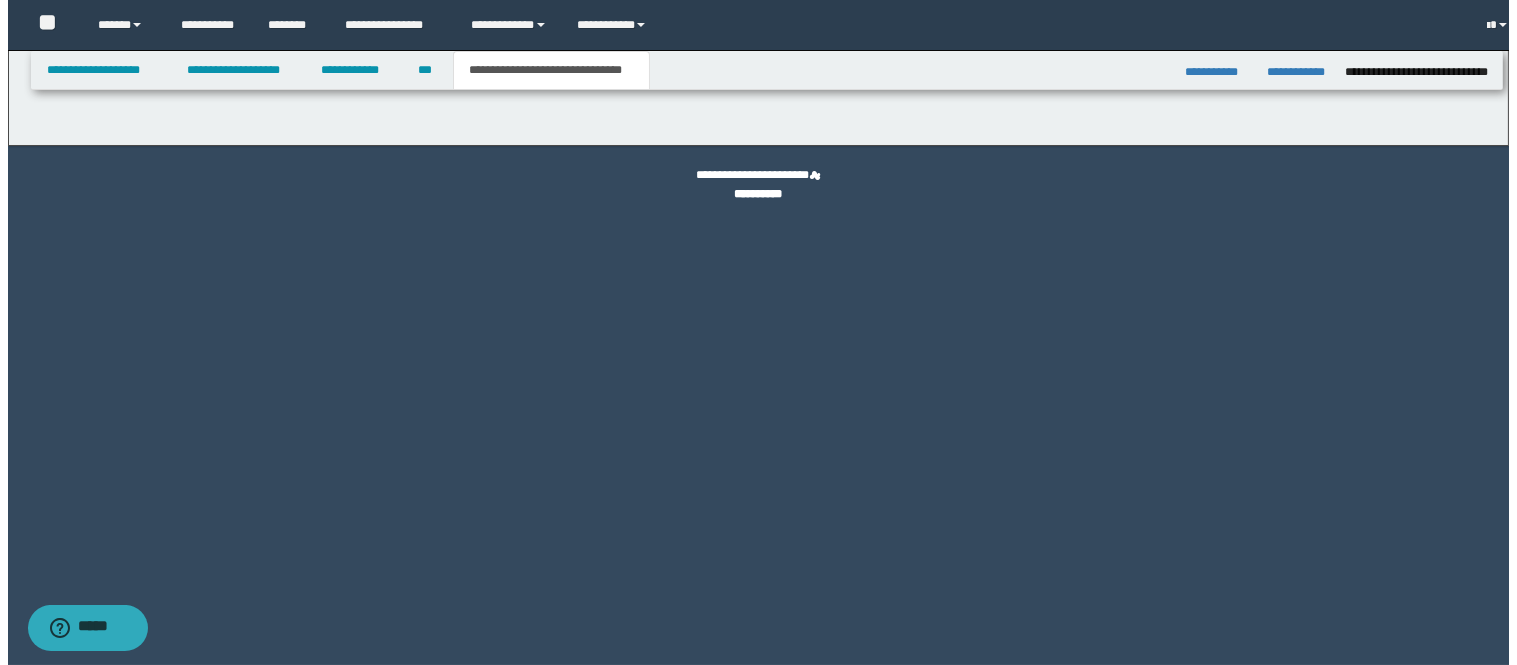 scroll, scrollTop: 0, scrollLeft: 0, axis: both 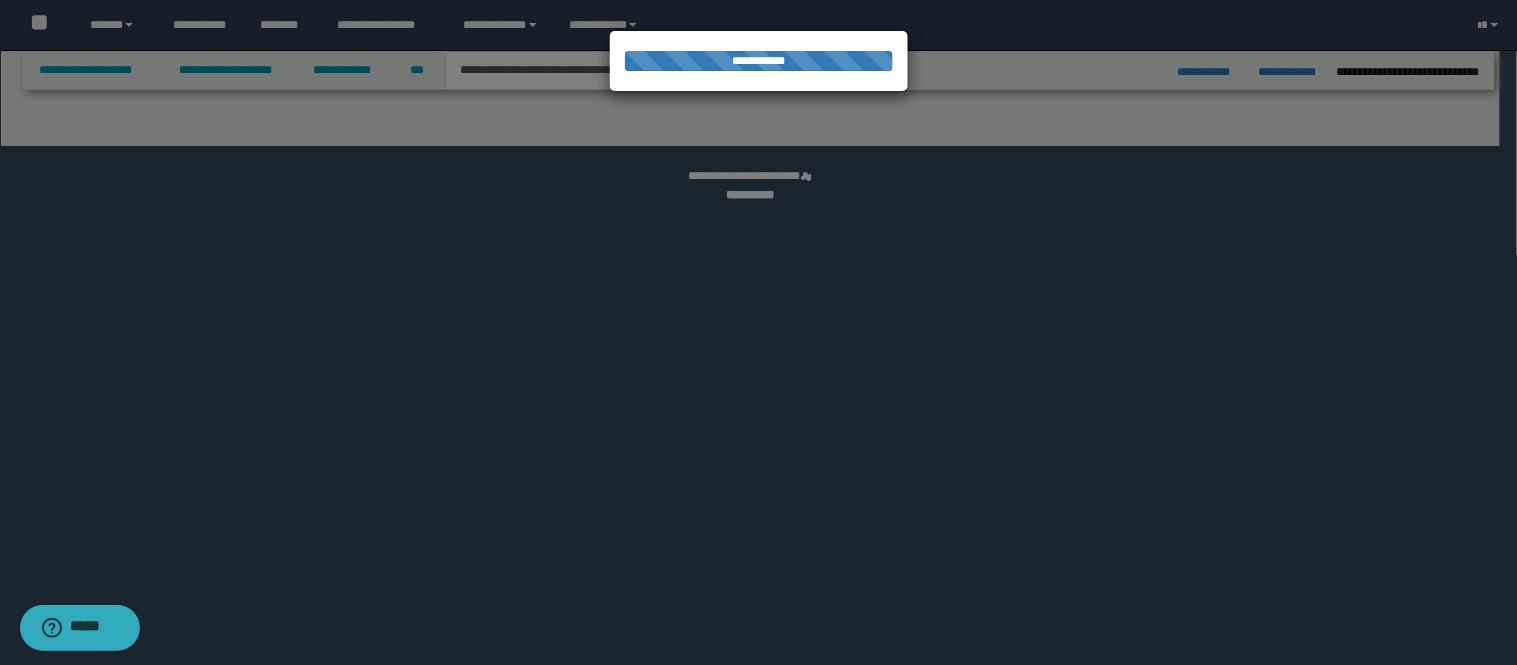 select on "*" 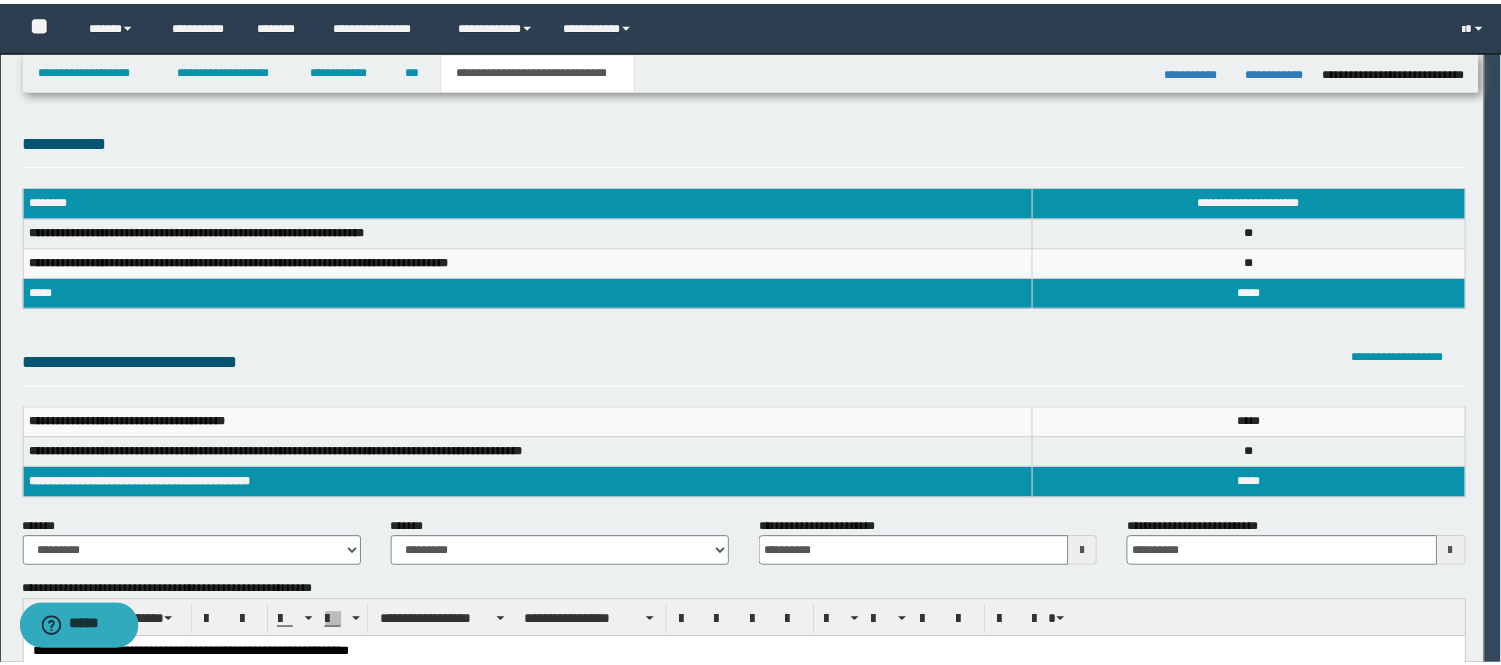 scroll, scrollTop: 0, scrollLeft: 0, axis: both 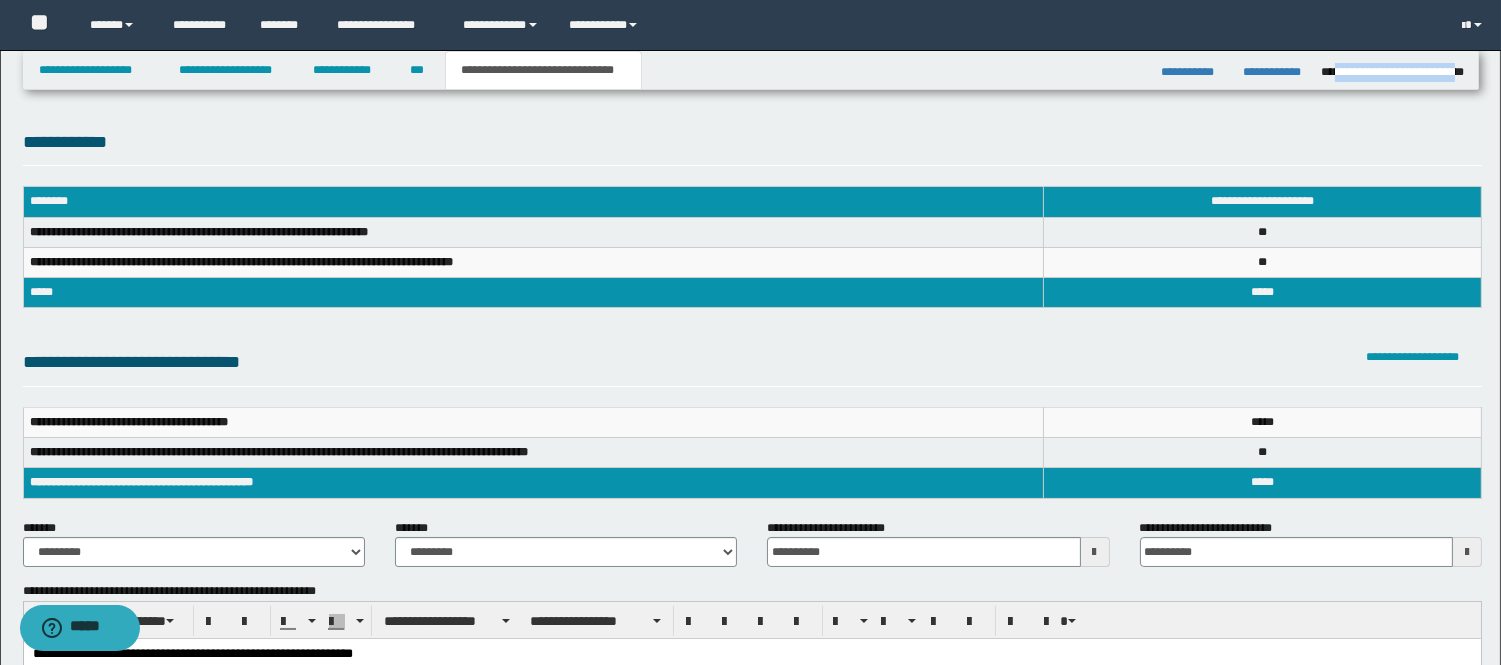 drag, startPoint x: 1461, startPoint y: 74, endPoint x: 1331, endPoint y: 75, distance: 130.00385 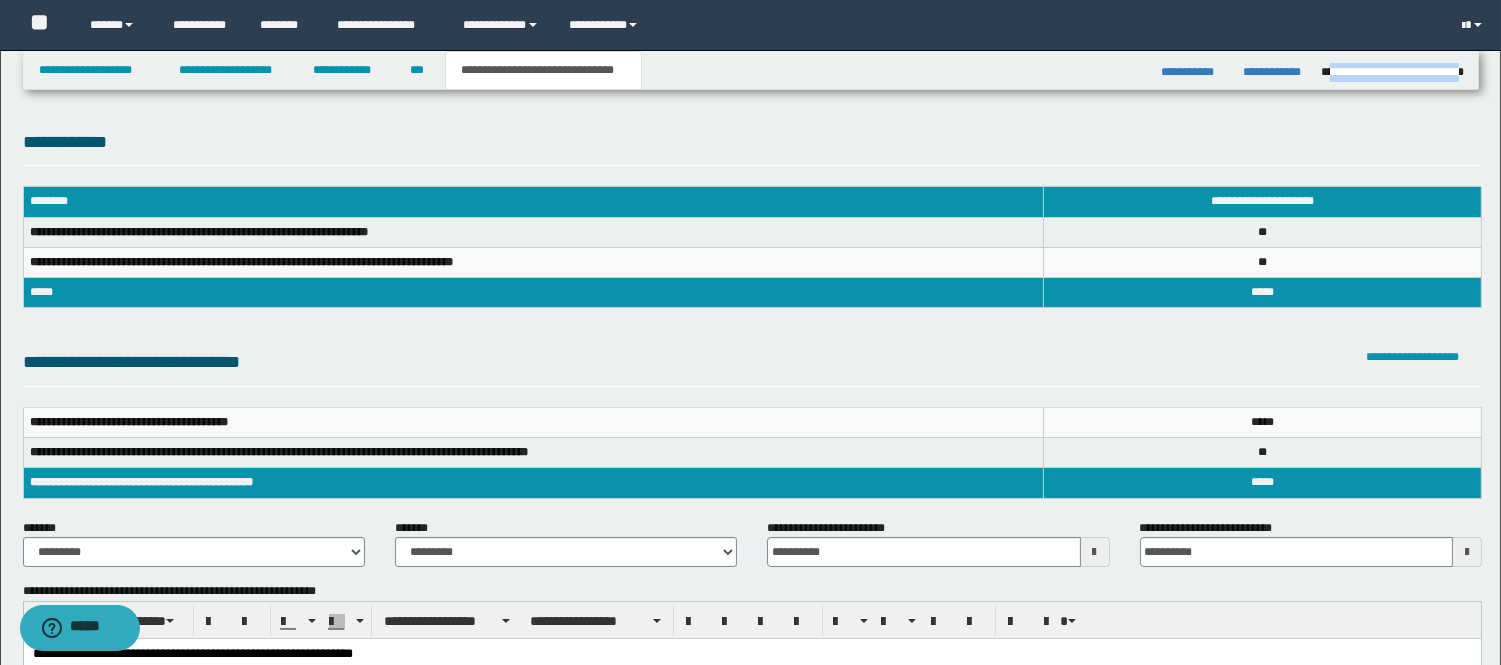drag, startPoint x: 1327, startPoint y: 71, endPoint x: 1462, endPoint y: 73, distance: 135.01482 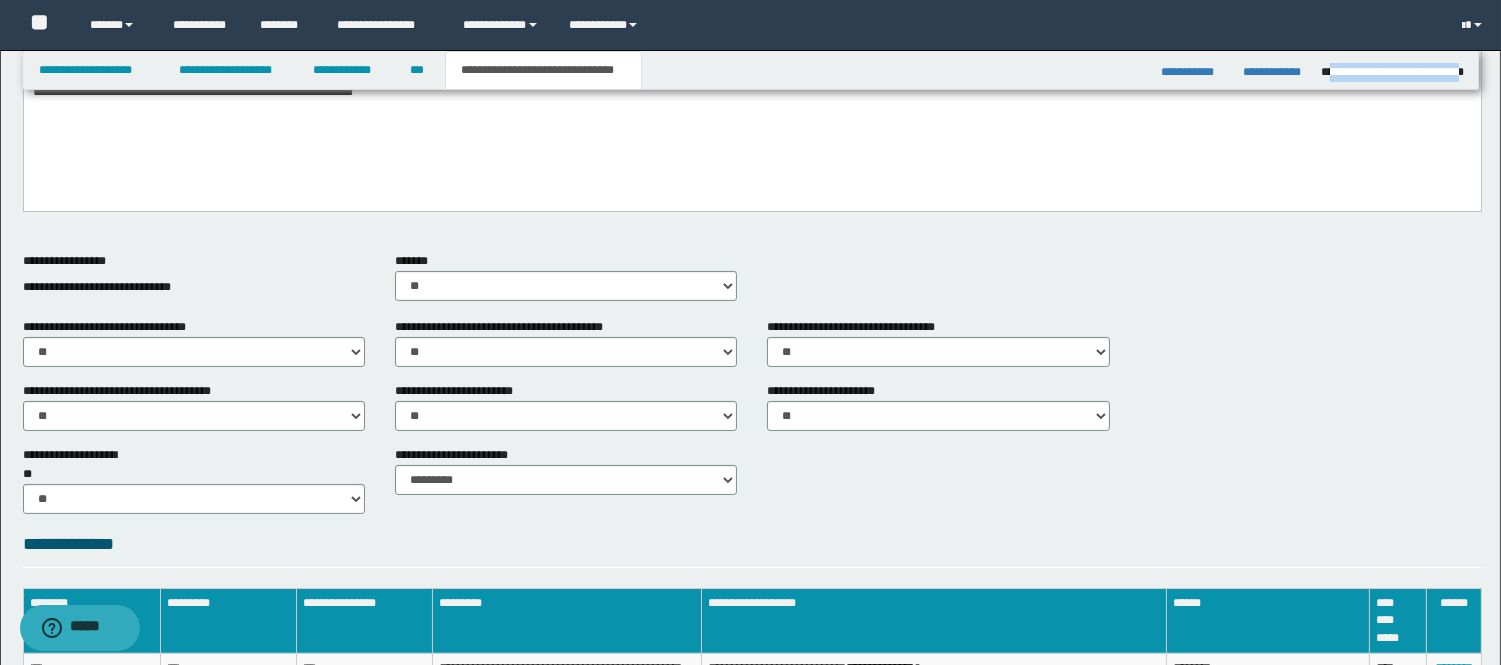 scroll, scrollTop: 744, scrollLeft: 0, axis: vertical 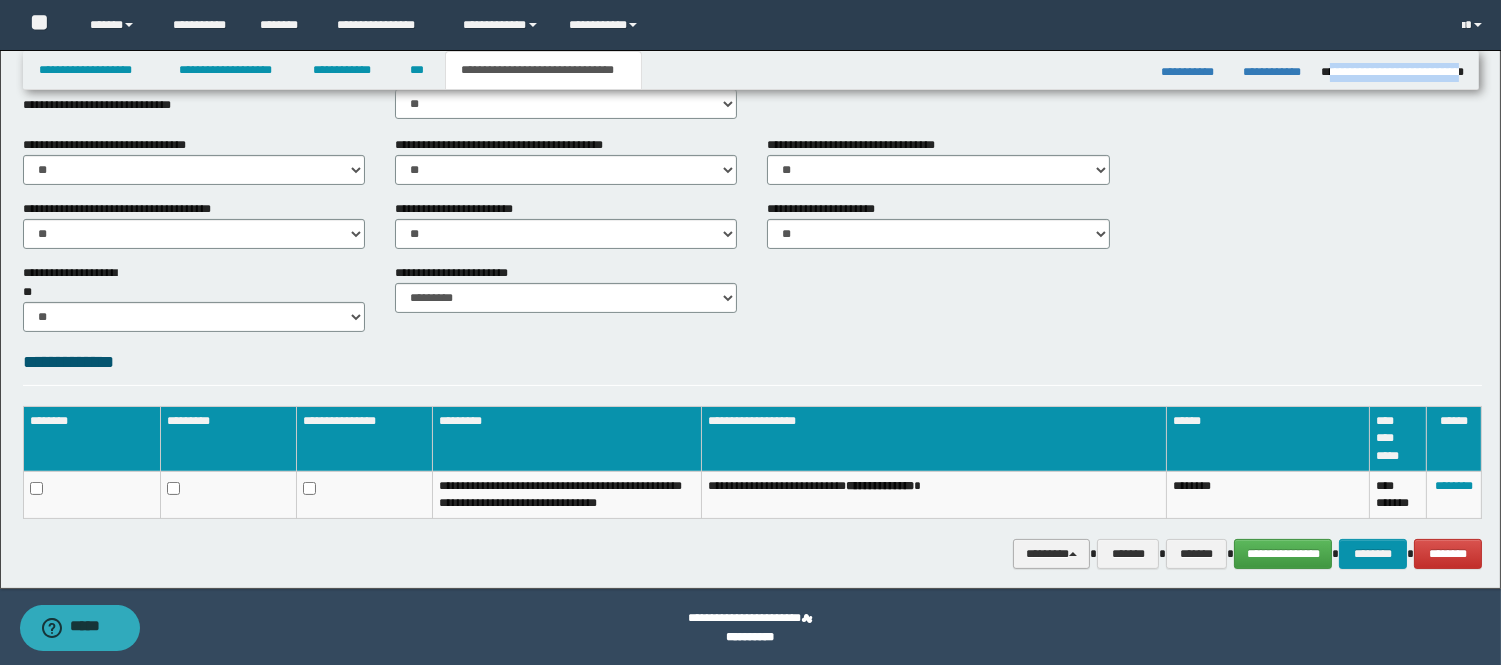 click on "********" at bounding box center [1051, 554] 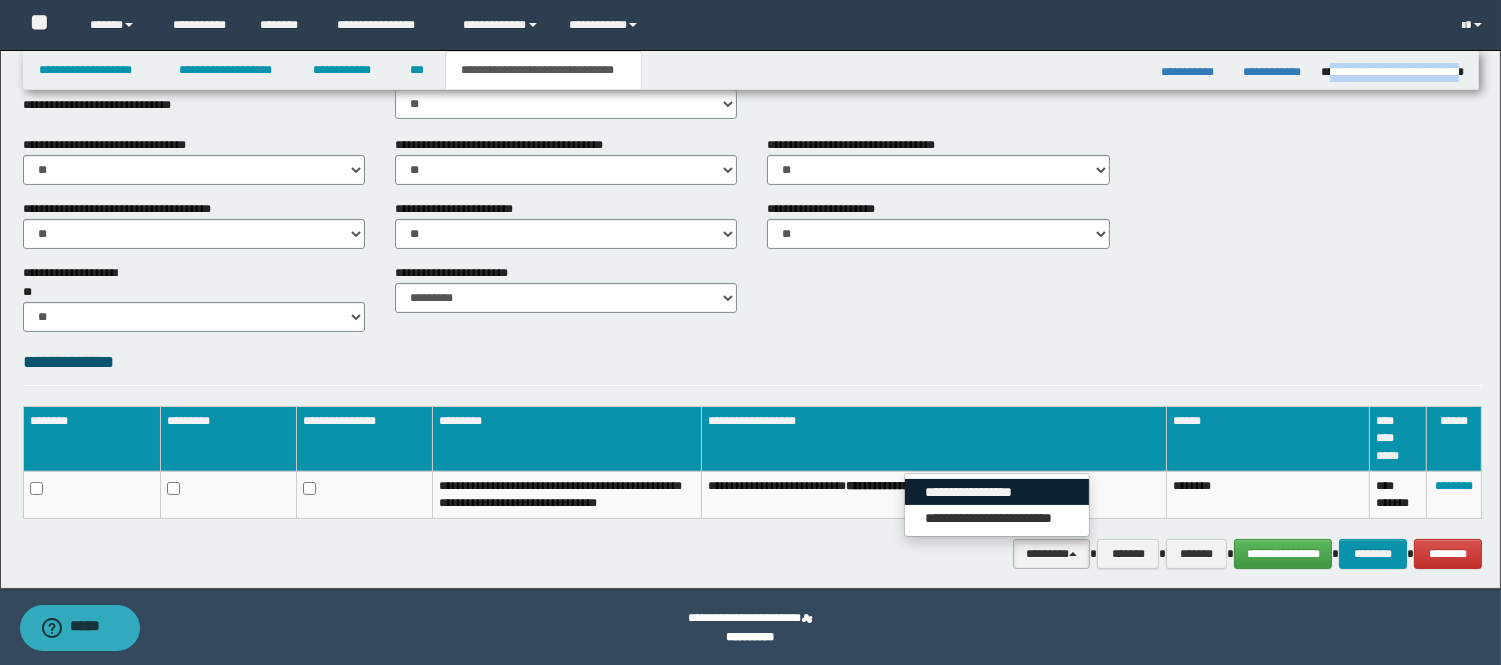 click on "**********" at bounding box center [997, 492] 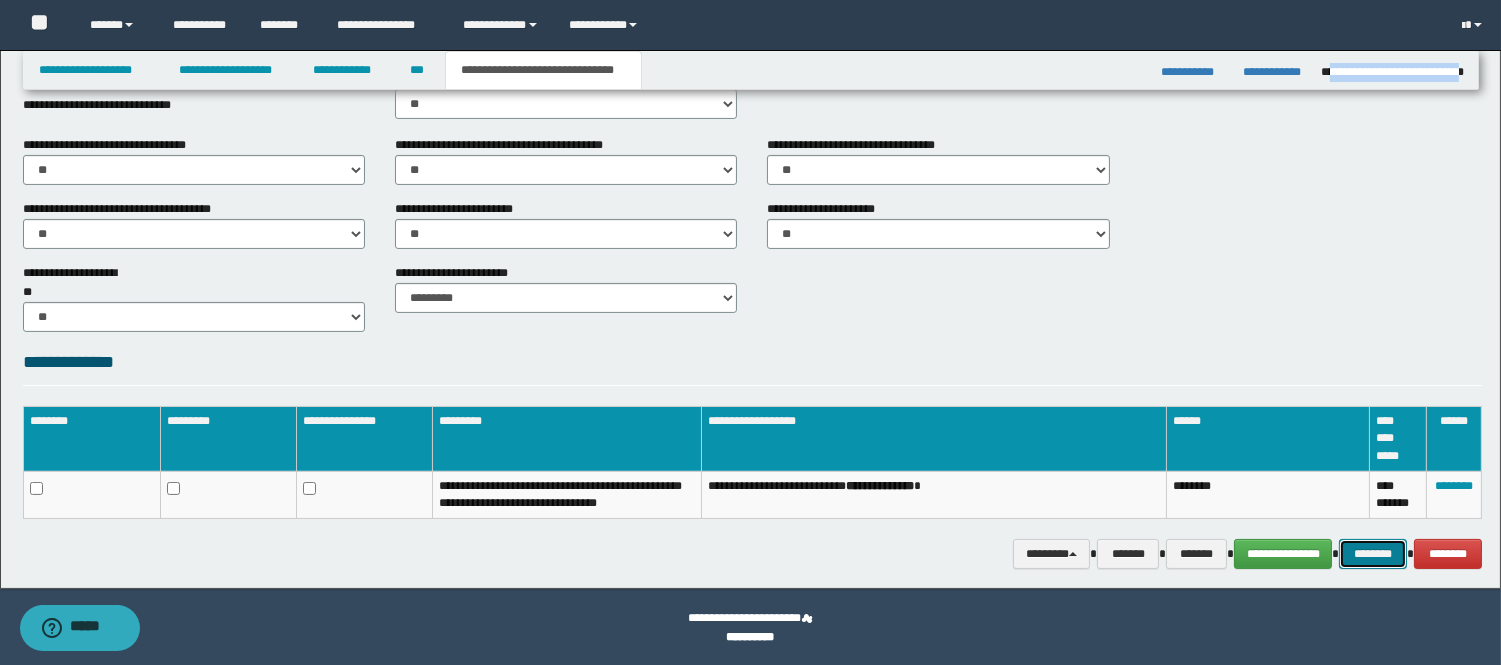drag, startPoint x: 1350, startPoint y: 558, endPoint x: 1364, endPoint y: 550, distance: 16.124516 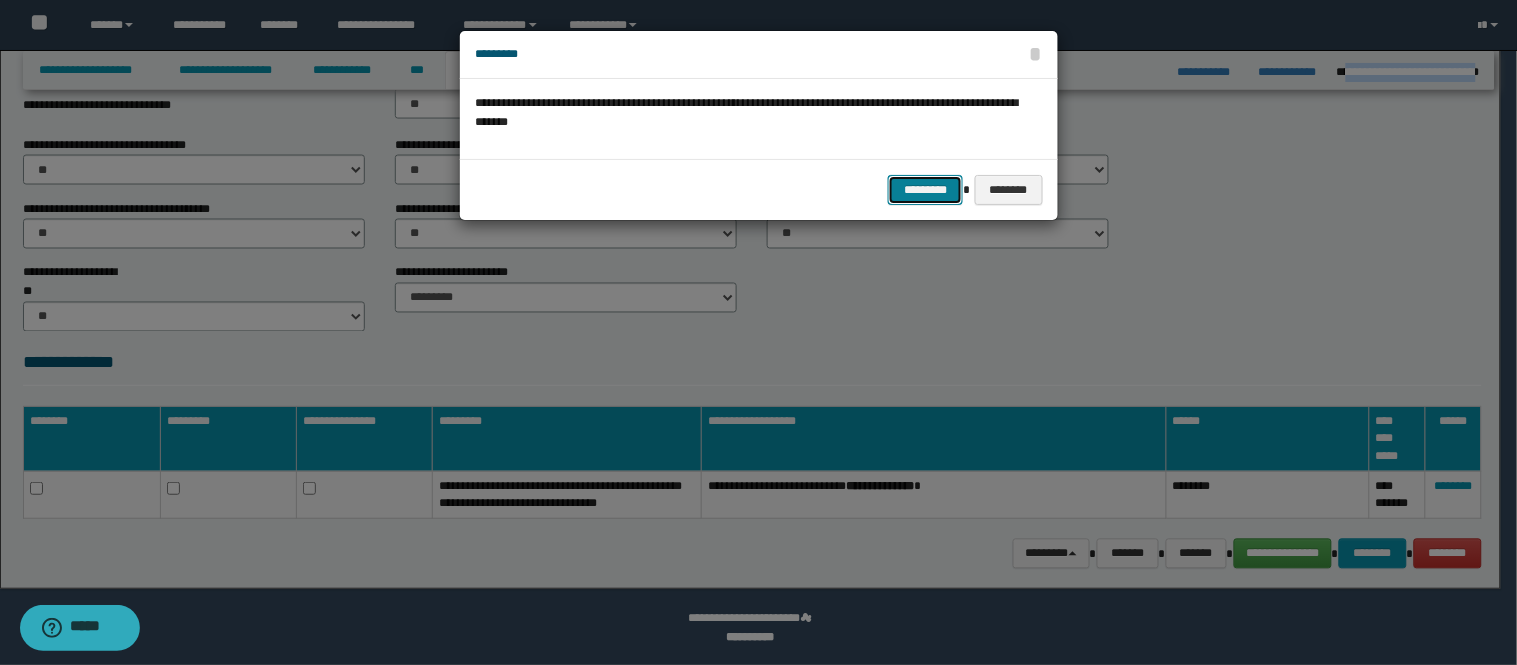 click on "*********" at bounding box center (925, 190) 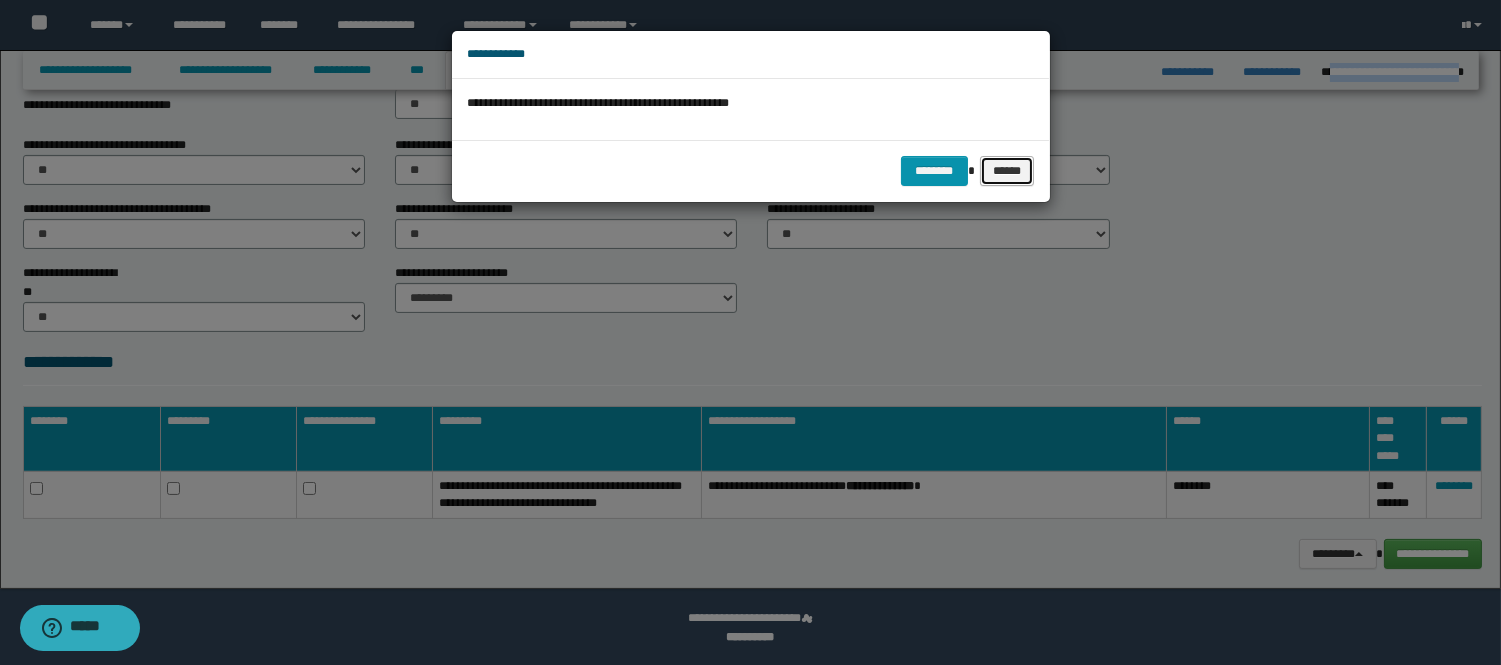 click on "******" at bounding box center (1007, 171) 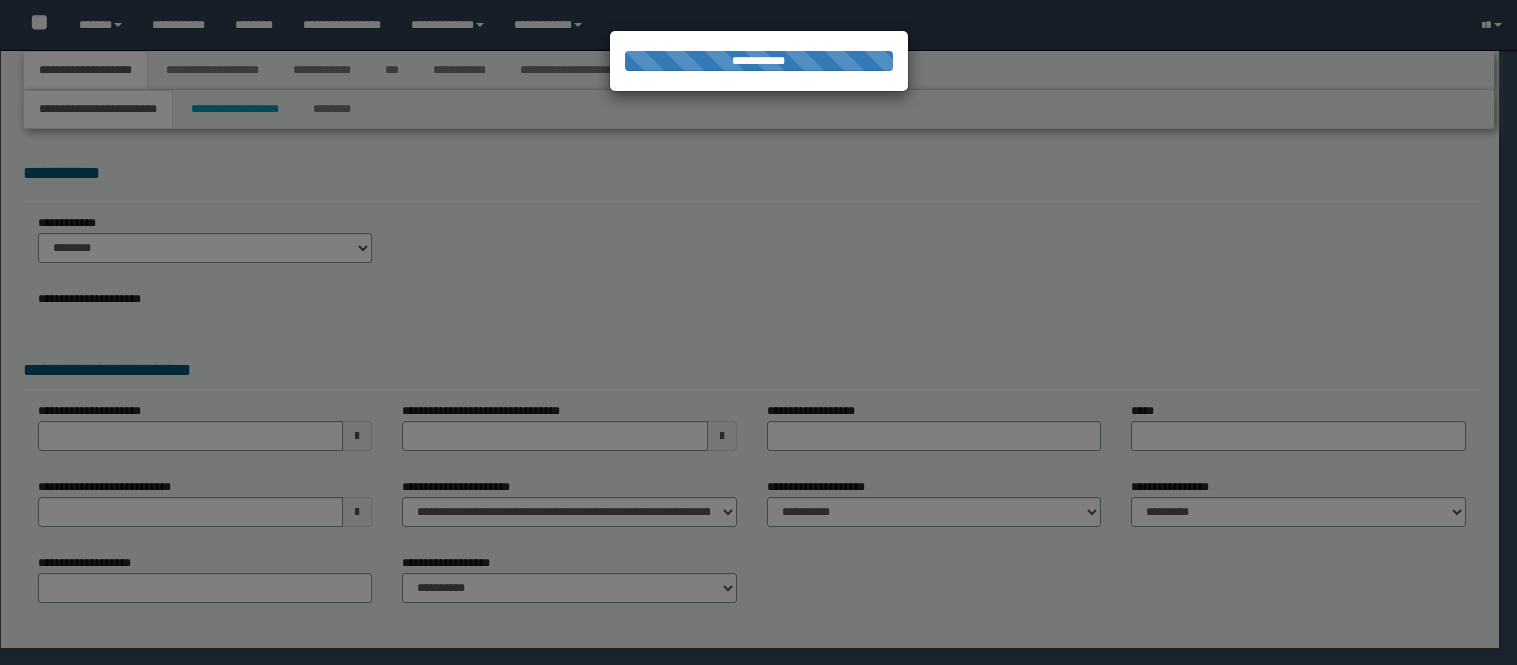 scroll, scrollTop: 0, scrollLeft: 0, axis: both 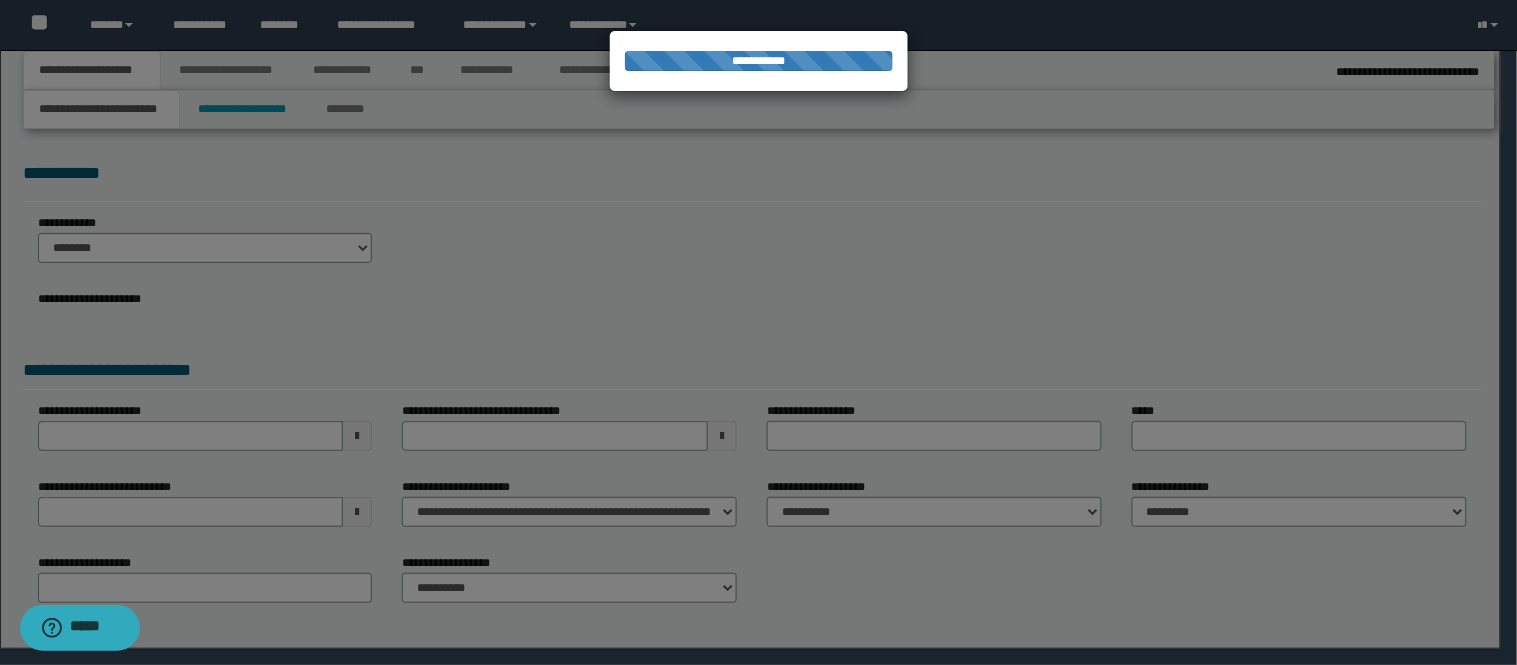 select on "*" 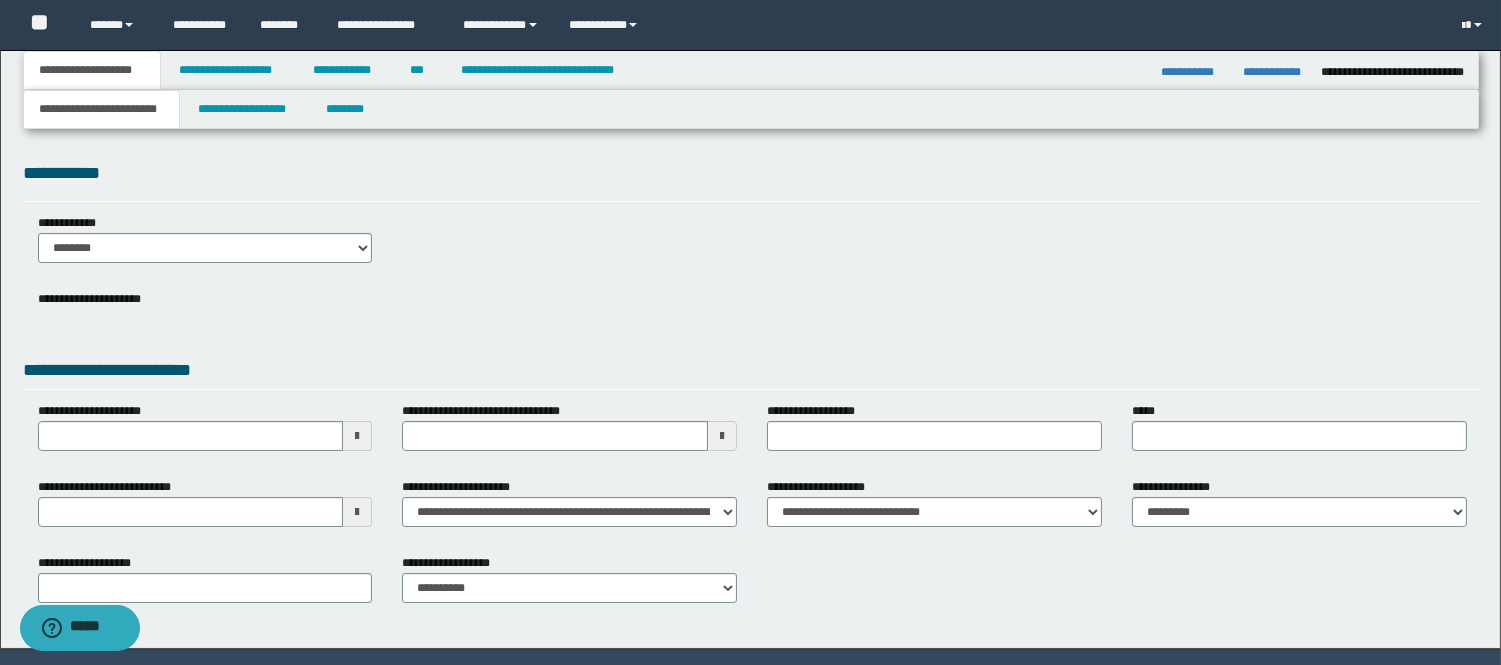 click at bounding box center [357, 512] 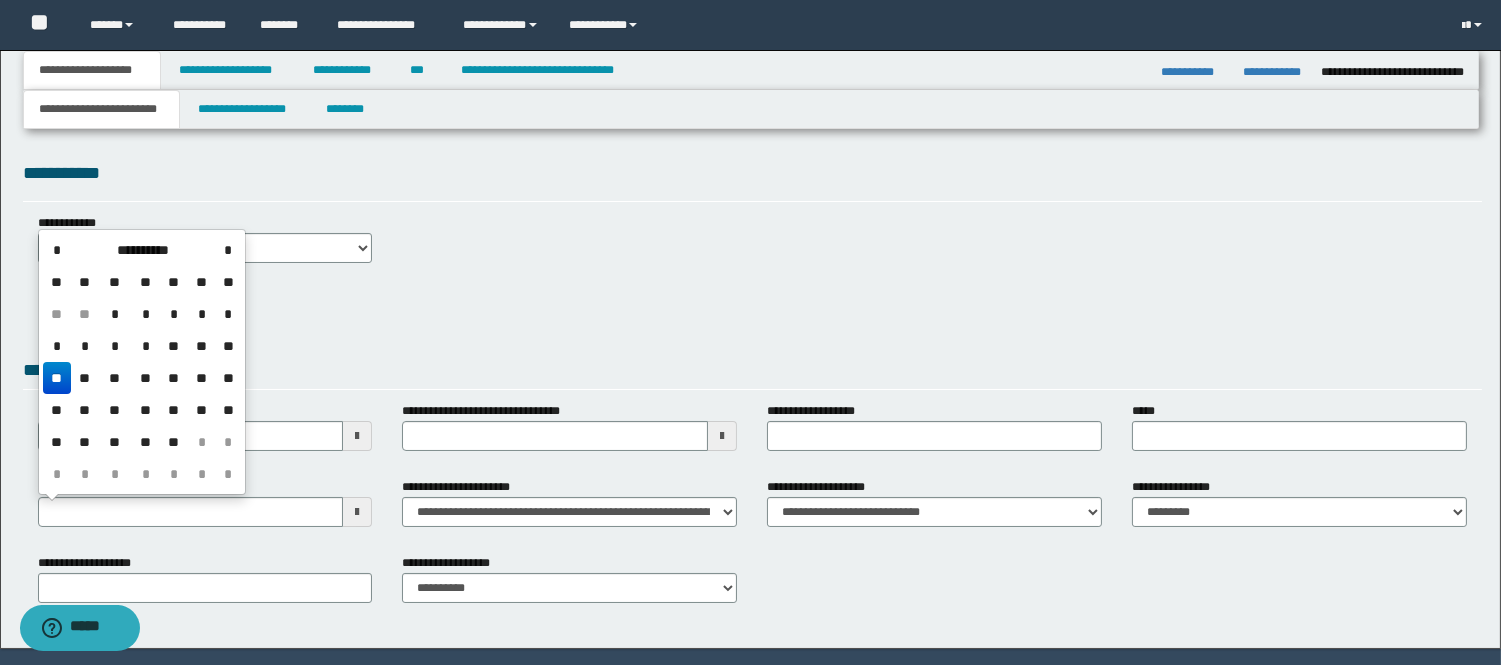 click on "**" at bounding box center [57, 378] 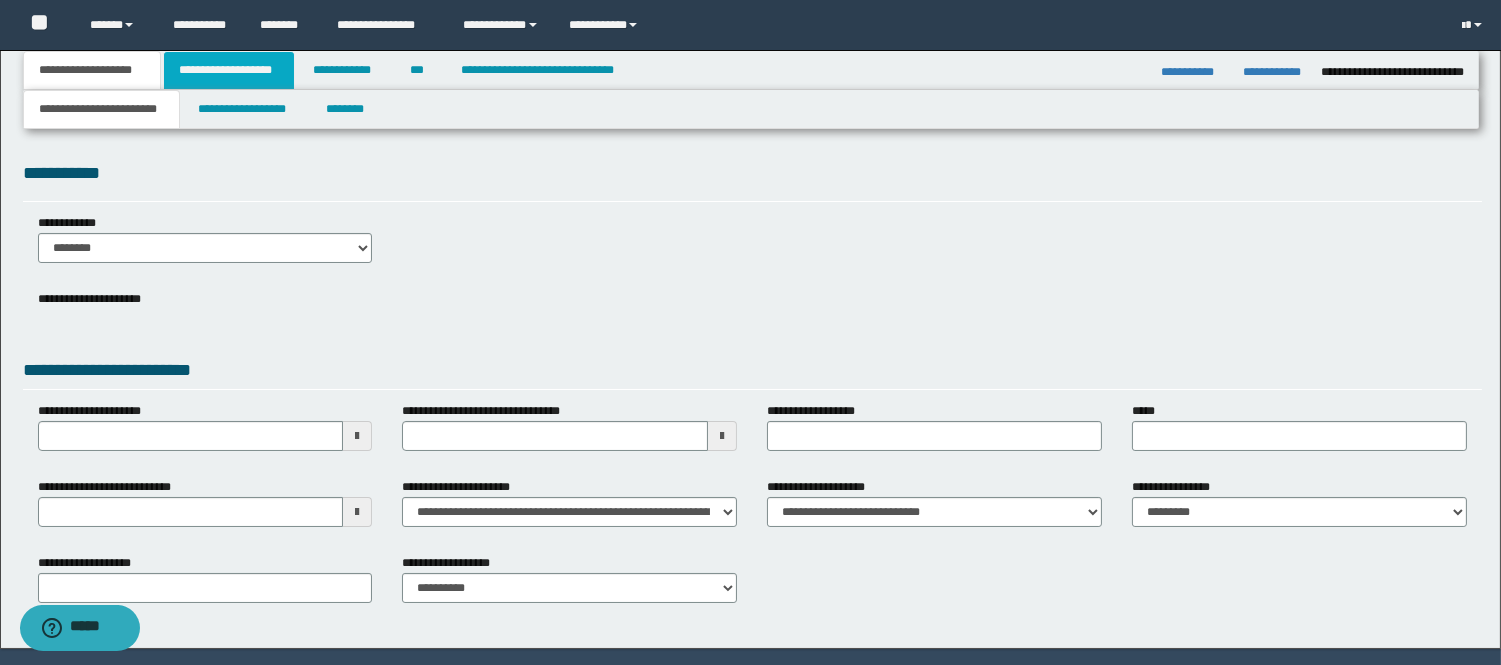 click on "**********" at bounding box center (229, 70) 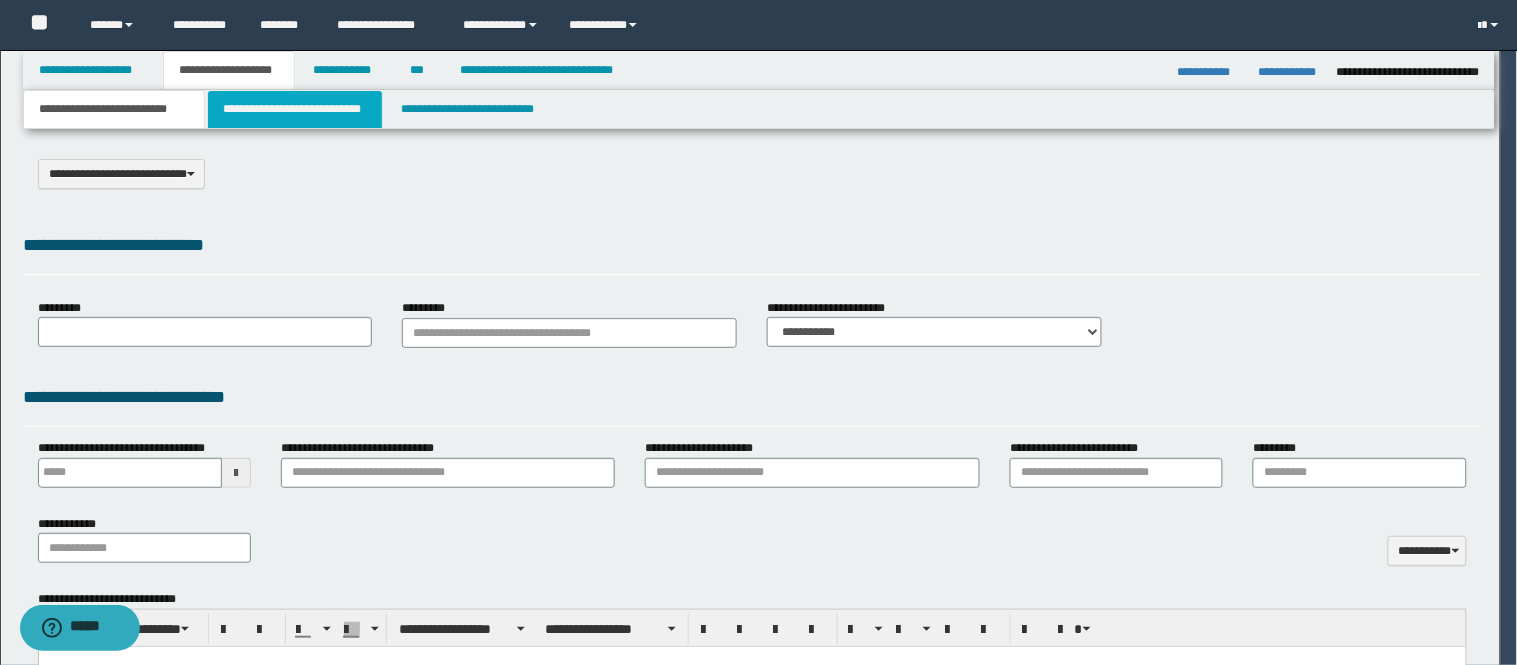 scroll, scrollTop: 0, scrollLeft: 0, axis: both 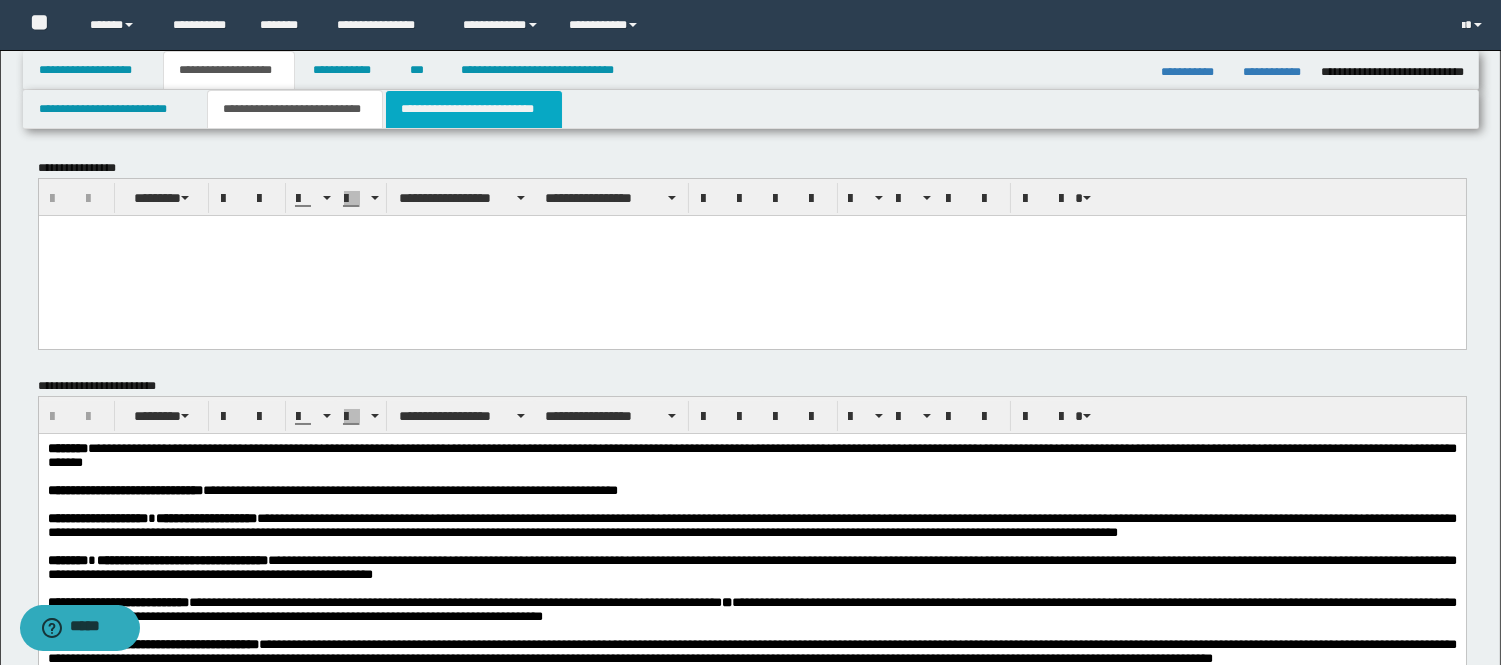 click on "**********" at bounding box center [474, 109] 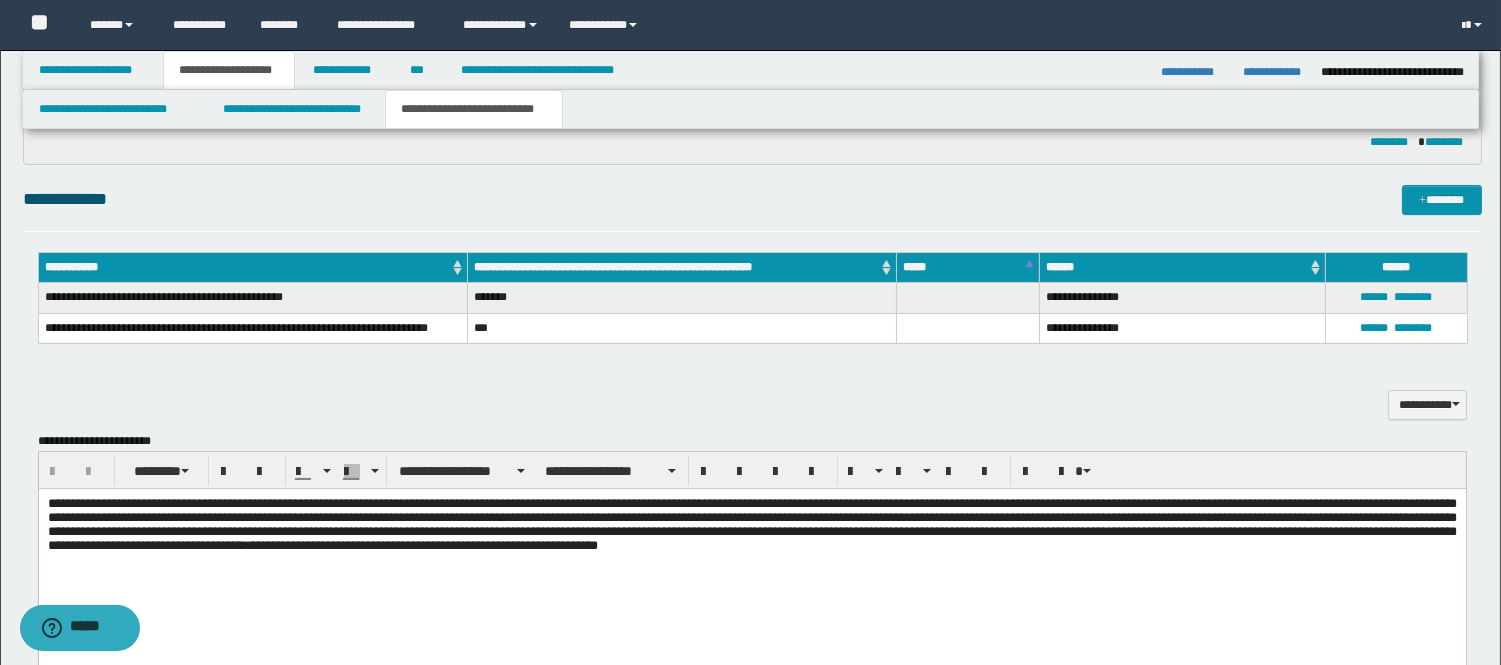 scroll, scrollTop: 444, scrollLeft: 0, axis: vertical 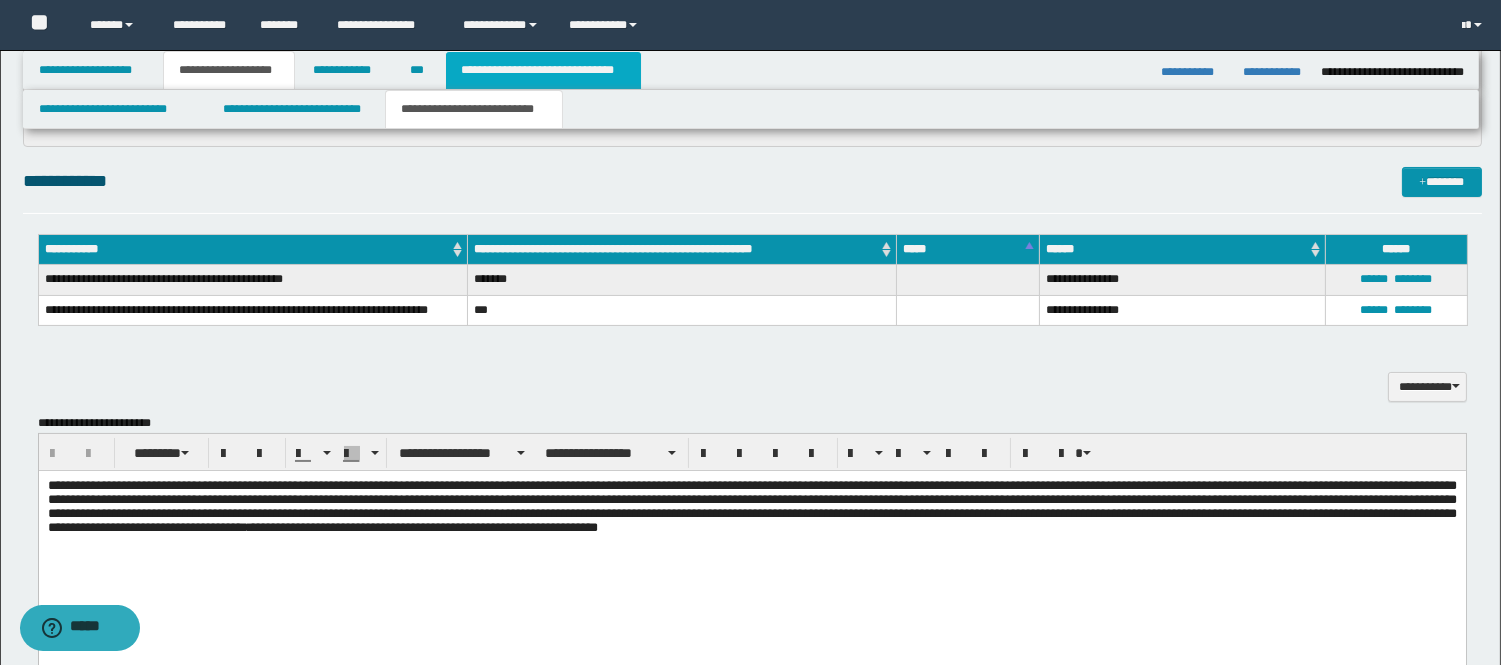 click on "**********" at bounding box center (543, 70) 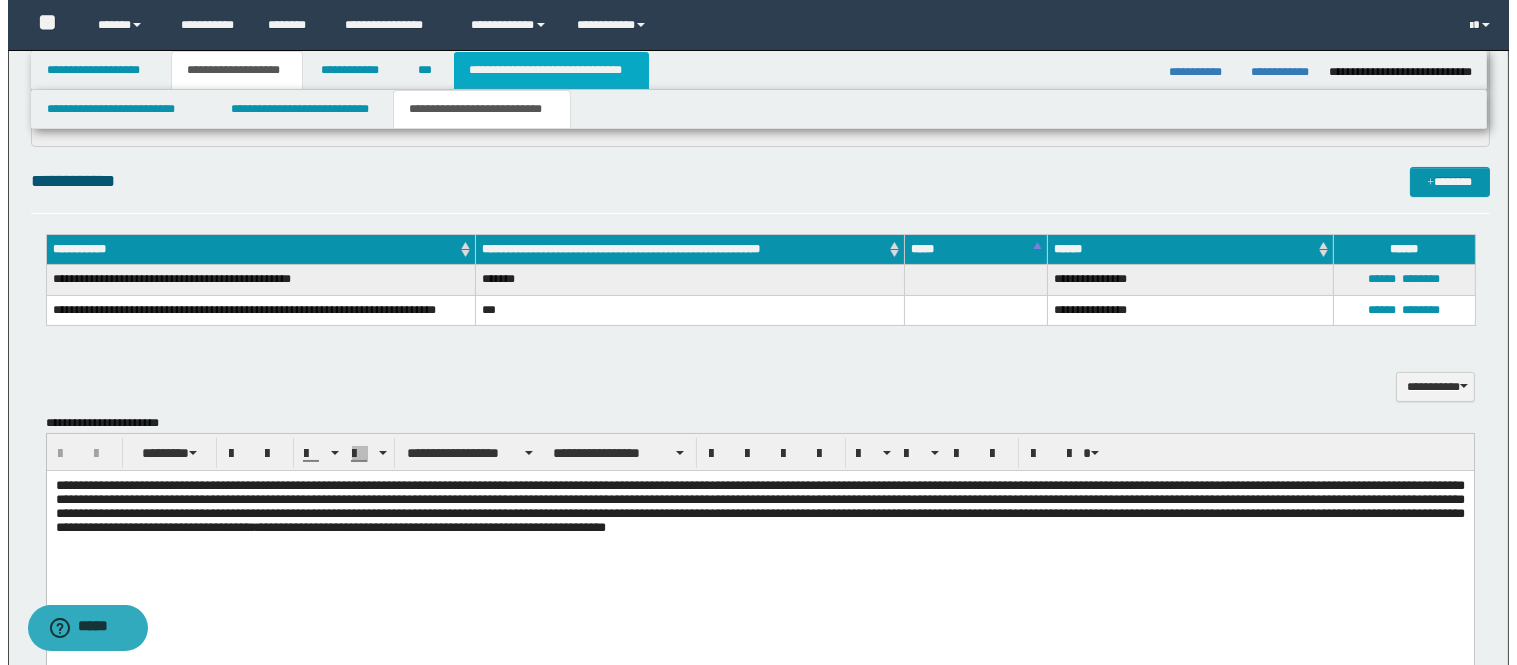 scroll, scrollTop: 0, scrollLeft: 0, axis: both 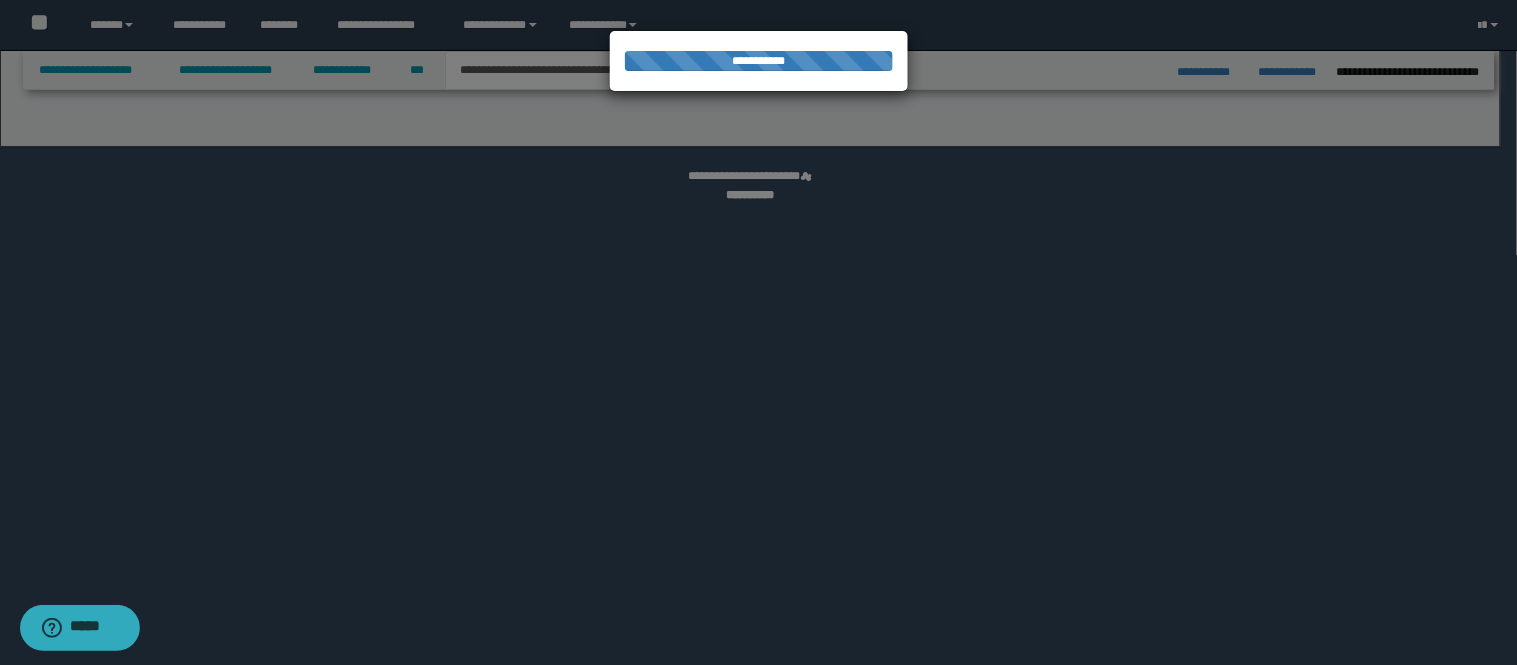 select on "*" 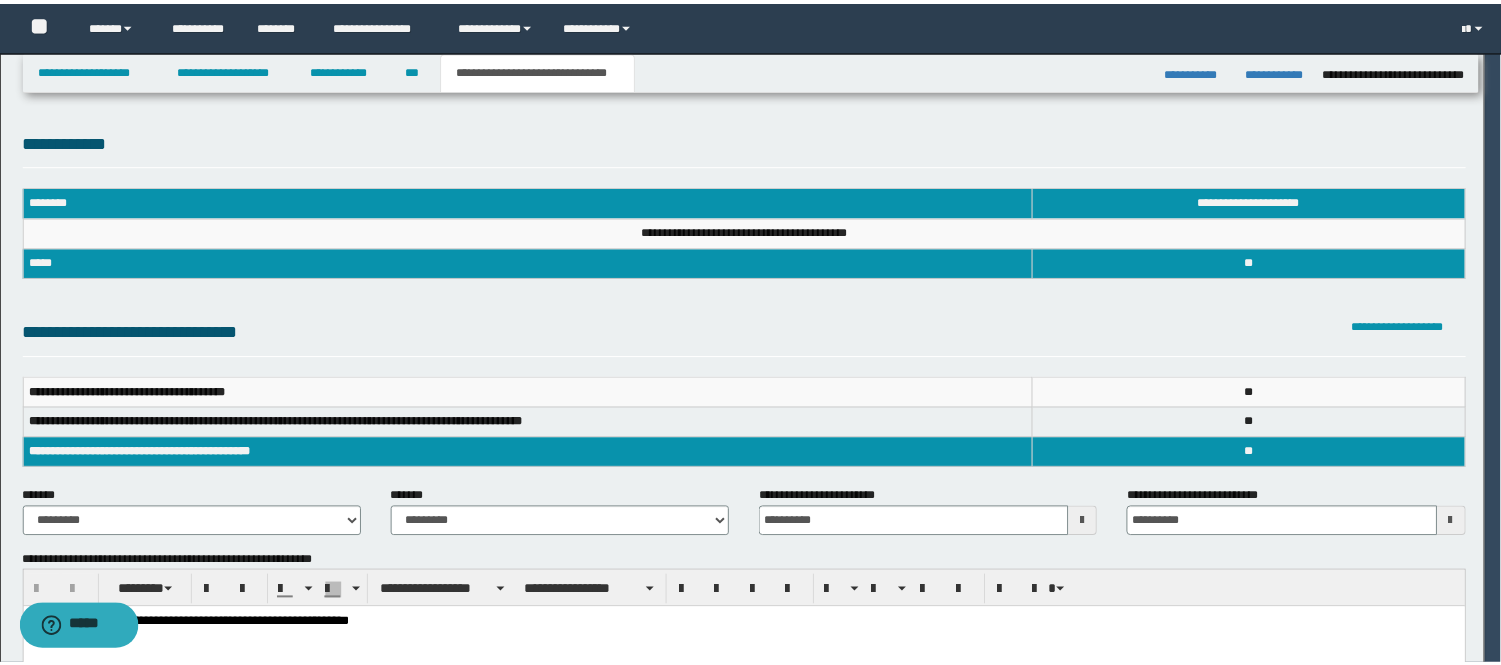 scroll, scrollTop: 0, scrollLeft: 0, axis: both 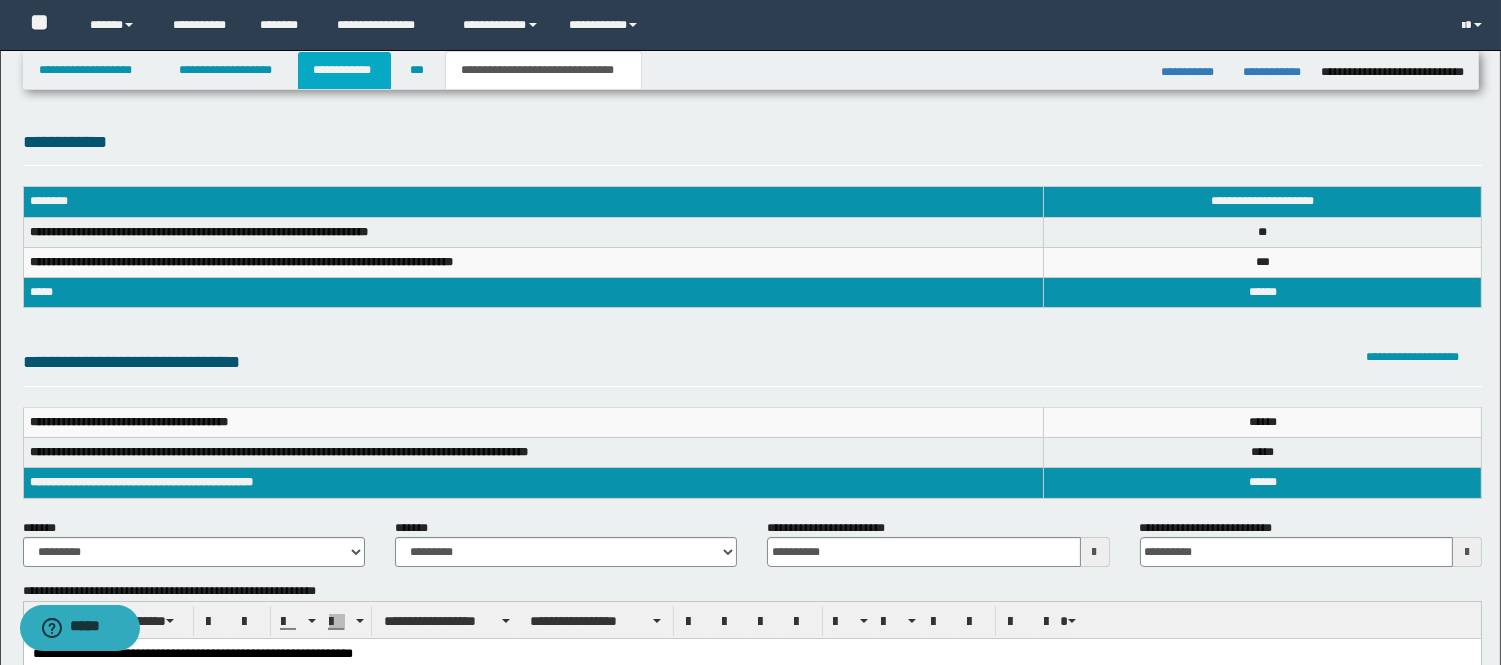 click on "**********" at bounding box center [344, 70] 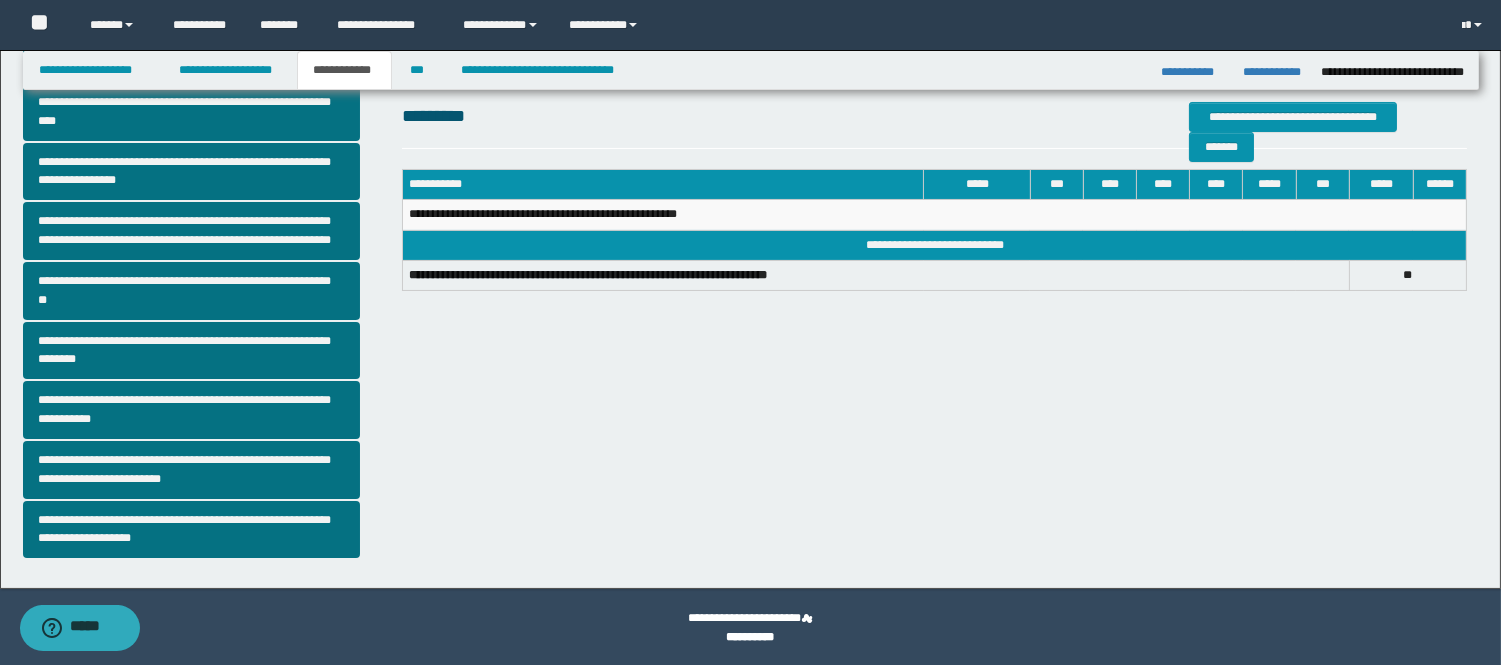scroll, scrollTop: 445, scrollLeft: 0, axis: vertical 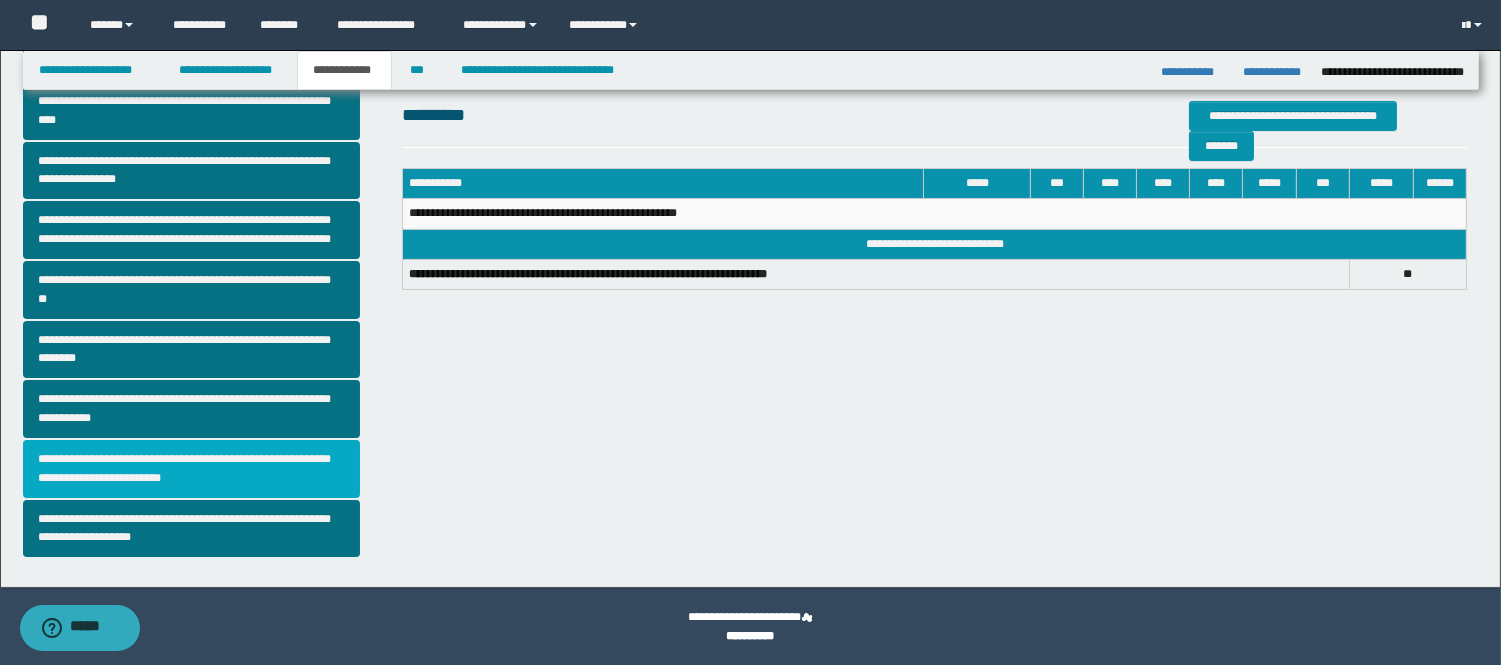 click on "**********" at bounding box center [192, 469] 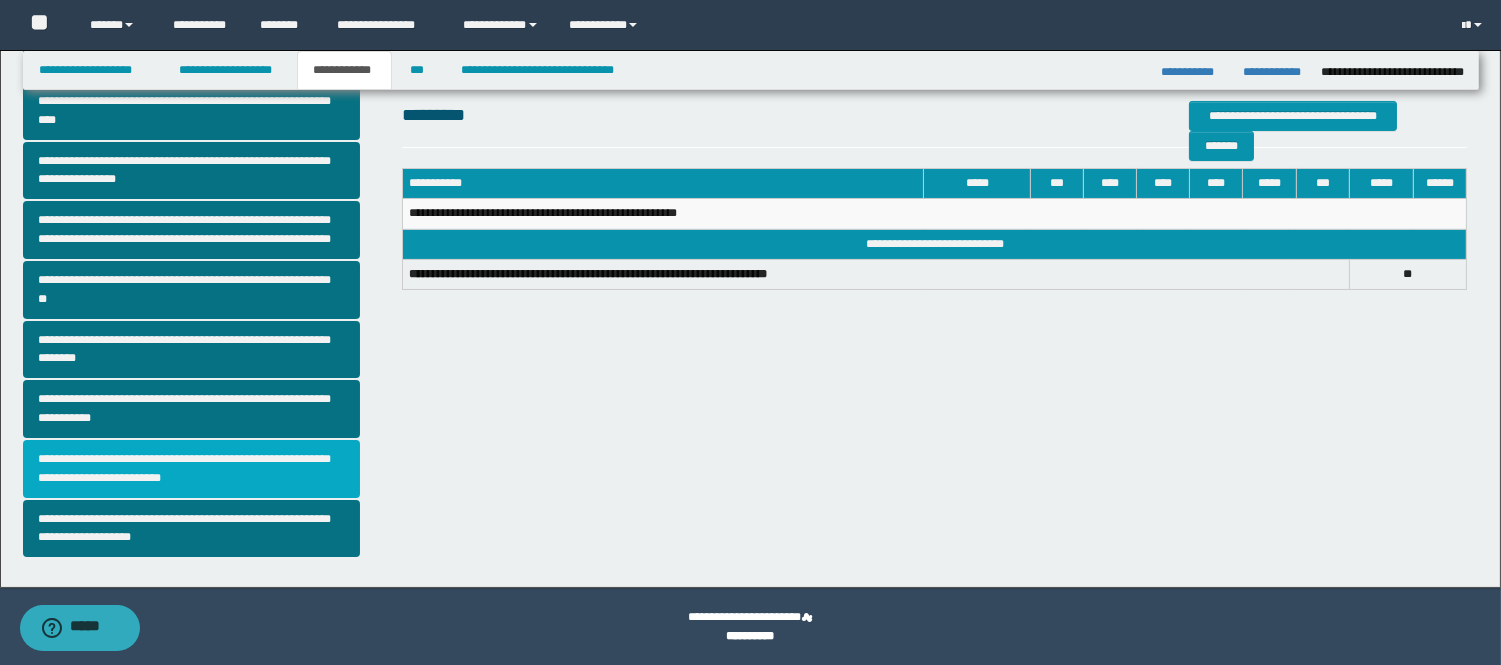 scroll, scrollTop: 0, scrollLeft: 0, axis: both 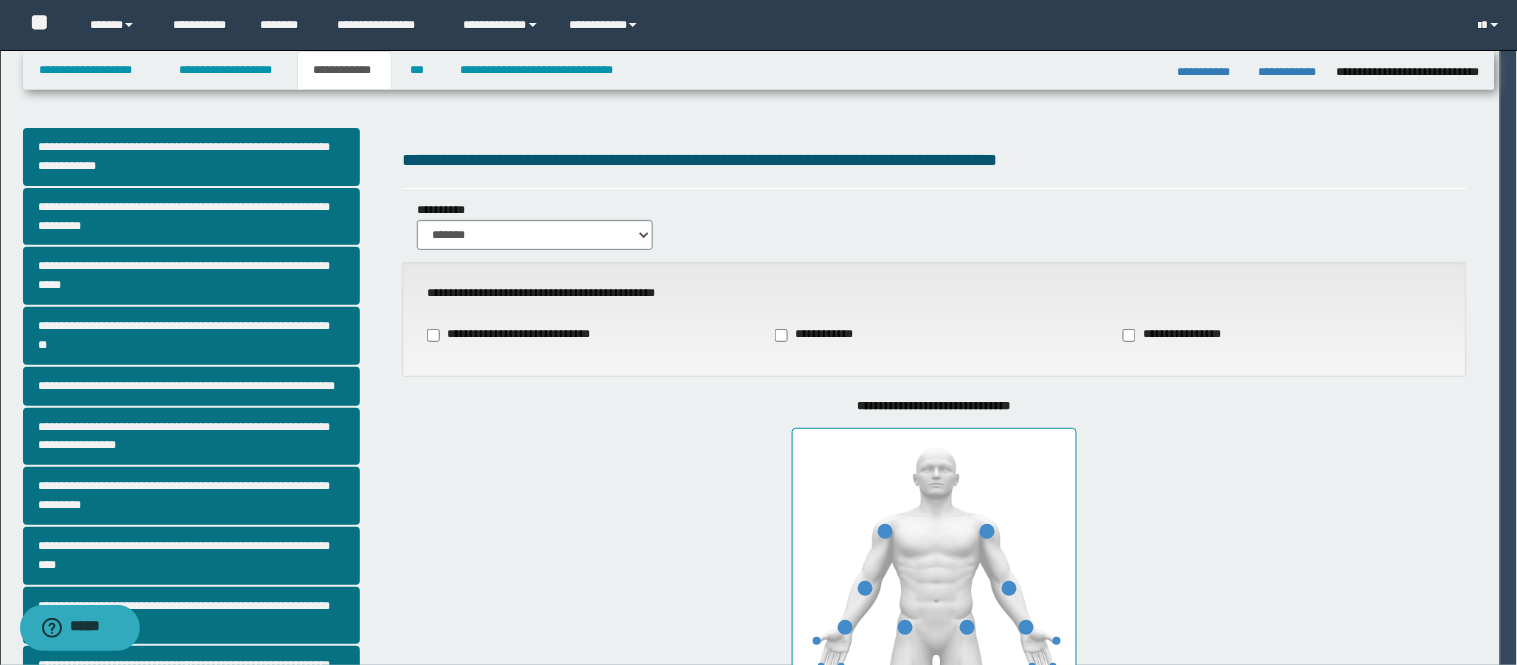 type on "**" 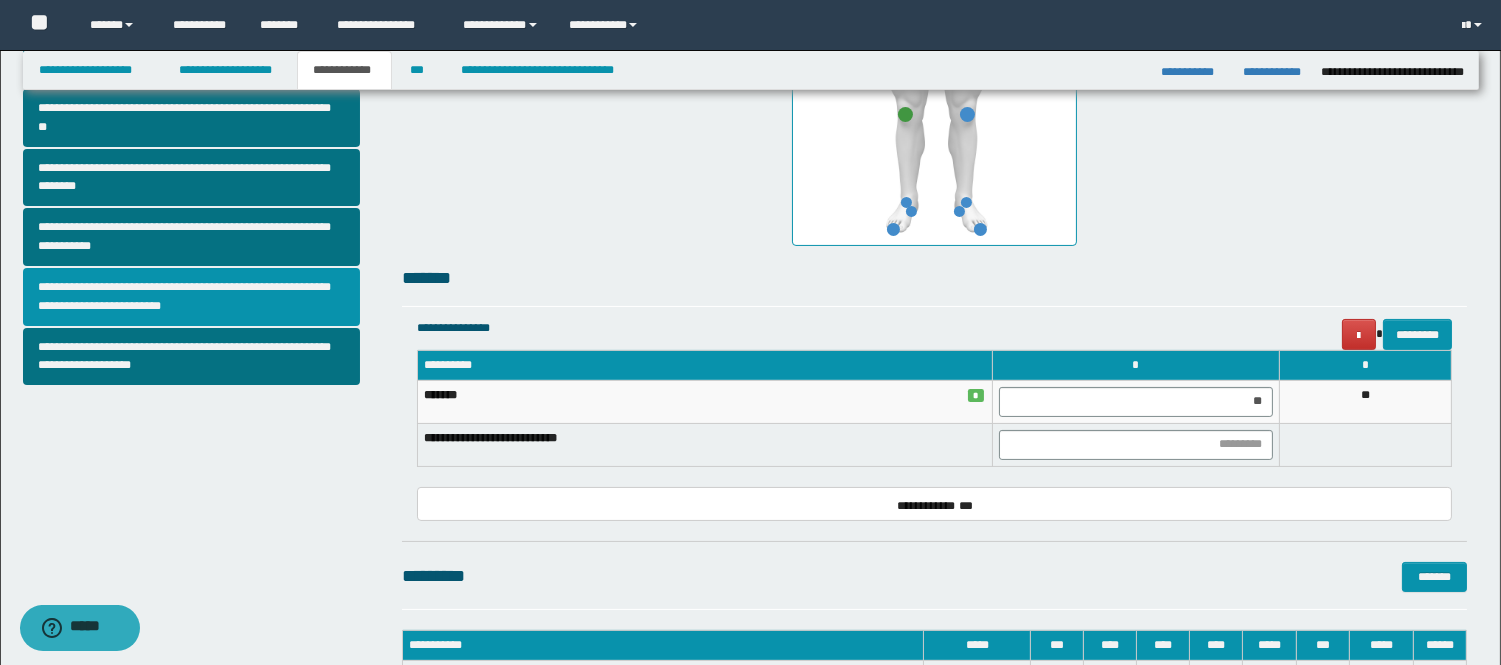 scroll, scrollTop: 622, scrollLeft: 0, axis: vertical 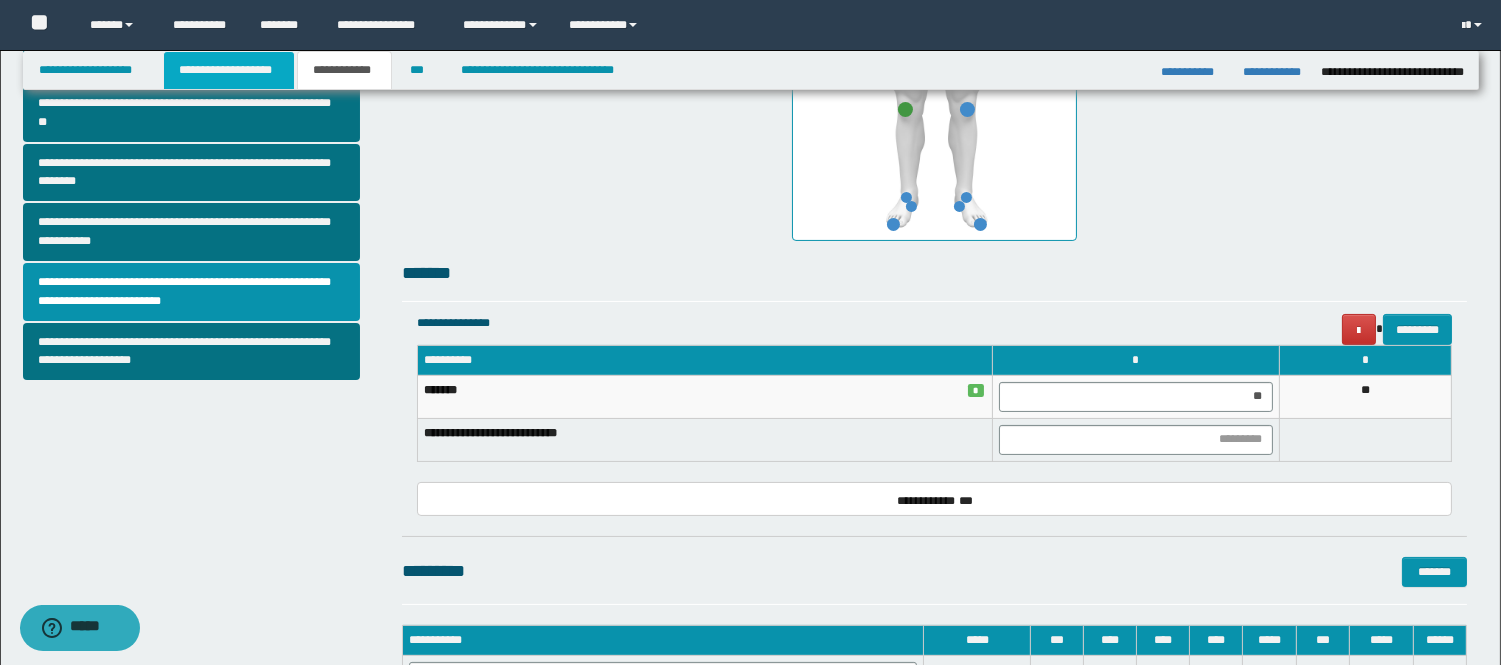click on "**********" at bounding box center [229, 70] 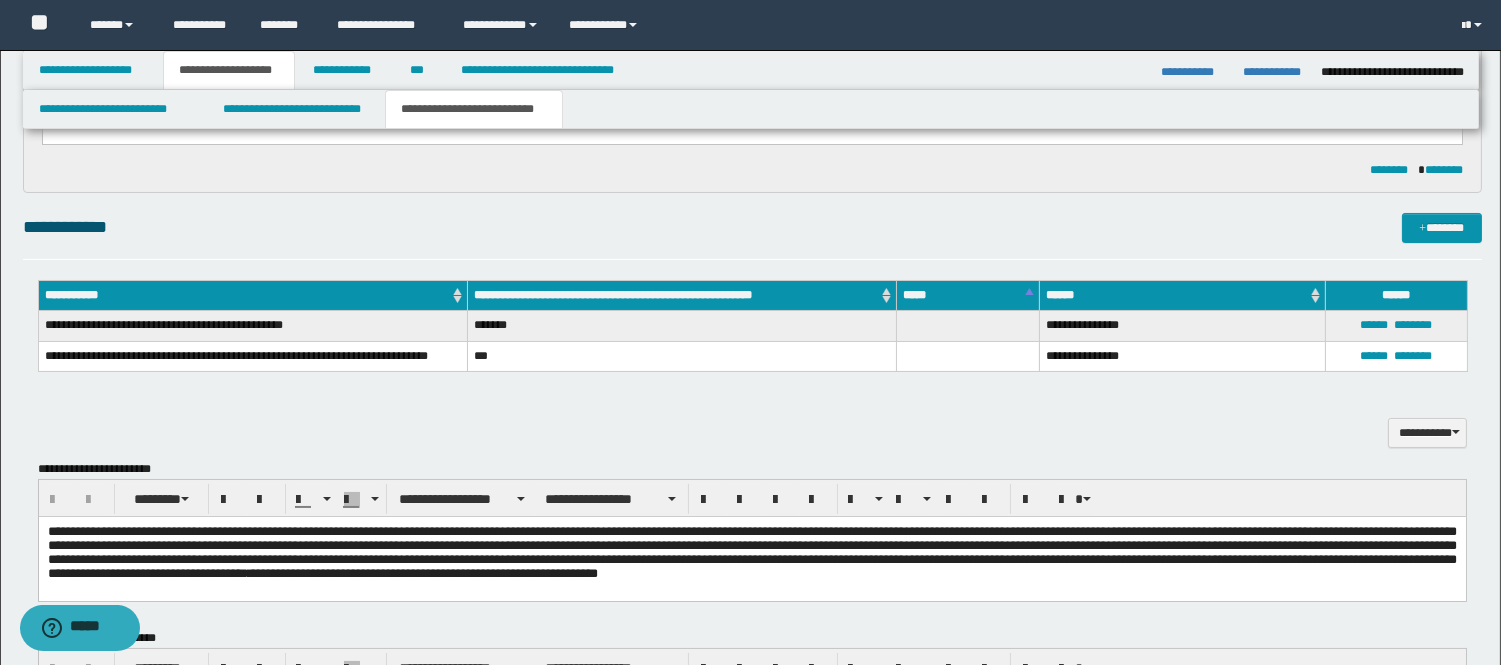 scroll, scrollTop: 208, scrollLeft: 0, axis: vertical 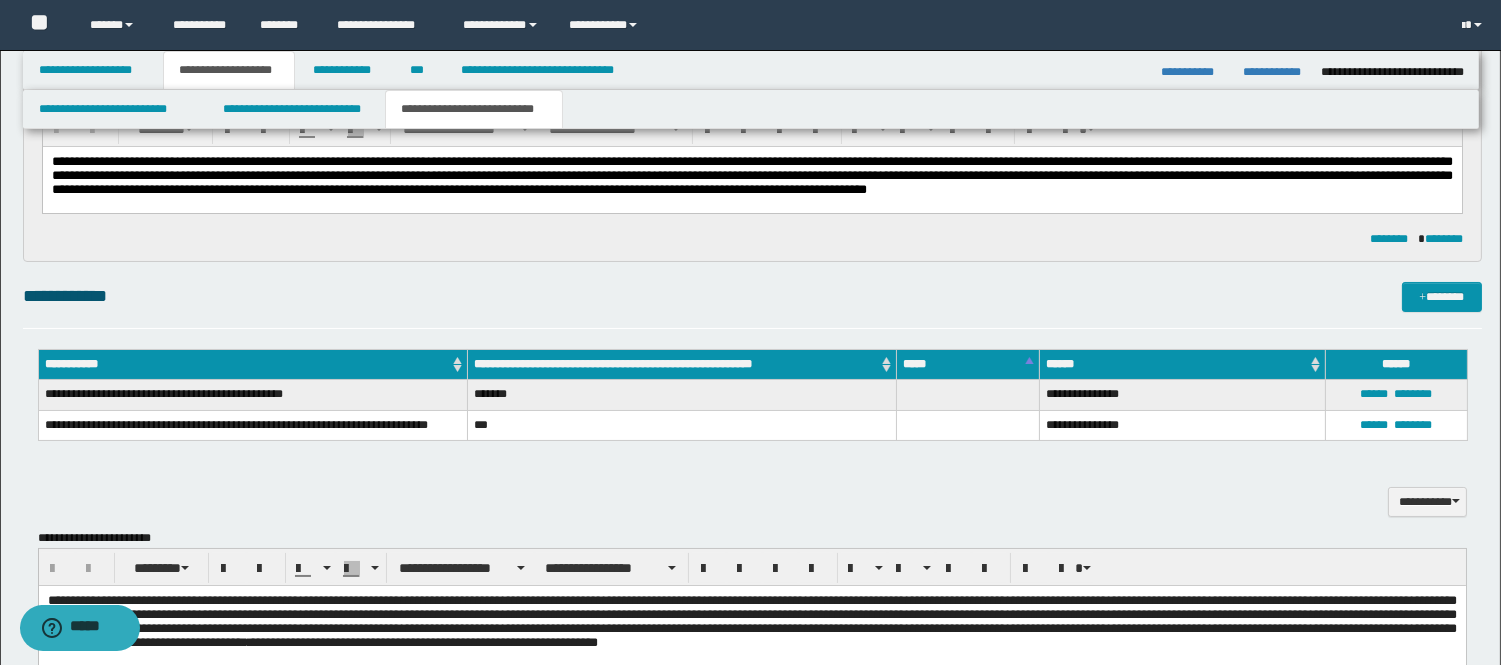click on "**********" at bounding box center (751, 176) 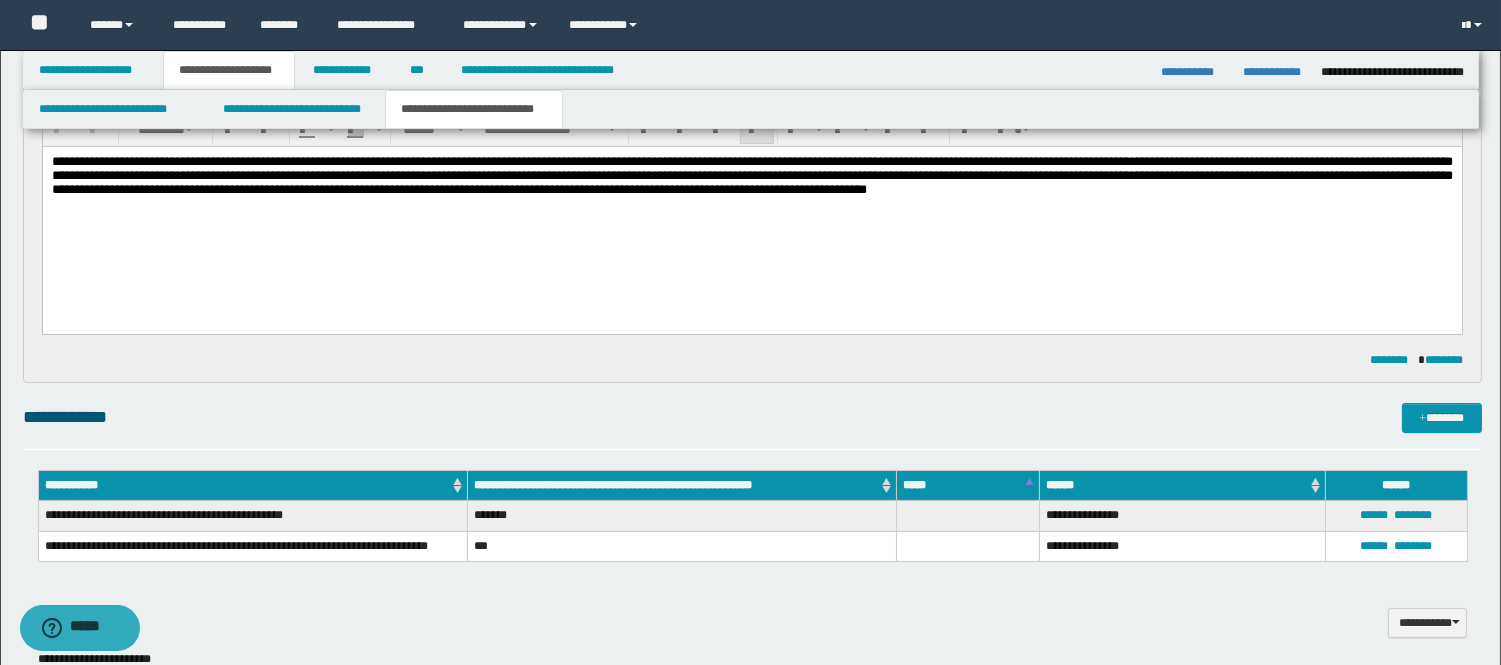 click on "**********" at bounding box center (751, 175) 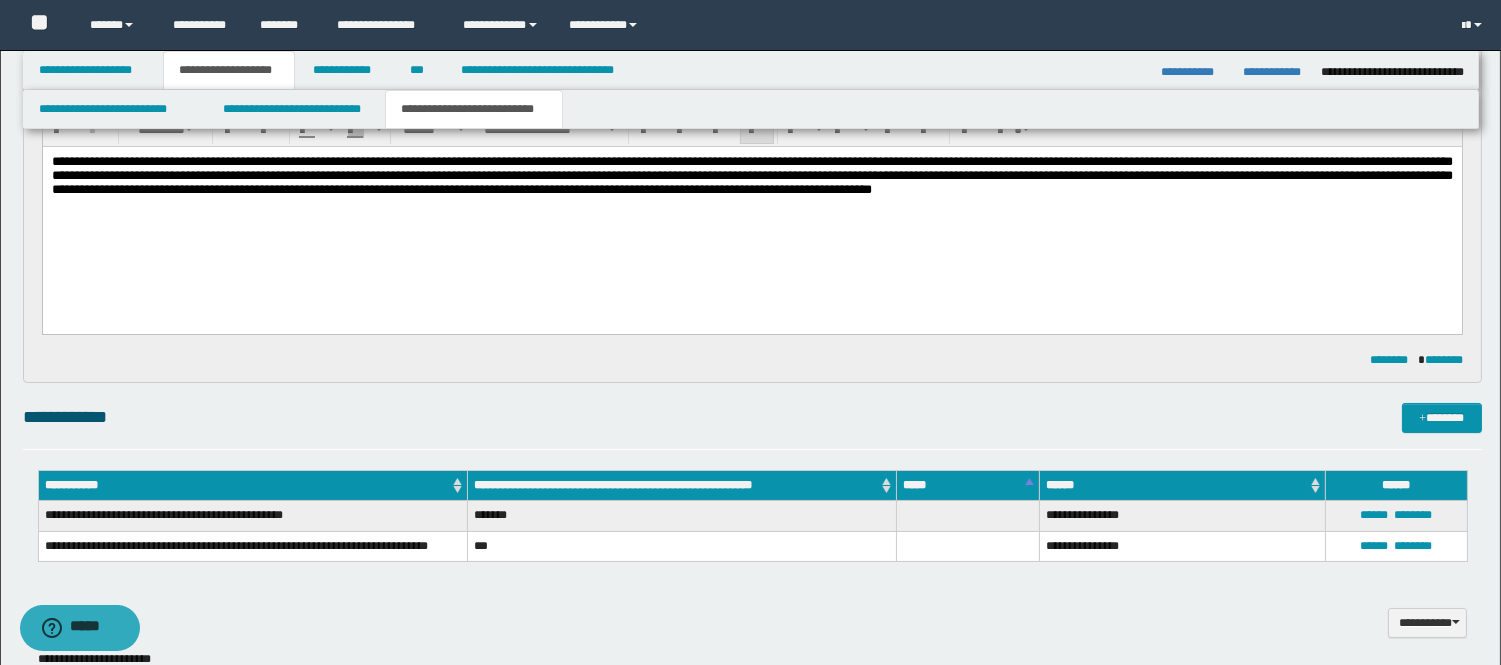 click on "**********" at bounding box center (751, 175) 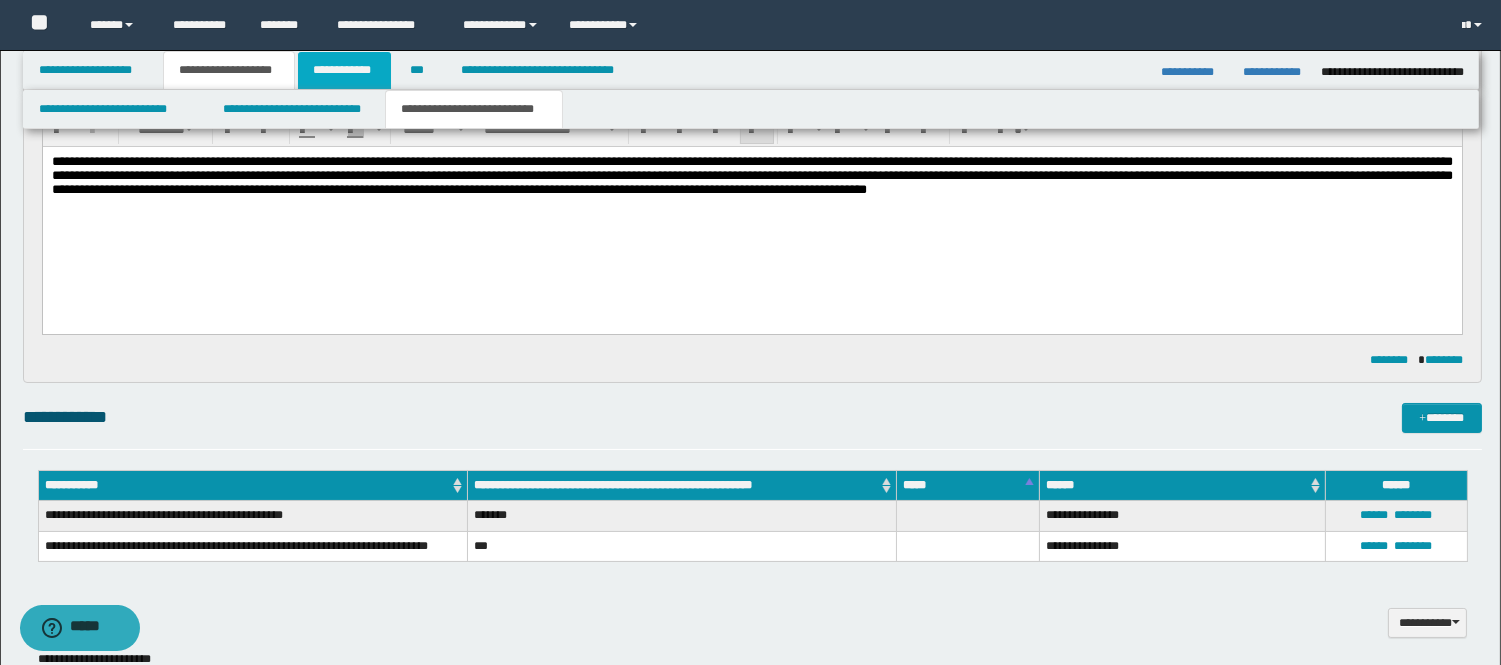 click on "**********" at bounding box center [344, 70] 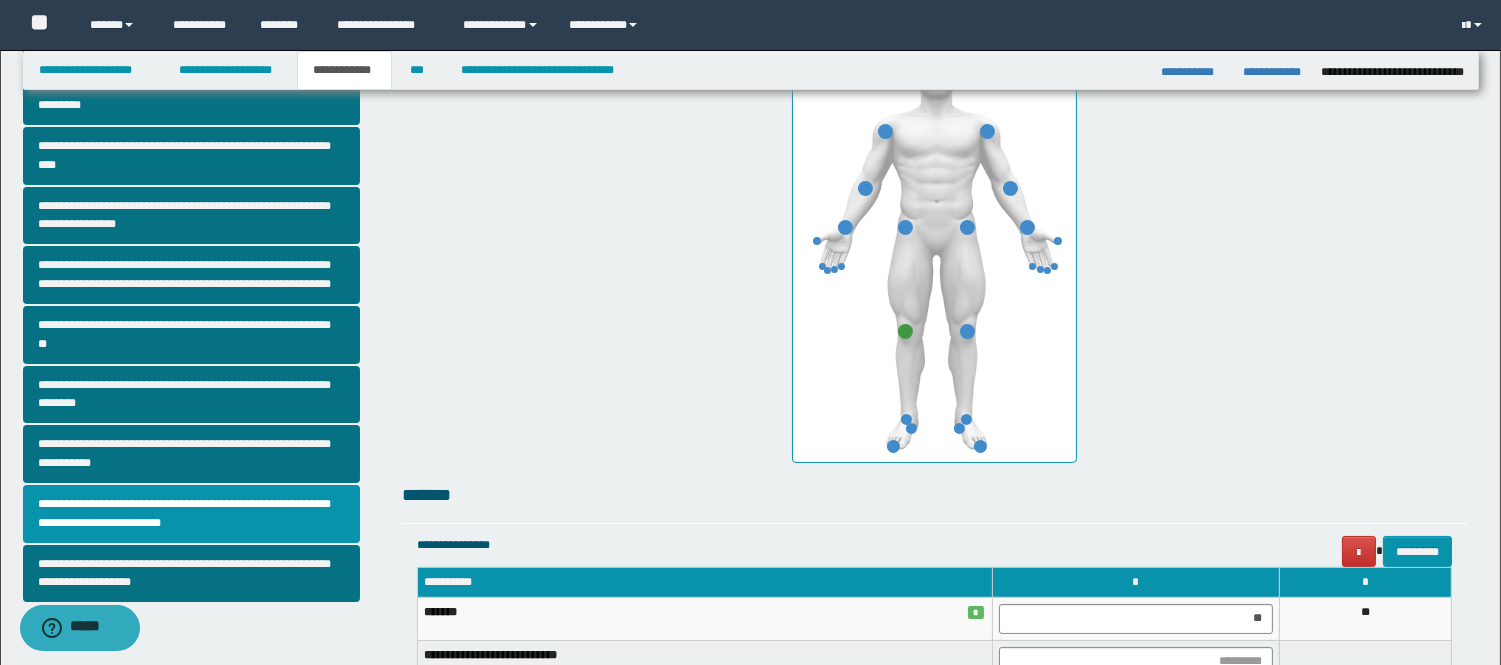 scroll, scrollTop: 844, scrollLeft: 0, axis: vertical 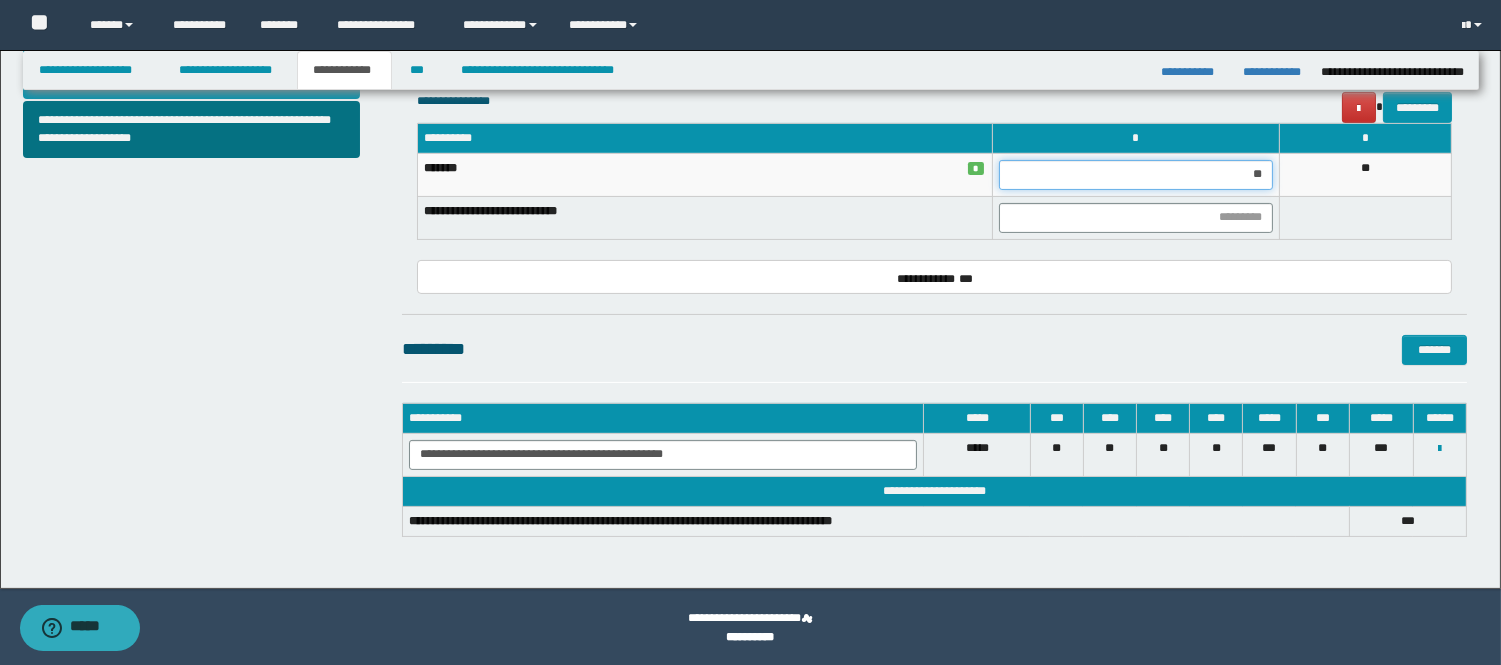click on "**" at bounding box center (1136, 175) 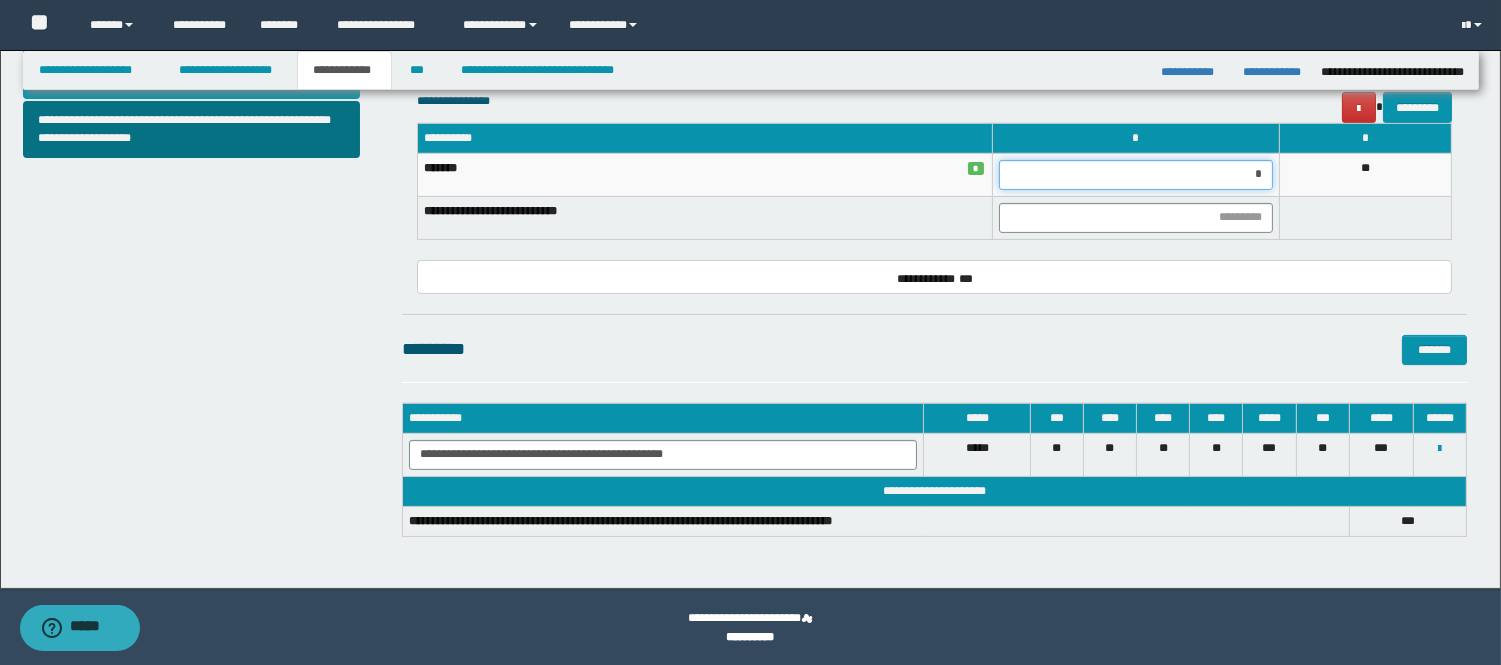 type on "**" 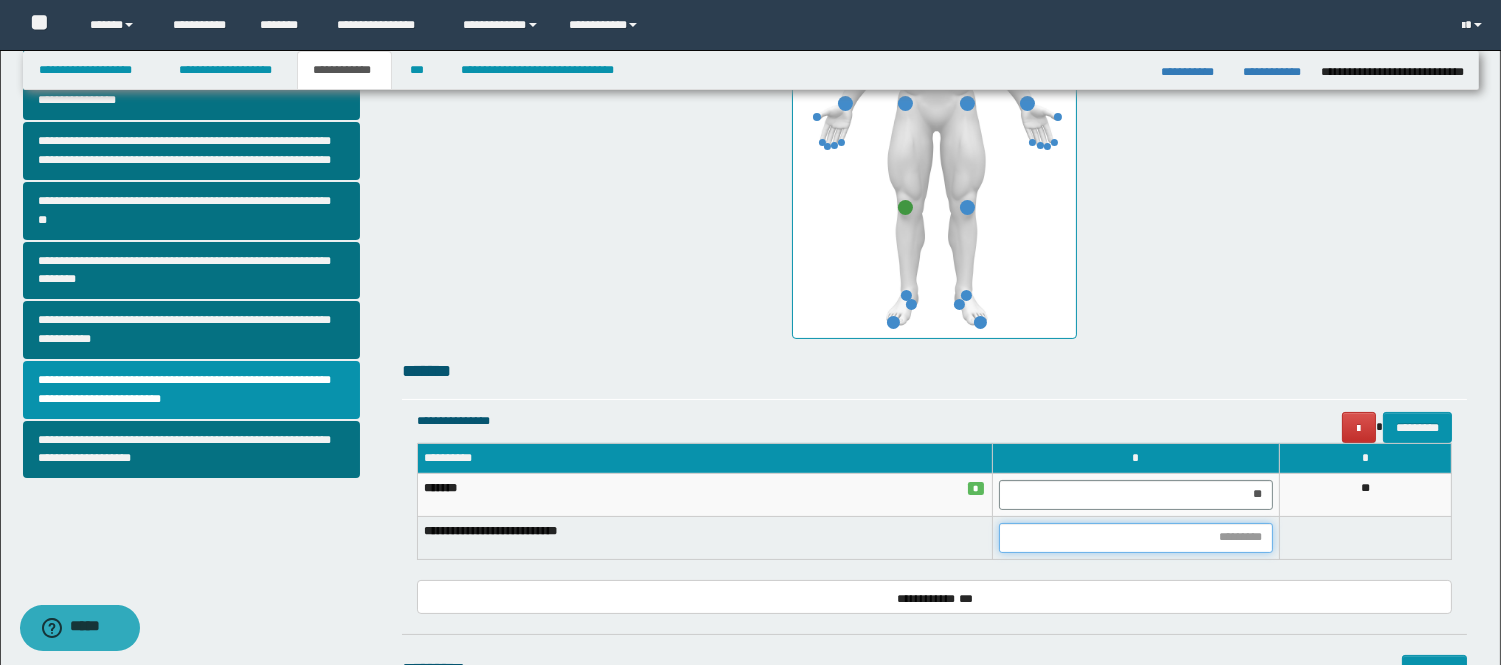 scroll, scrollTop: 400, scrollLeft: 0, axis: vertical 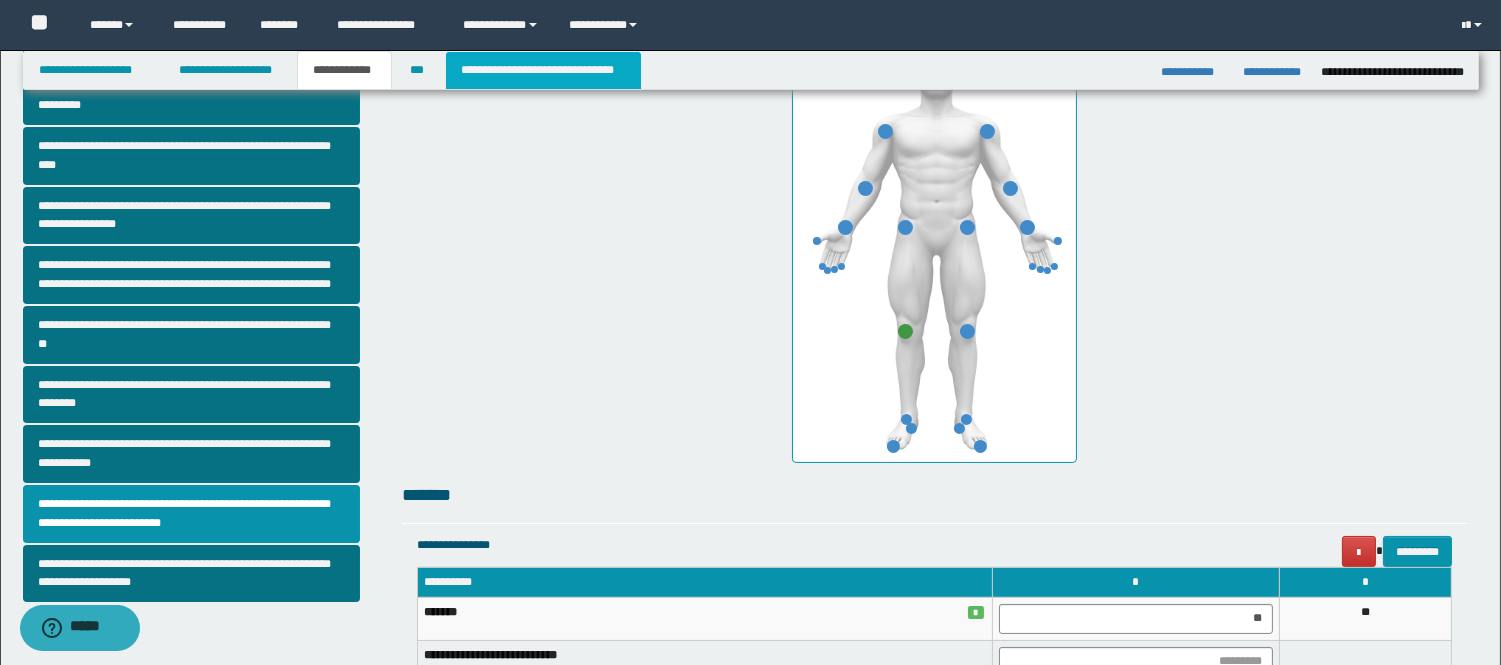 click on "**********" at bounding box center [543, 70] 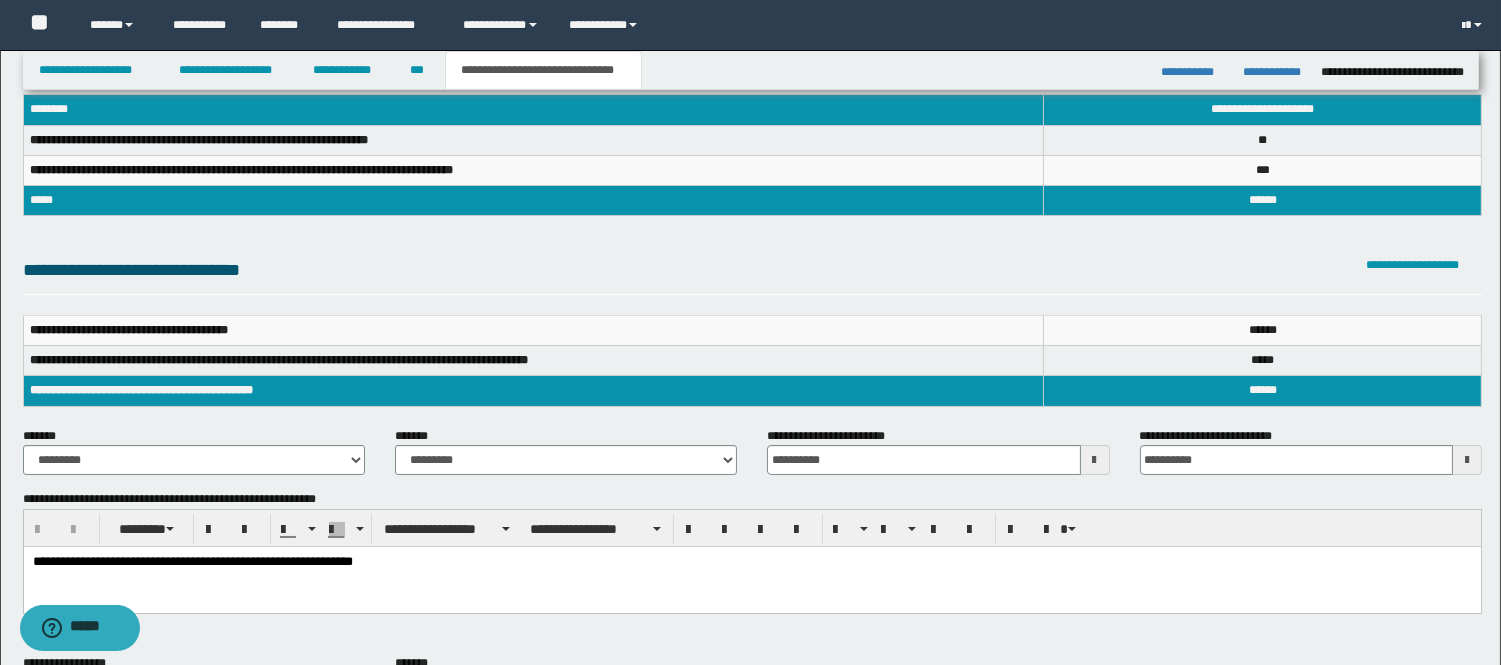 scroll, scrollTop: 66, scrollLeft: 0, axis: vertical 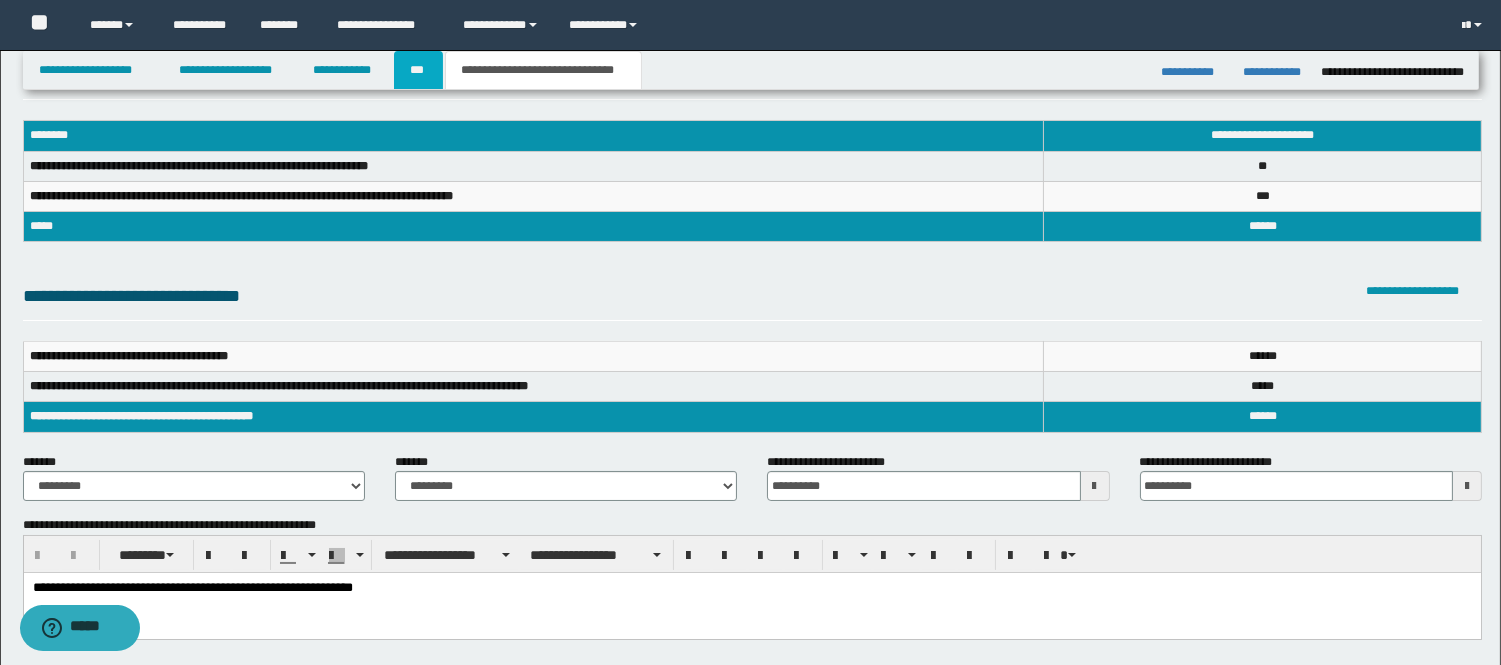 drag, startPoint x: 413, startPoint y: 67, endPoint x: 396, endPoint y: 105, distance: 41.62932 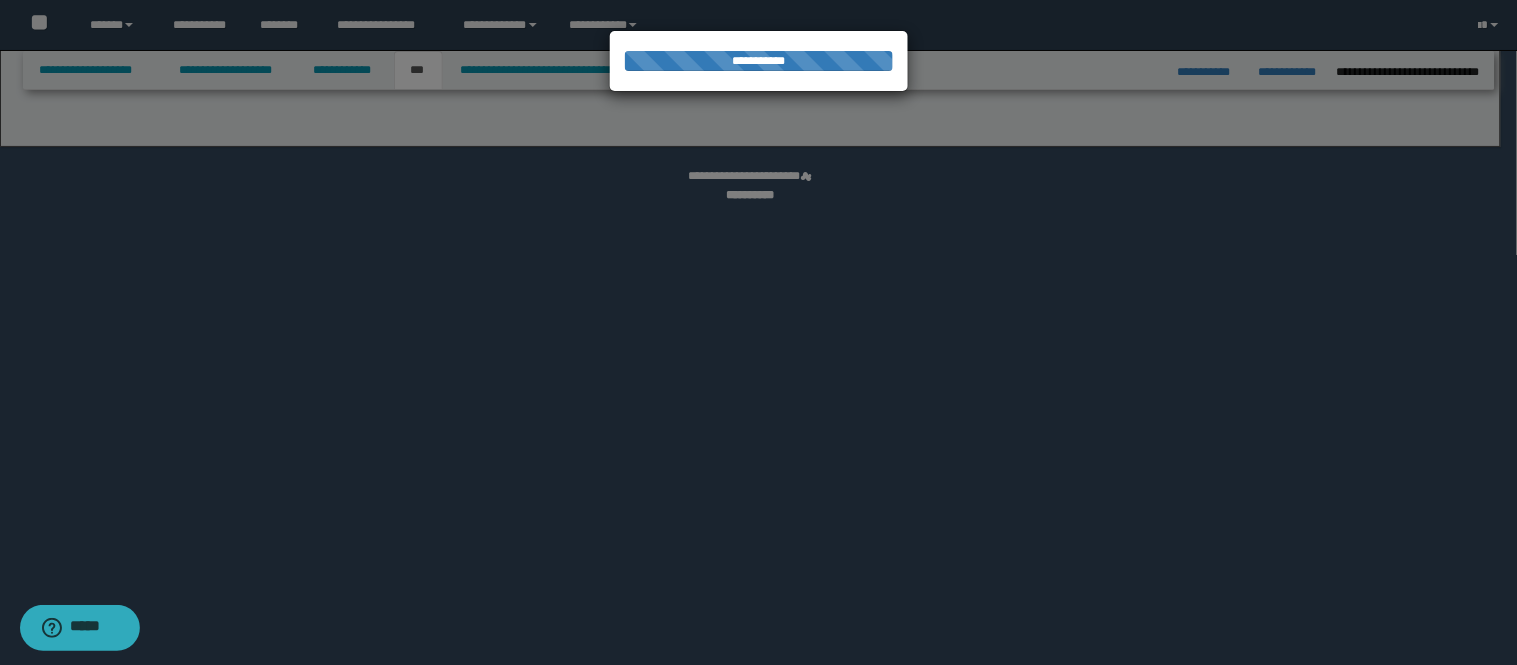 select on "**" 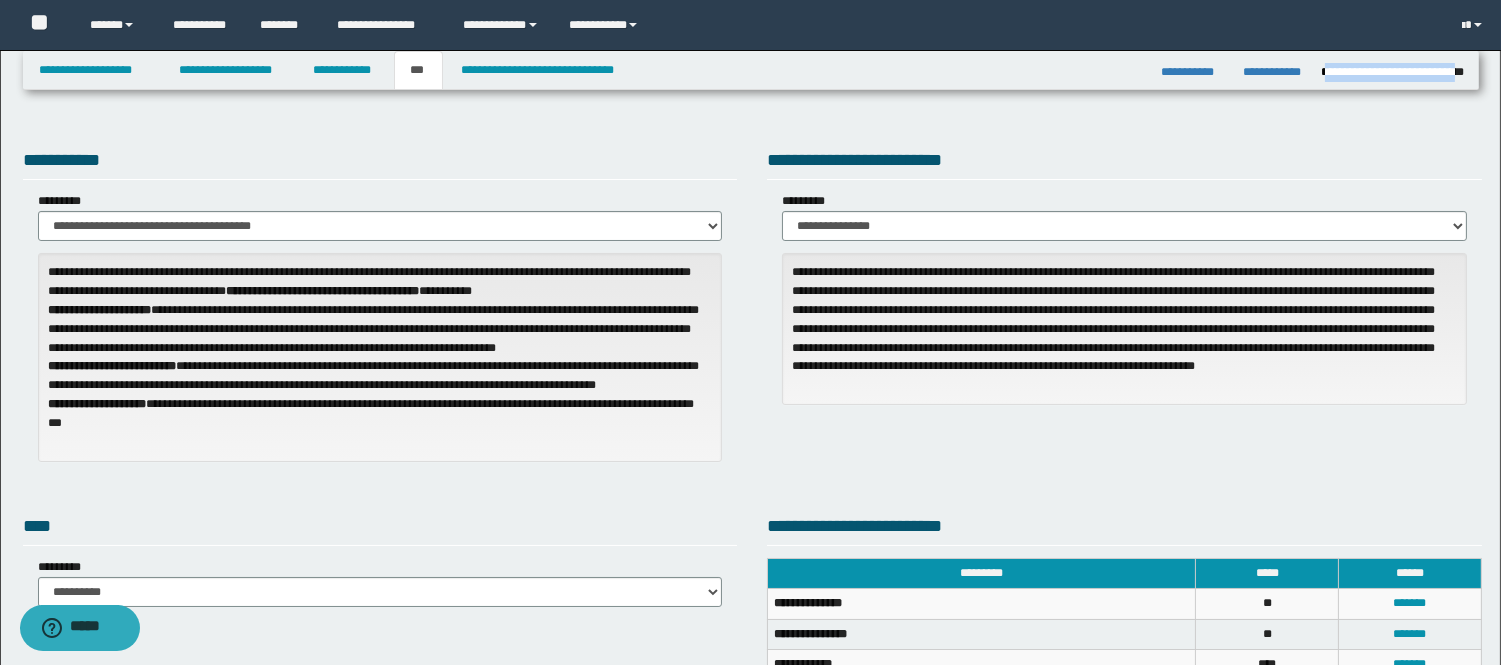 drag, startPoint x: 1458, startPoint y: 72, endPoint x: 1324, endPoint y: 71, distance: 134.00374 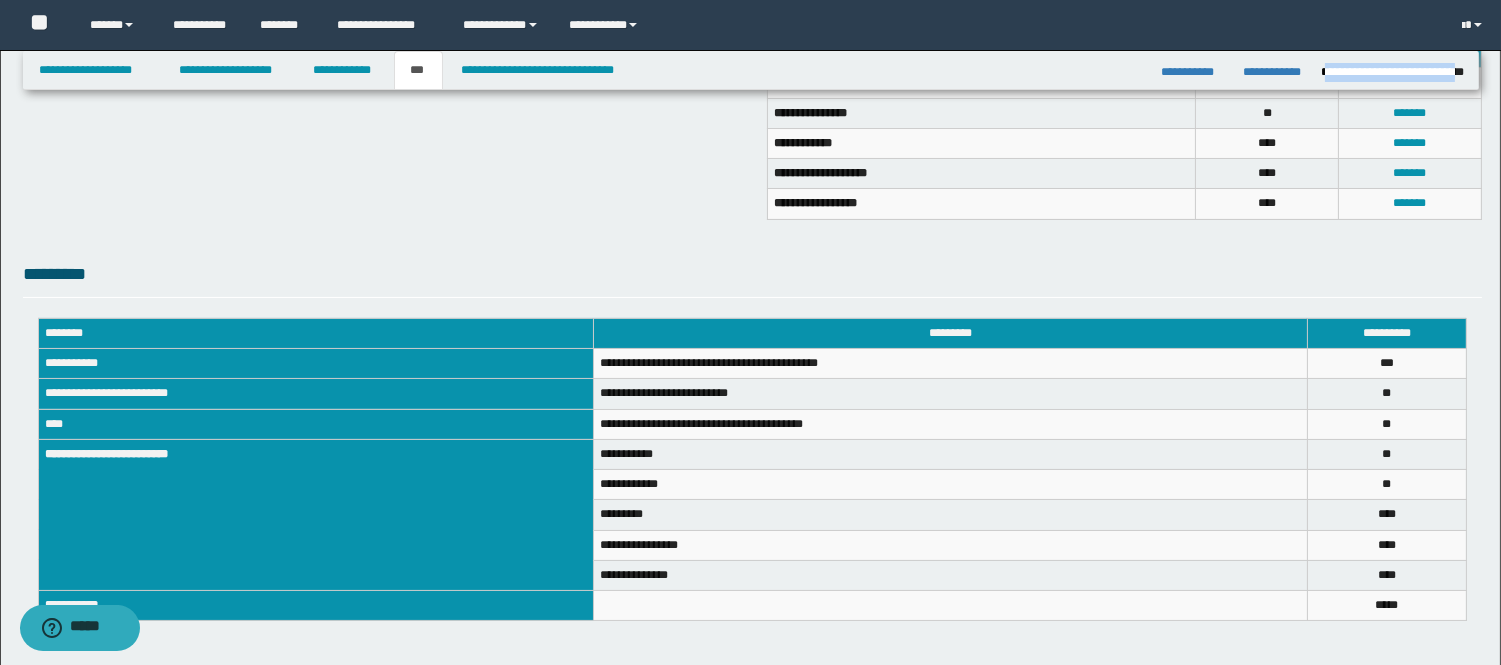 scroll, scrollTop: 605, scrollLeft: 0, axis: vertical 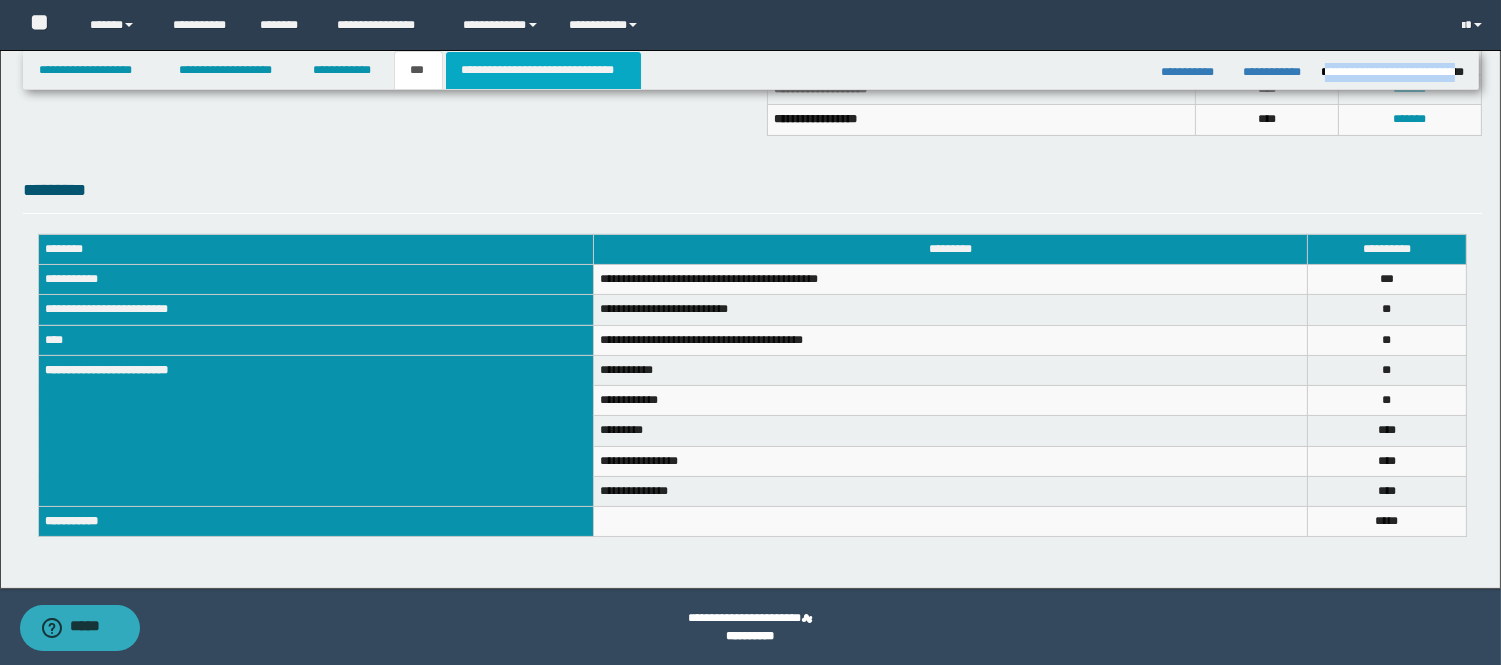 click on "**********" at bounding box center [543, 70] 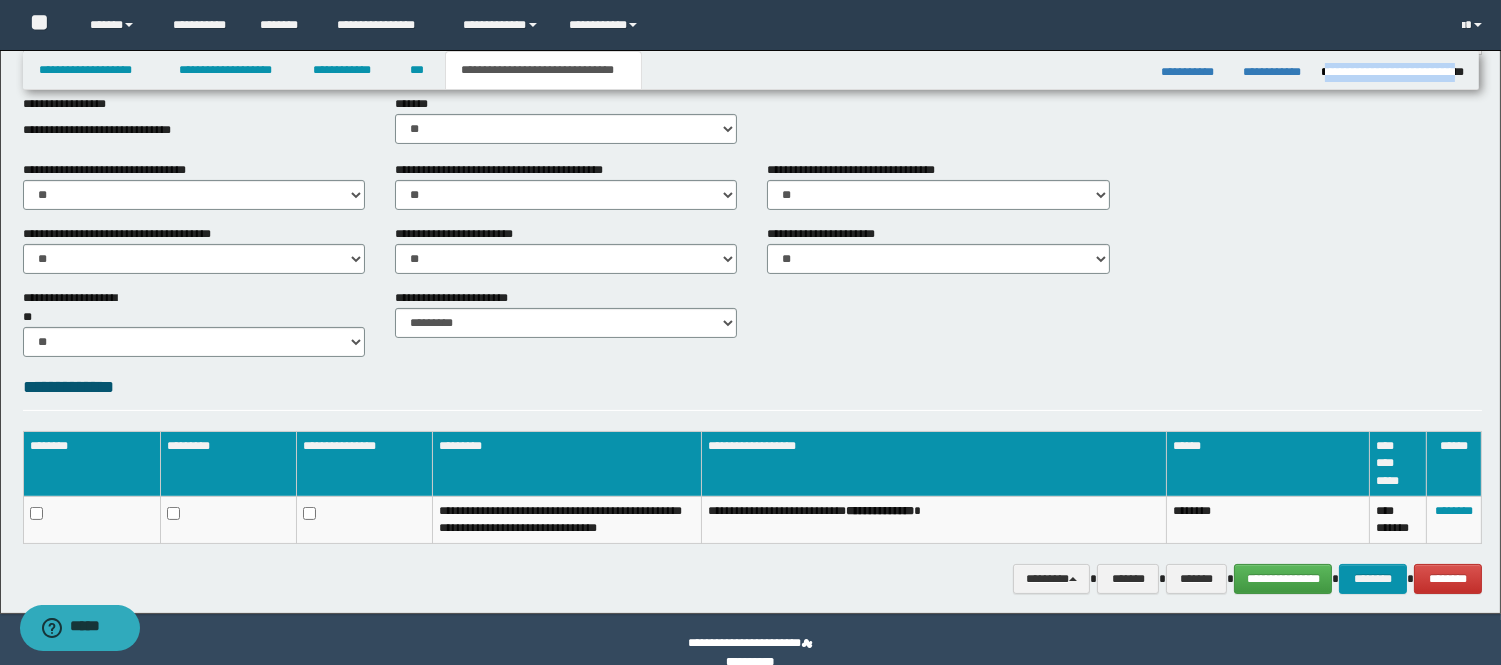 scroll, scrollTop: 676, scrollLeft: 0, axis: vertical 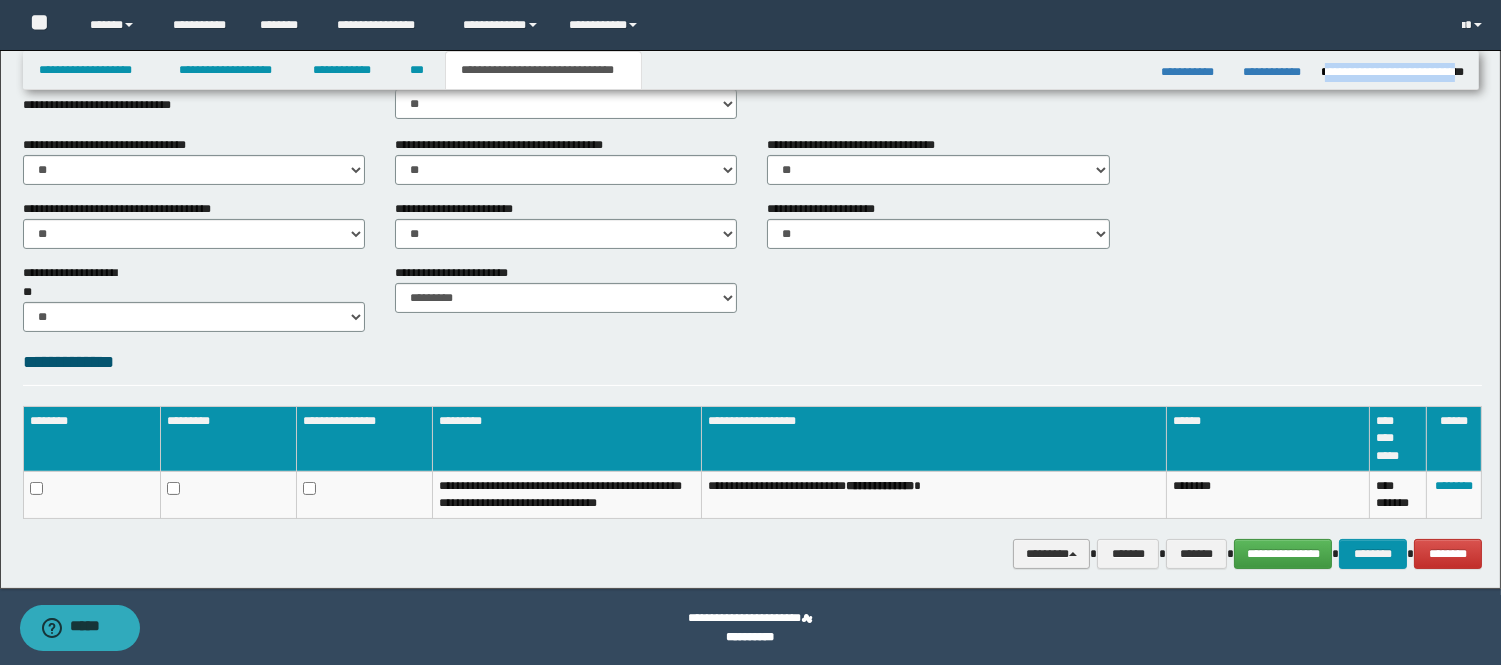 click on "********" at bounding box center (1051, 554) 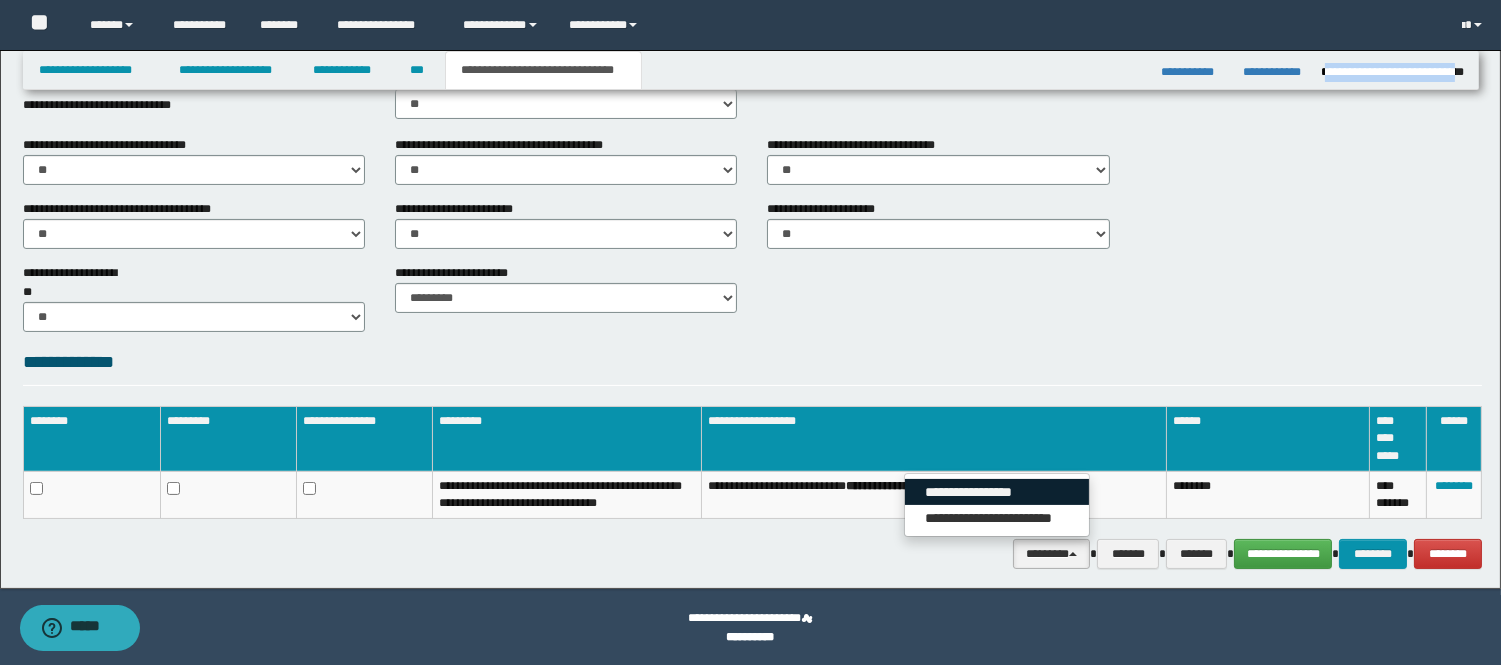 click on "**********" at bounding box center (997, 492) 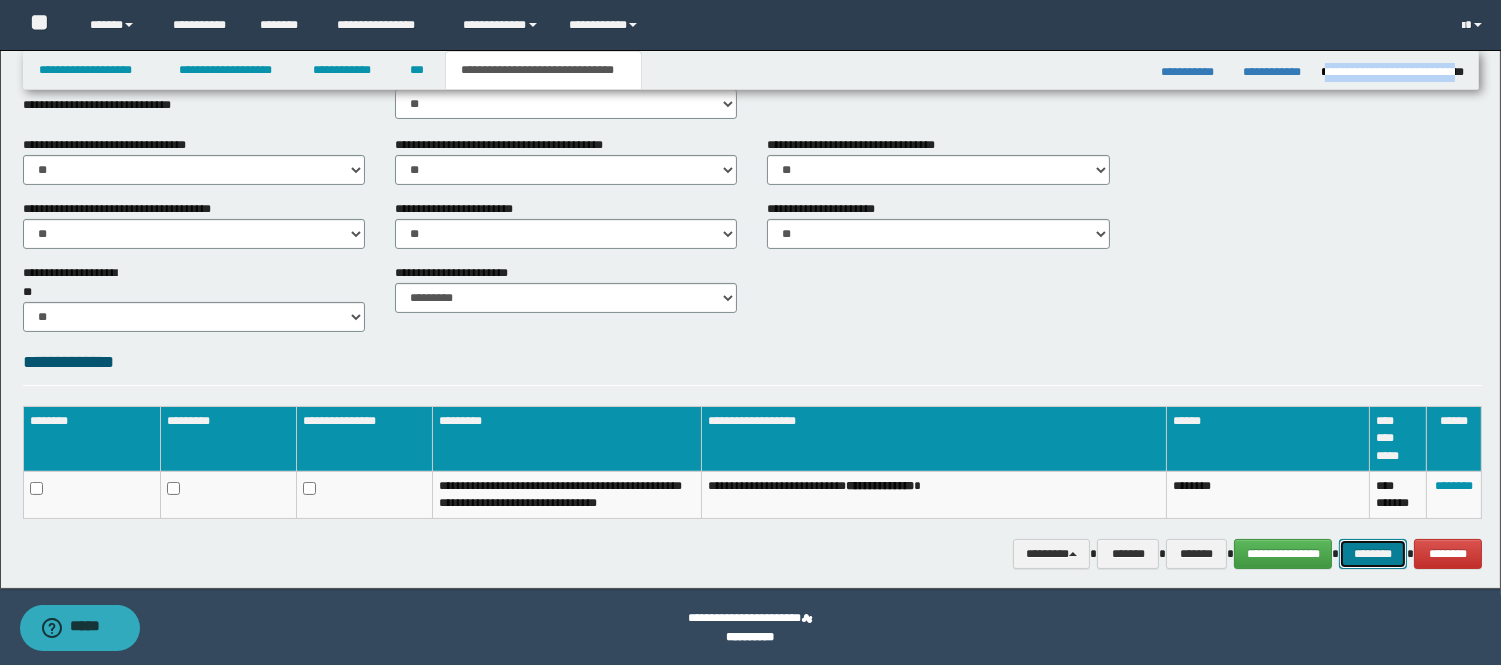 click on "********" at bounding box center [1373, 554] 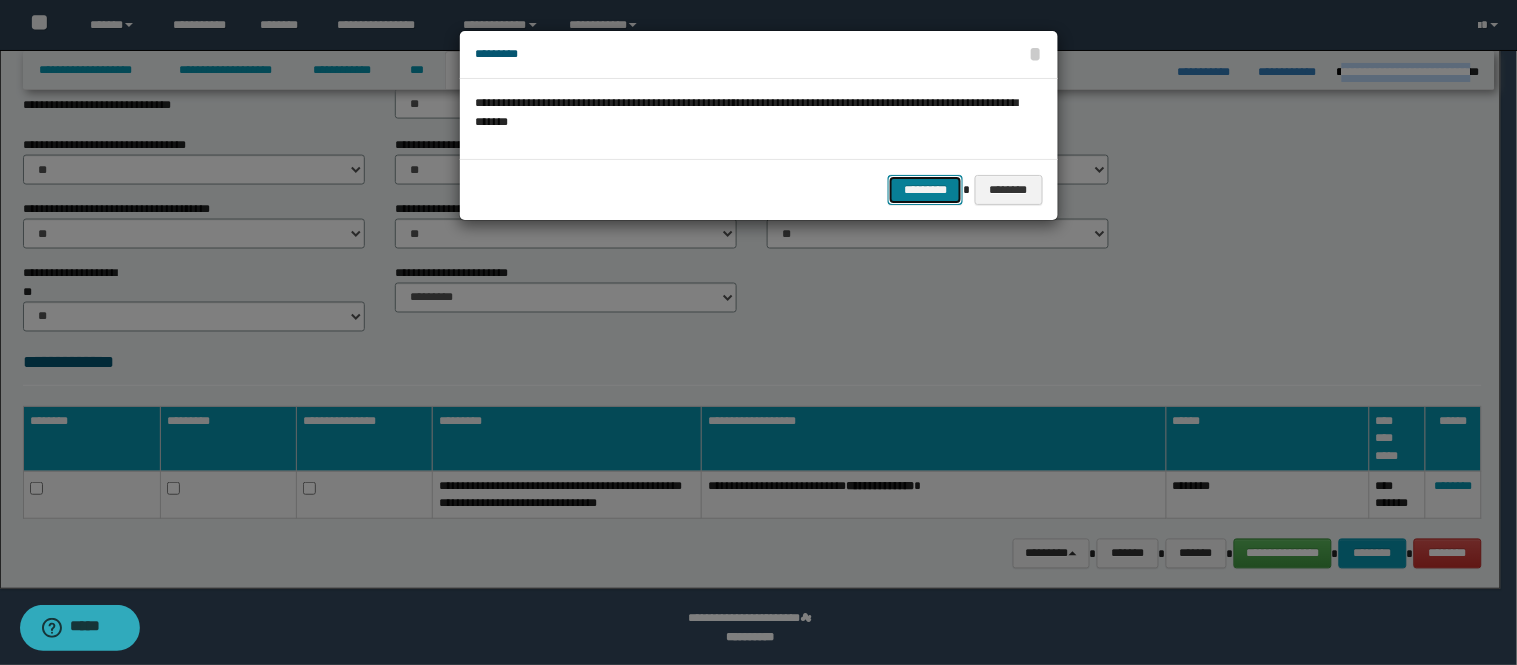 click on "*********" at bounding box center (925, 190) 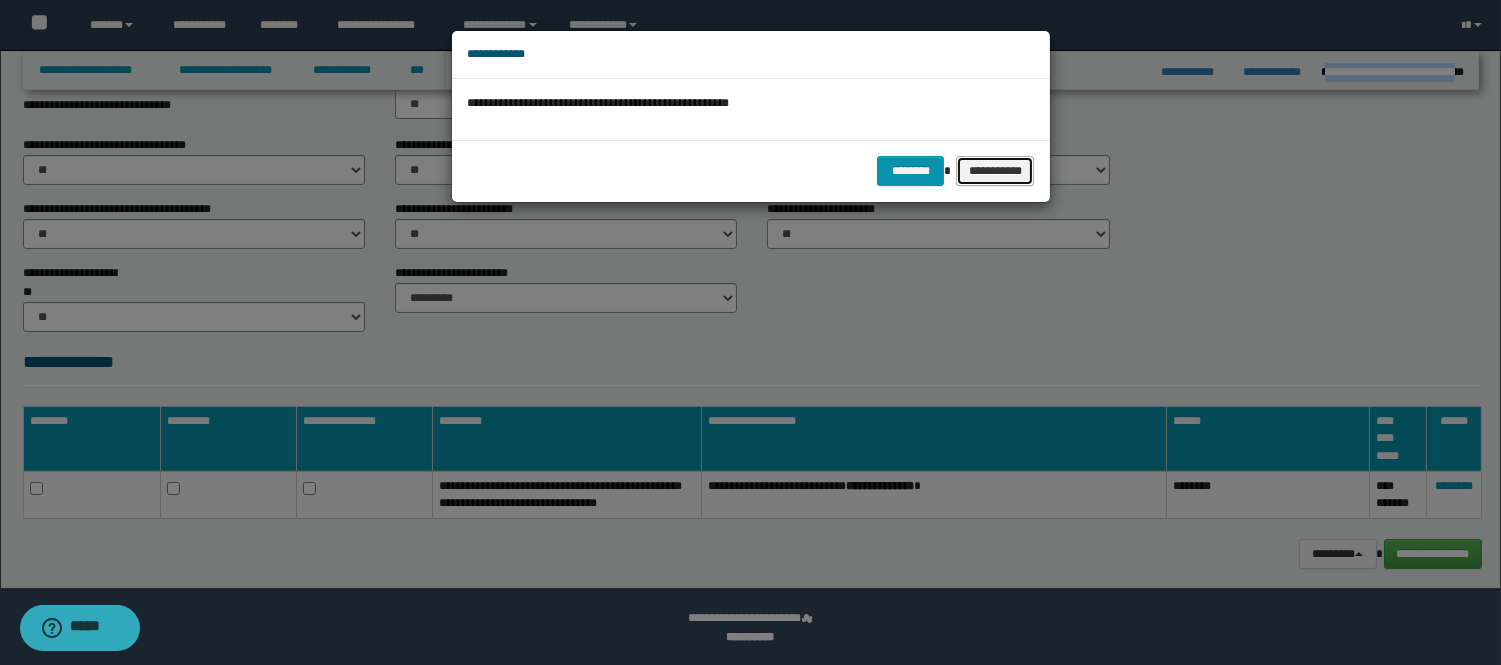 click on "**********" at bounding box center [995, 171] 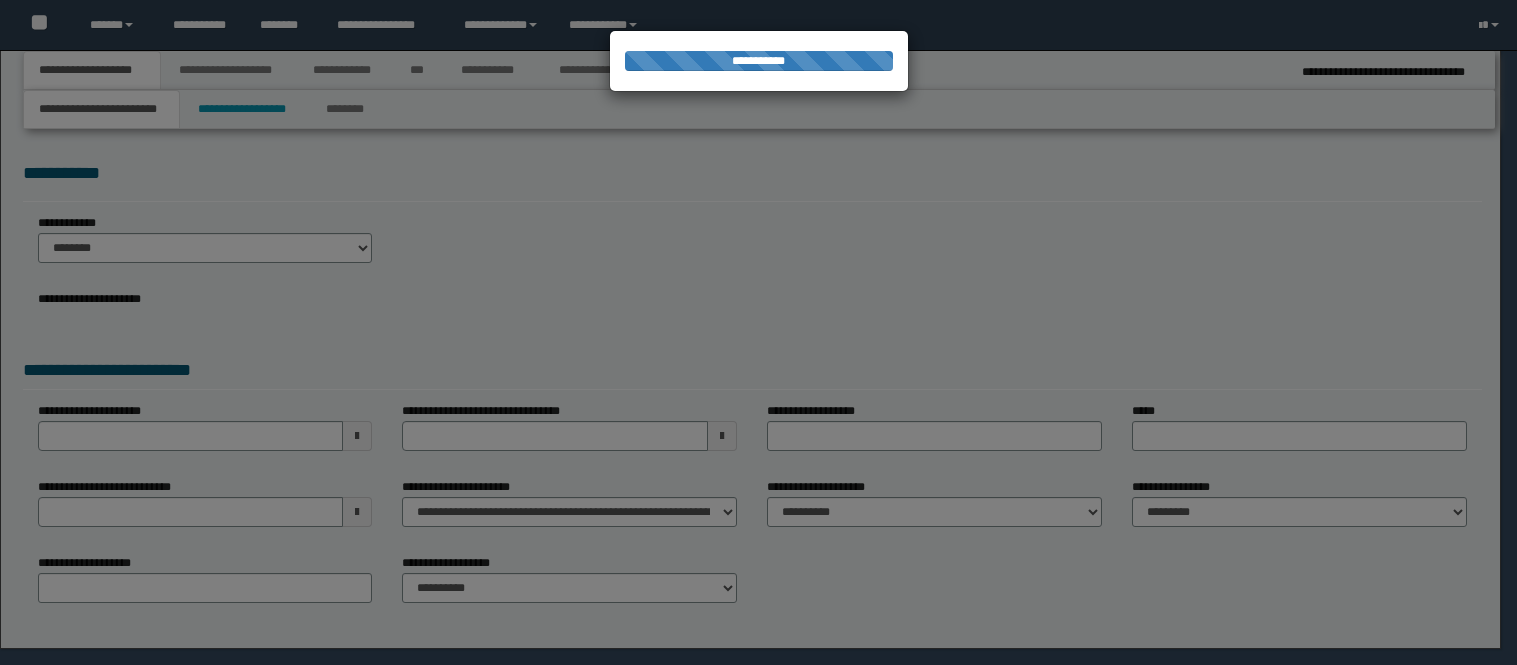 scroll, scrollTop: 0, scrollLeft: 0, axis: both 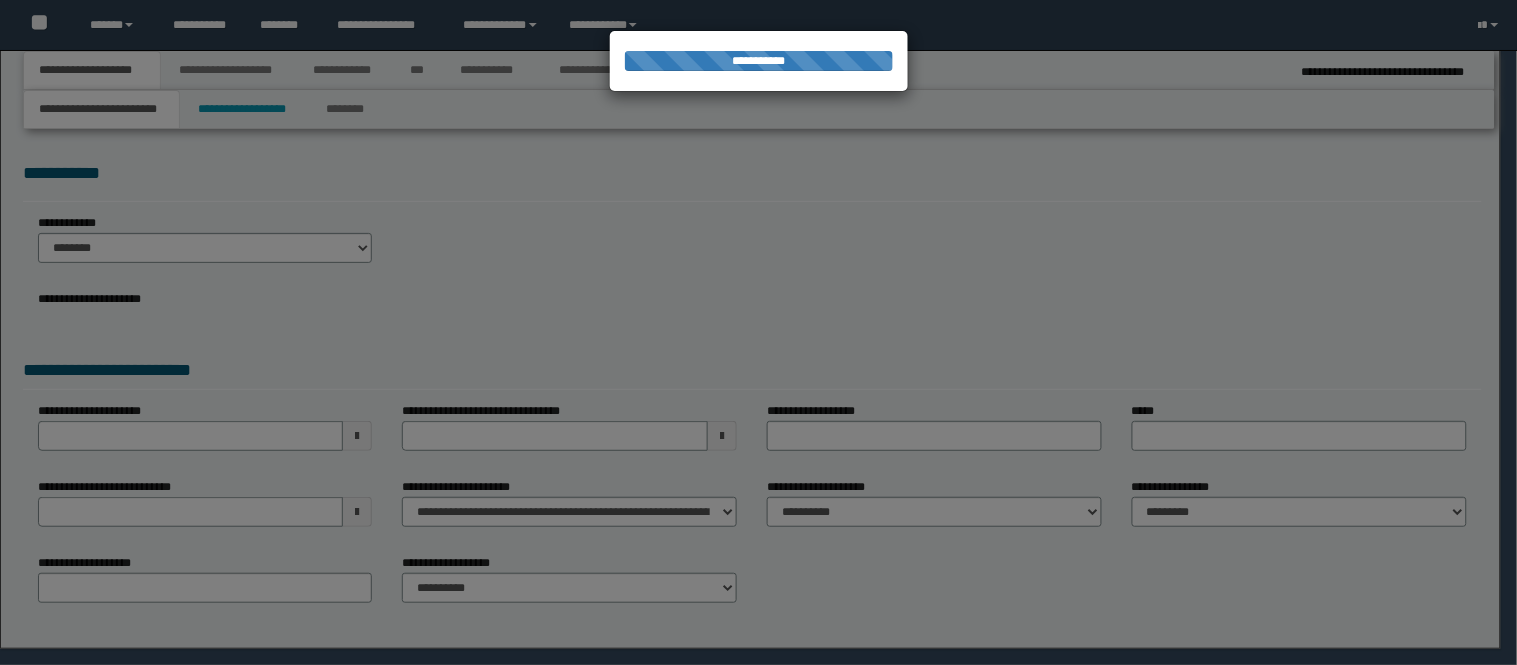 select on "*" 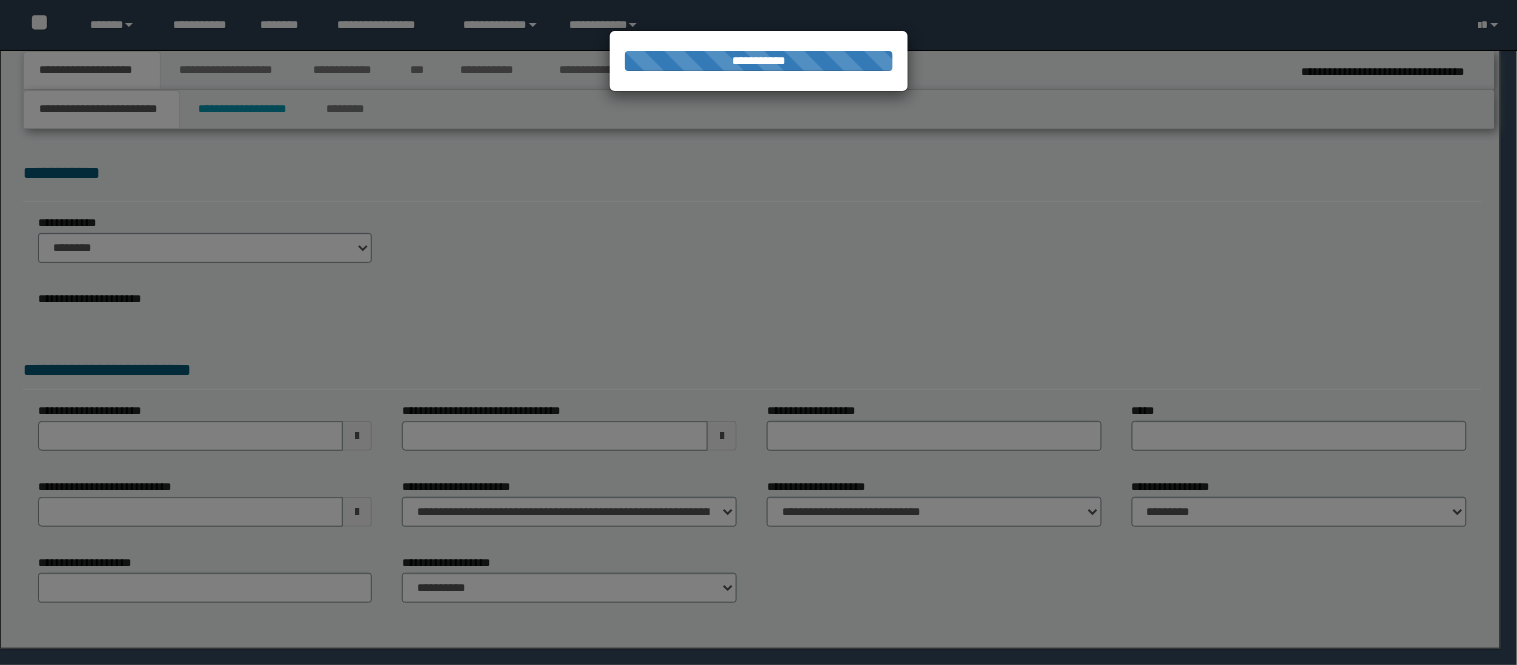scroll, scrollTop: 0, scrollLeft: 0, axis: both 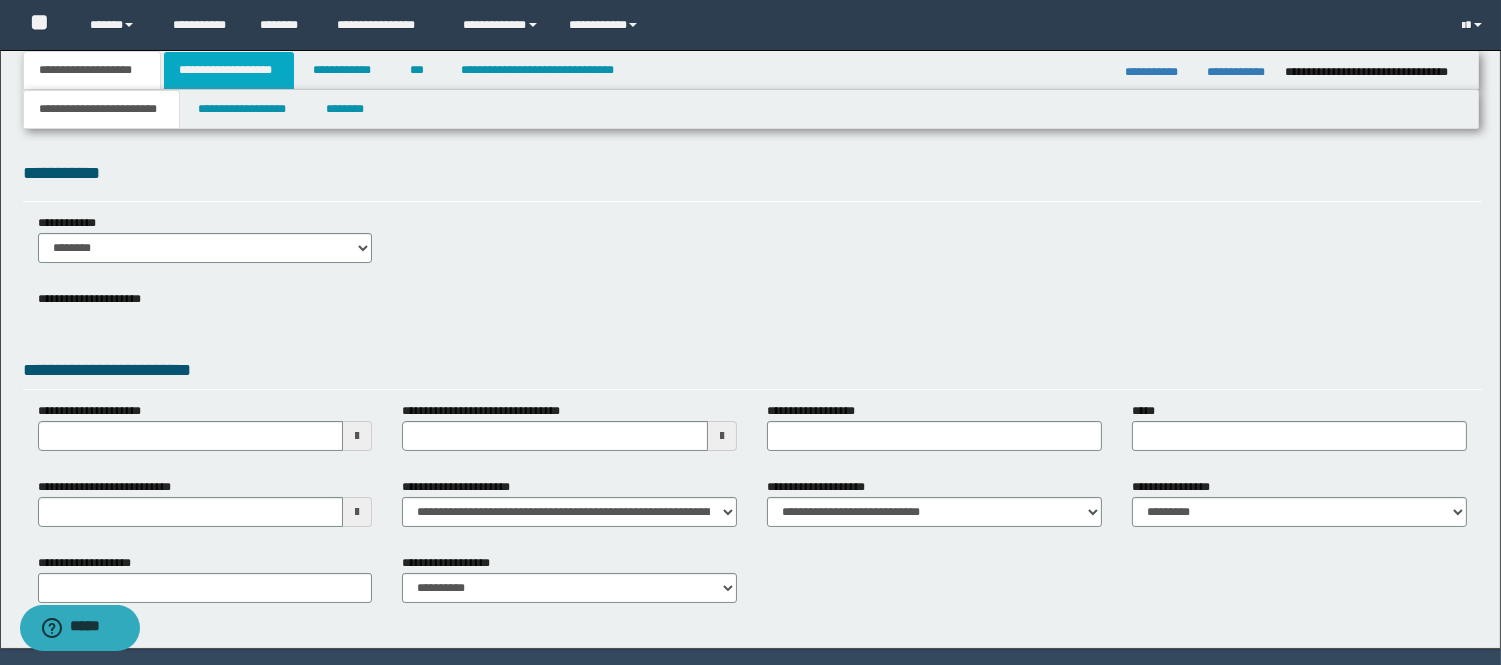 click on "**********" at bounding box center [229, 70] 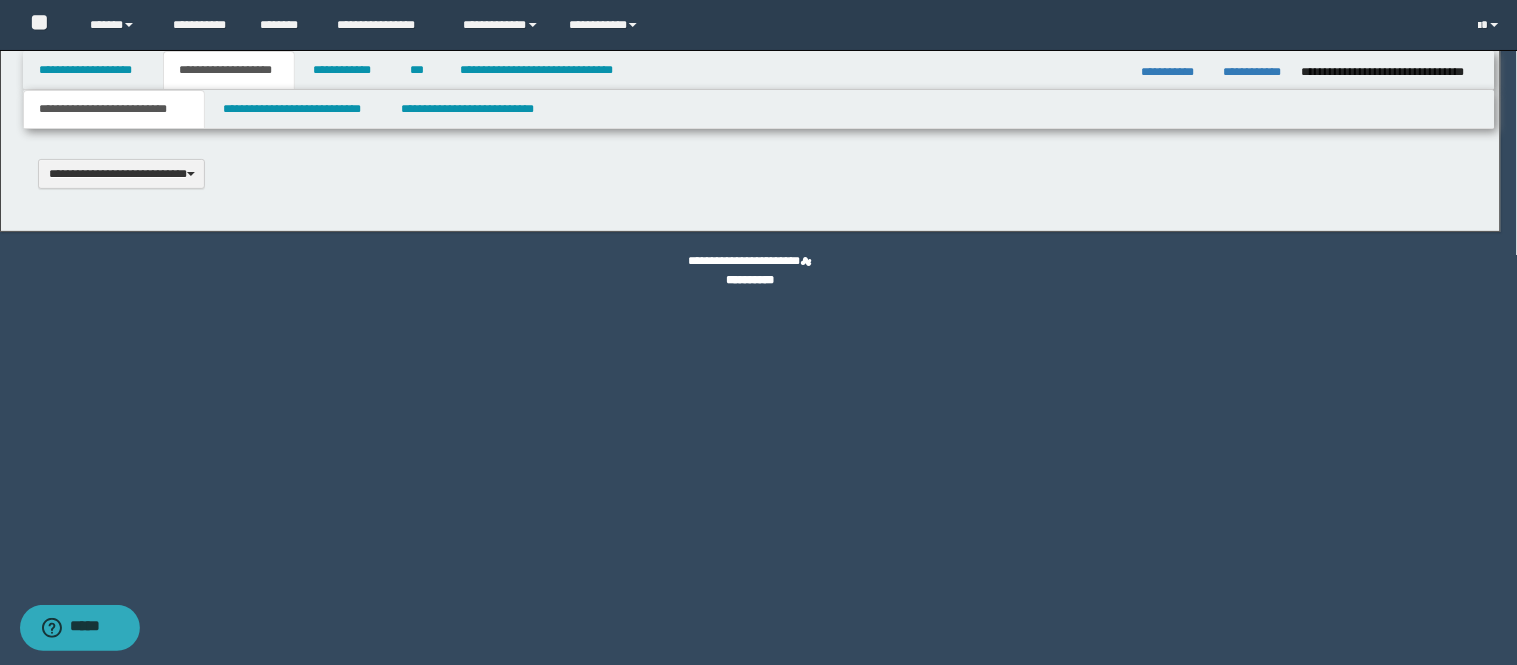 type on "*******" 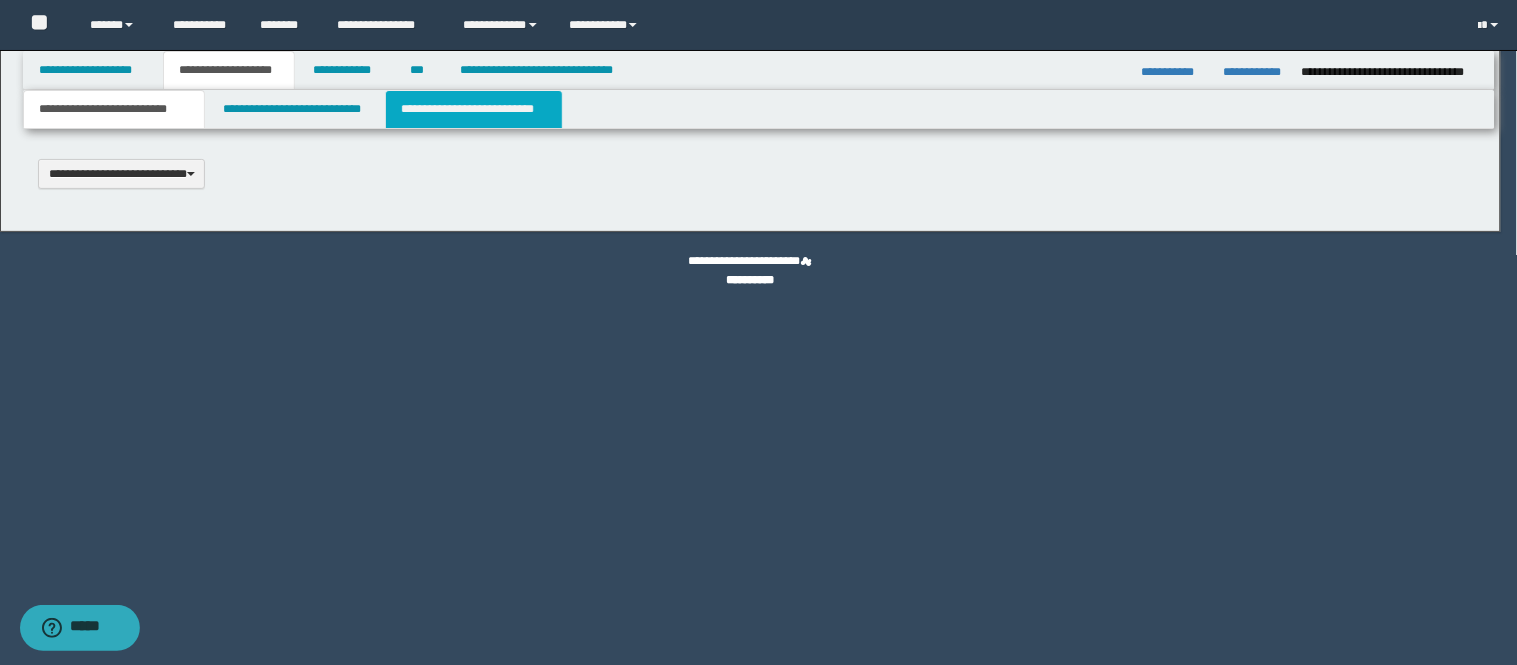 click on "**********" at bounding box center [759, 333] 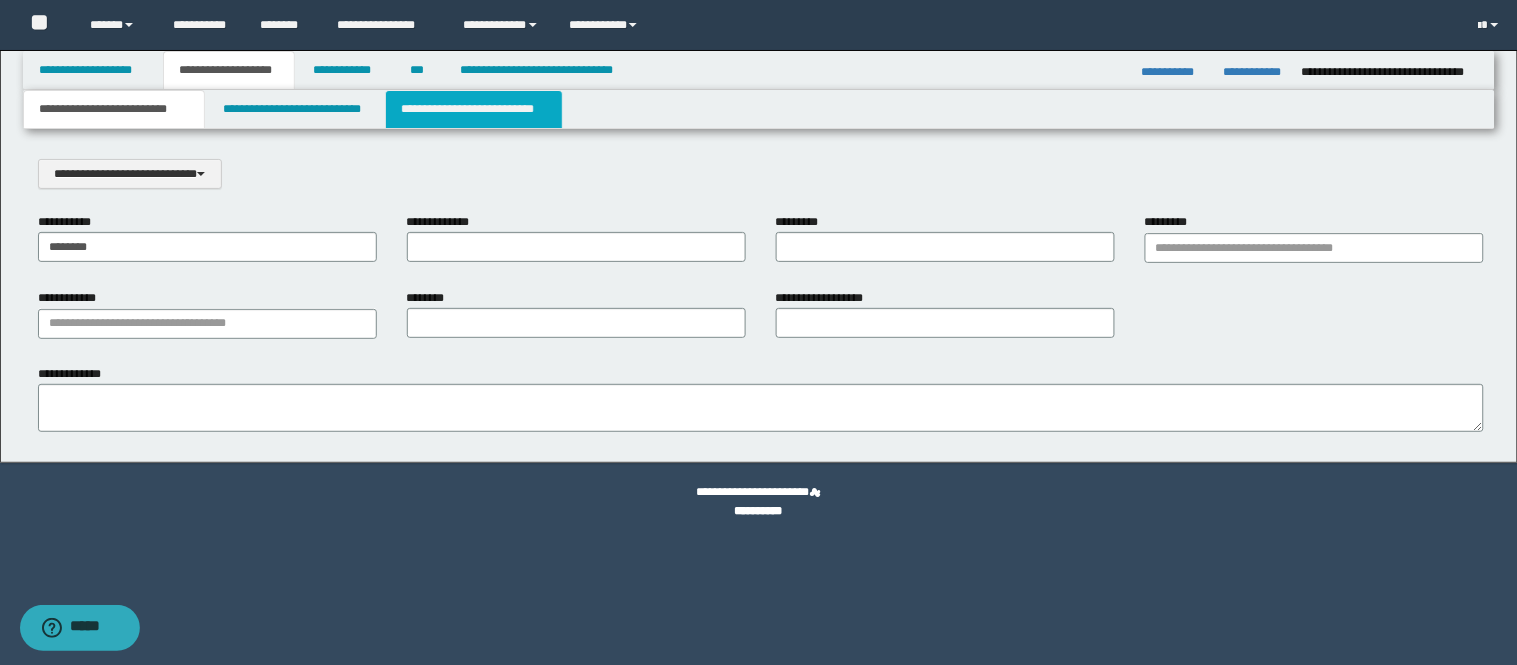 click on "**********" at bounding box center (474, 109) 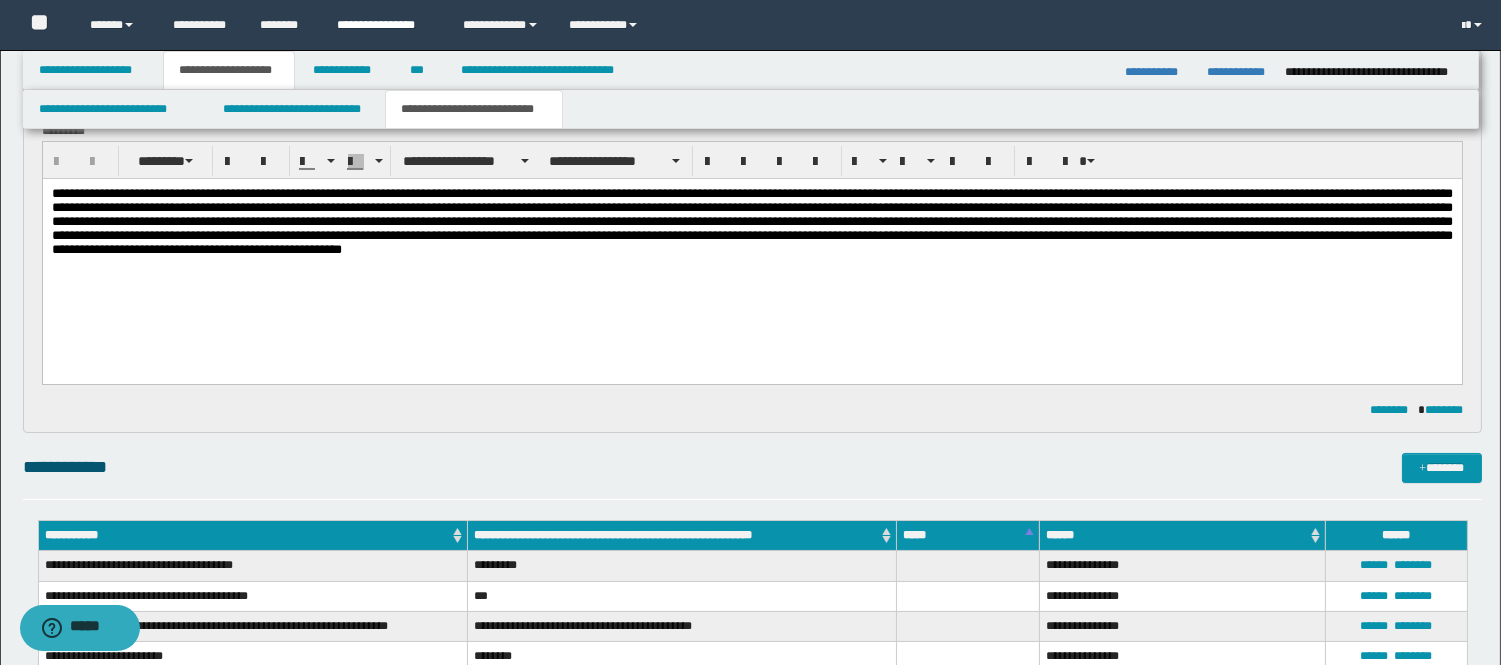 scroll, scrollTop: 111, scrollLeft: 0, axis: vertical 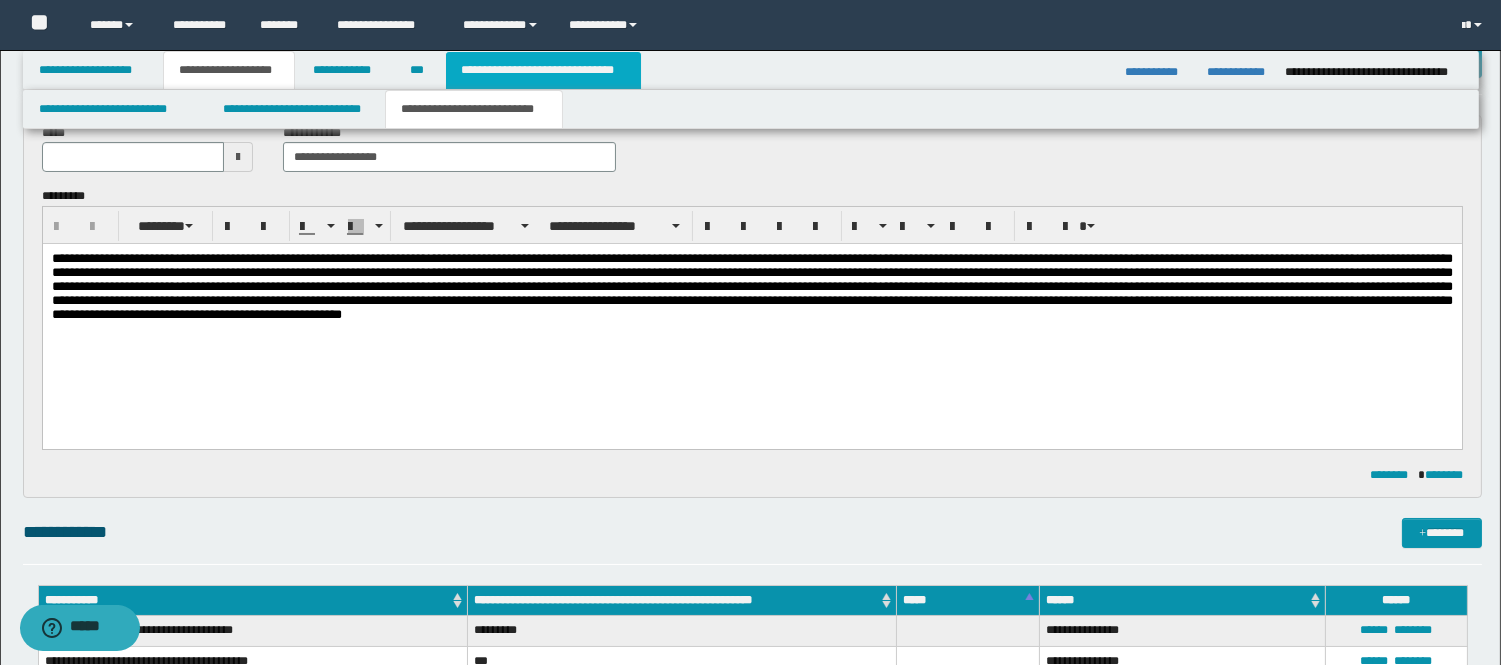 click on "**********" at bounding box center (543, 70) 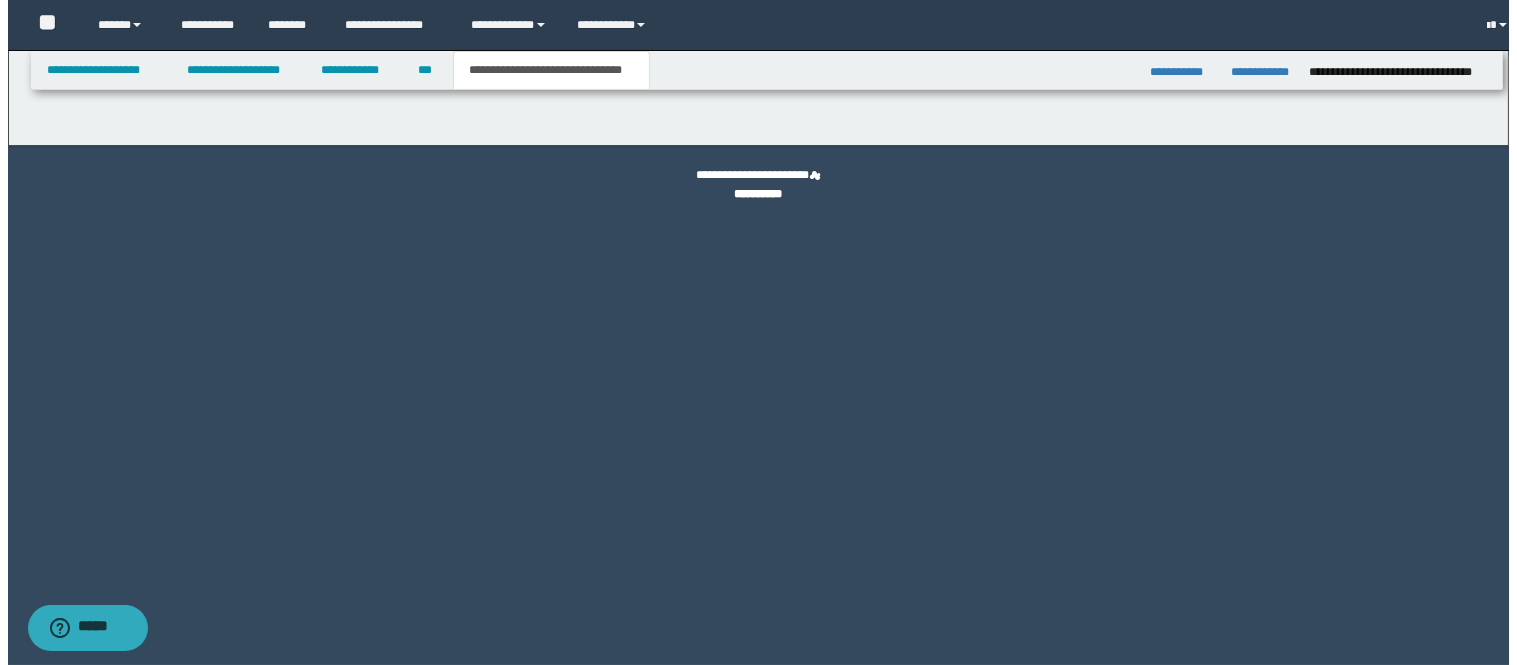 scroll, scrollTop: 0, scrollLeft: 0, axis: both 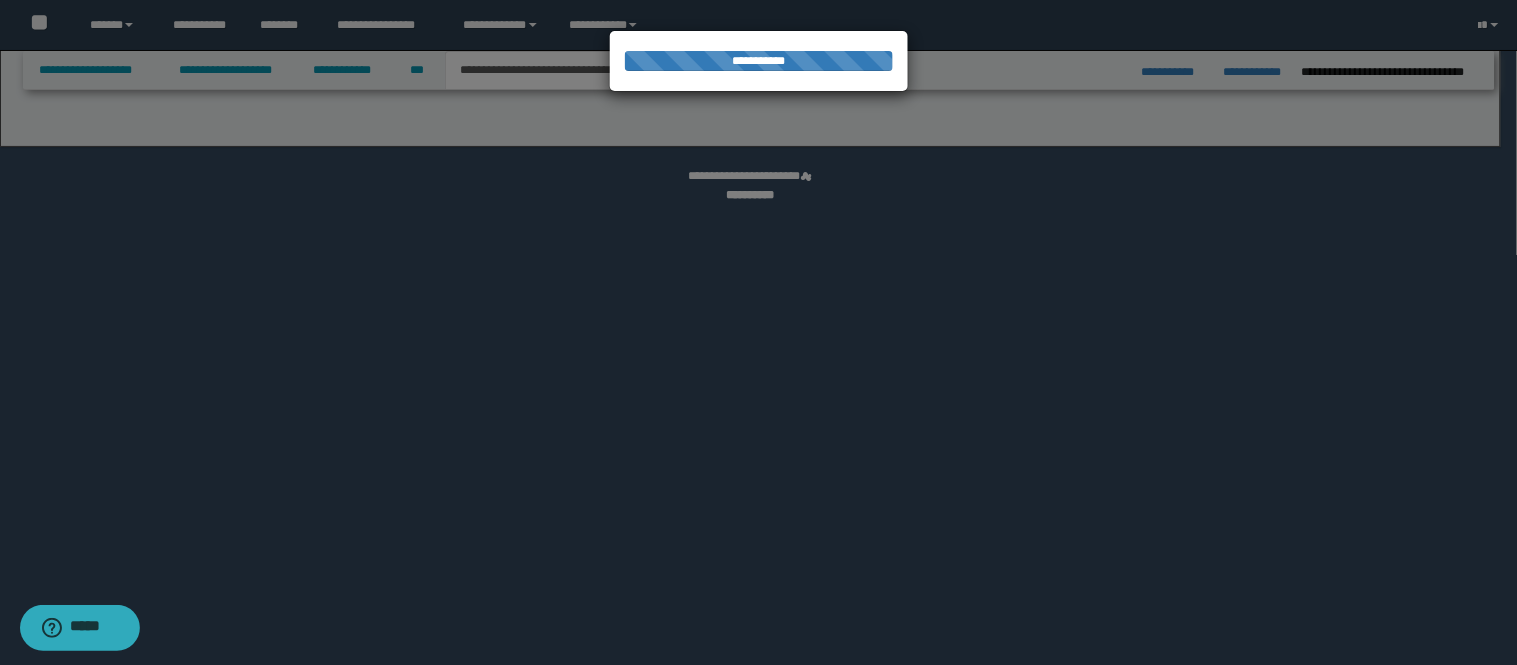 select on "*" 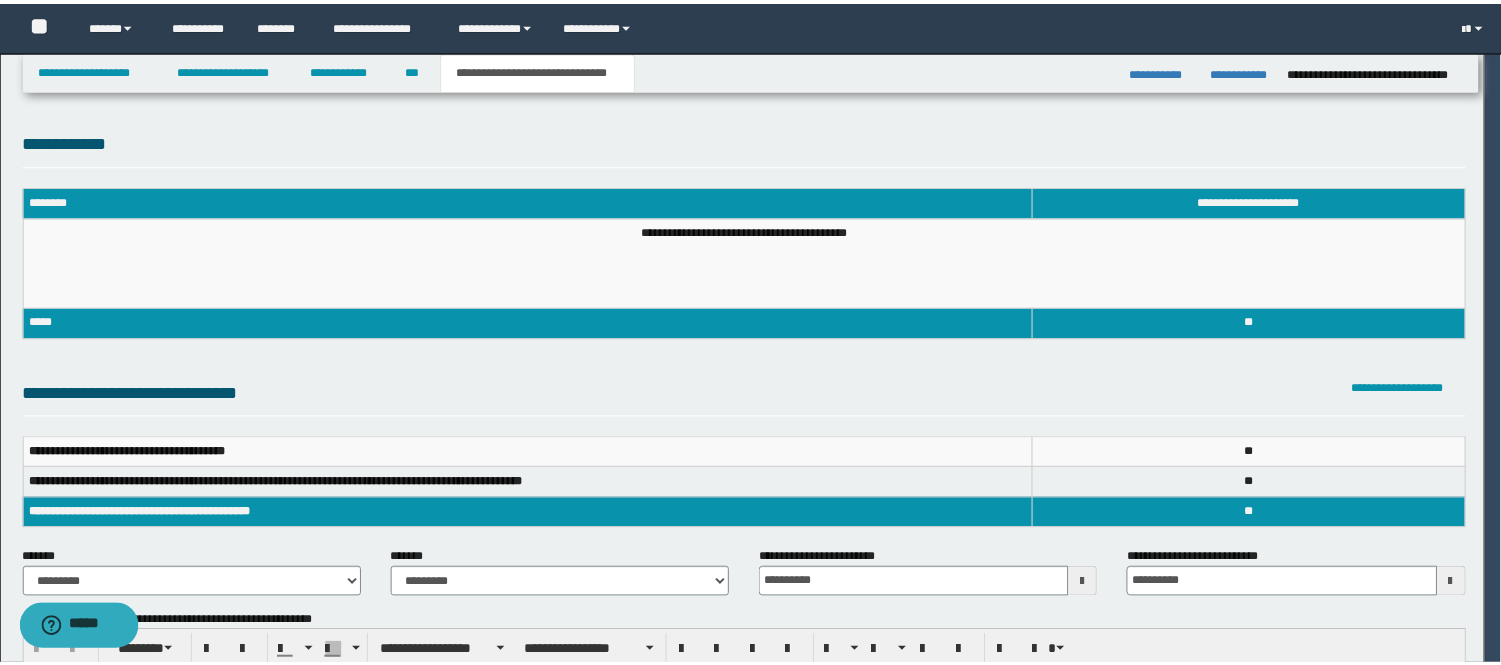 scroll, scrollTop: 0, scrollLeft: 0, axis: both 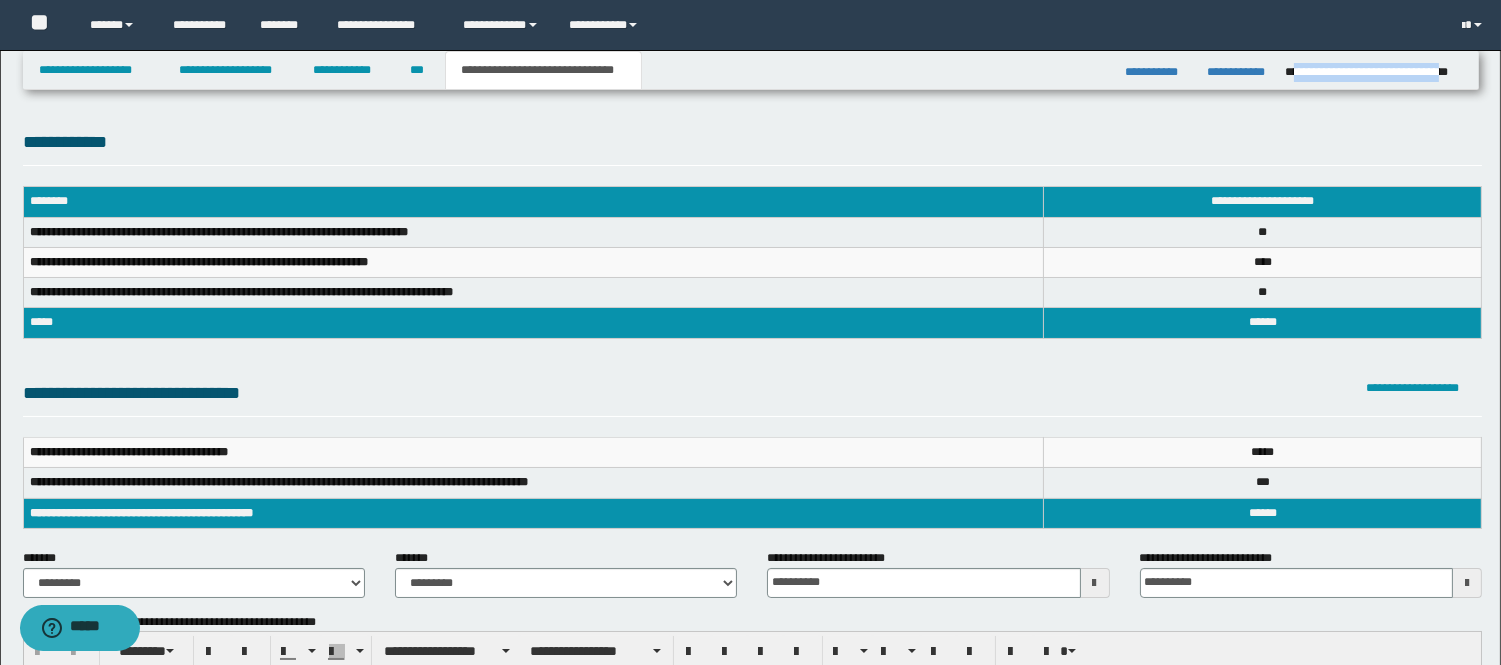 drag, startPoint x: 1460, startPoint y: 74, endPoint x: 1295, endPoint y: 60, distance: 165.59288 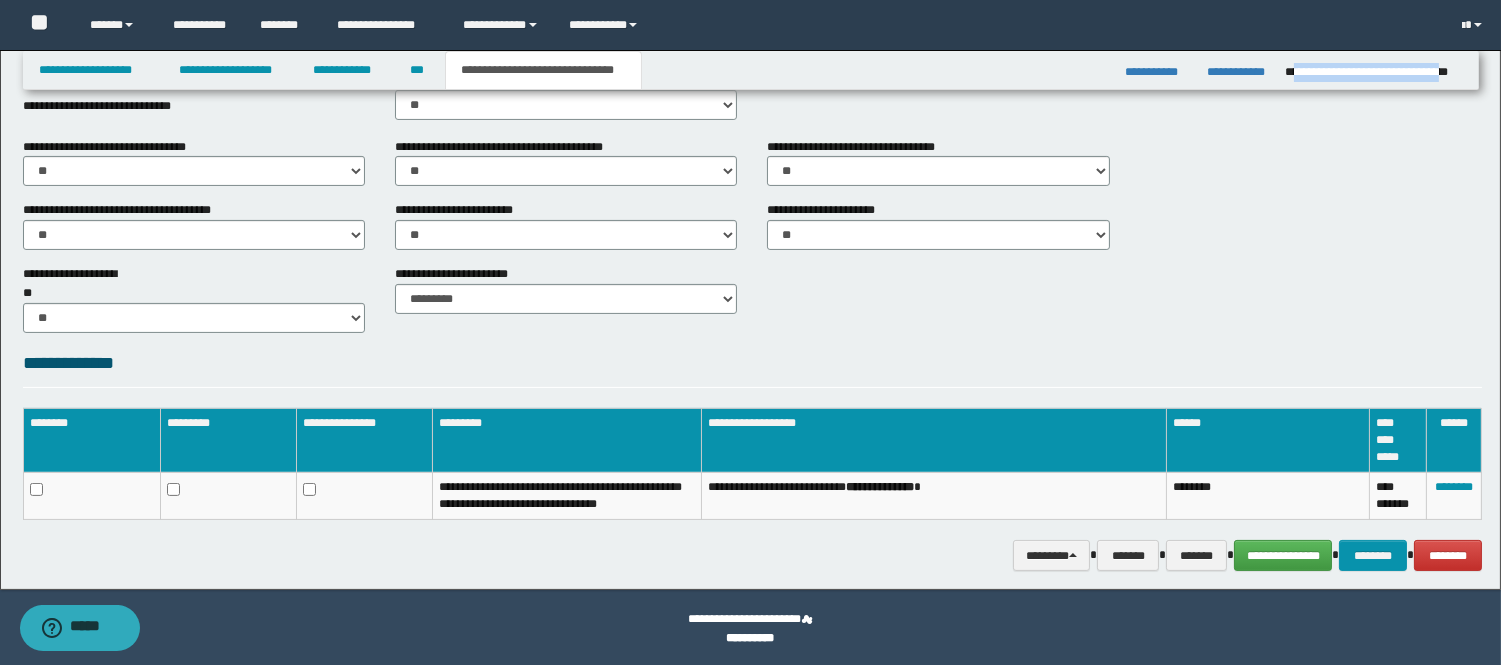 scroll, scrollTop: 775, scrollLeft: 0, axis: vertical 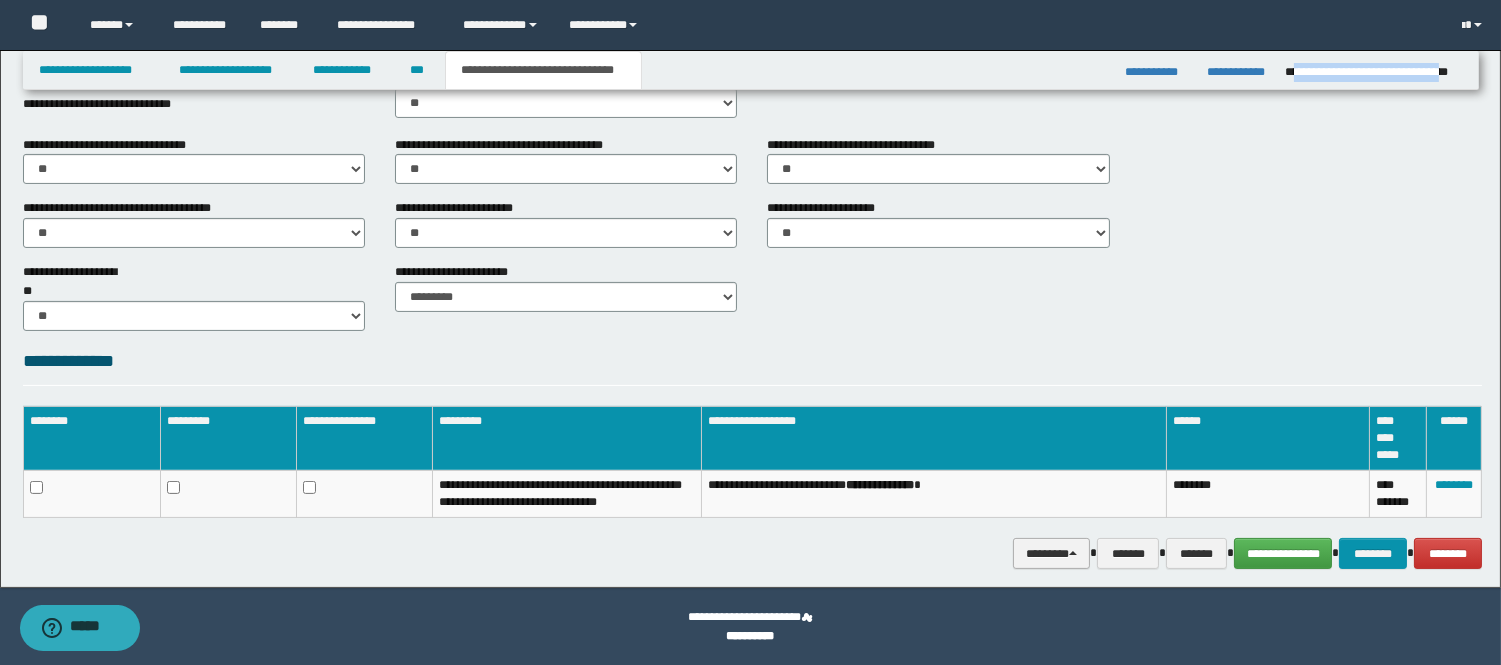 click at bounding box center (1073, 553) 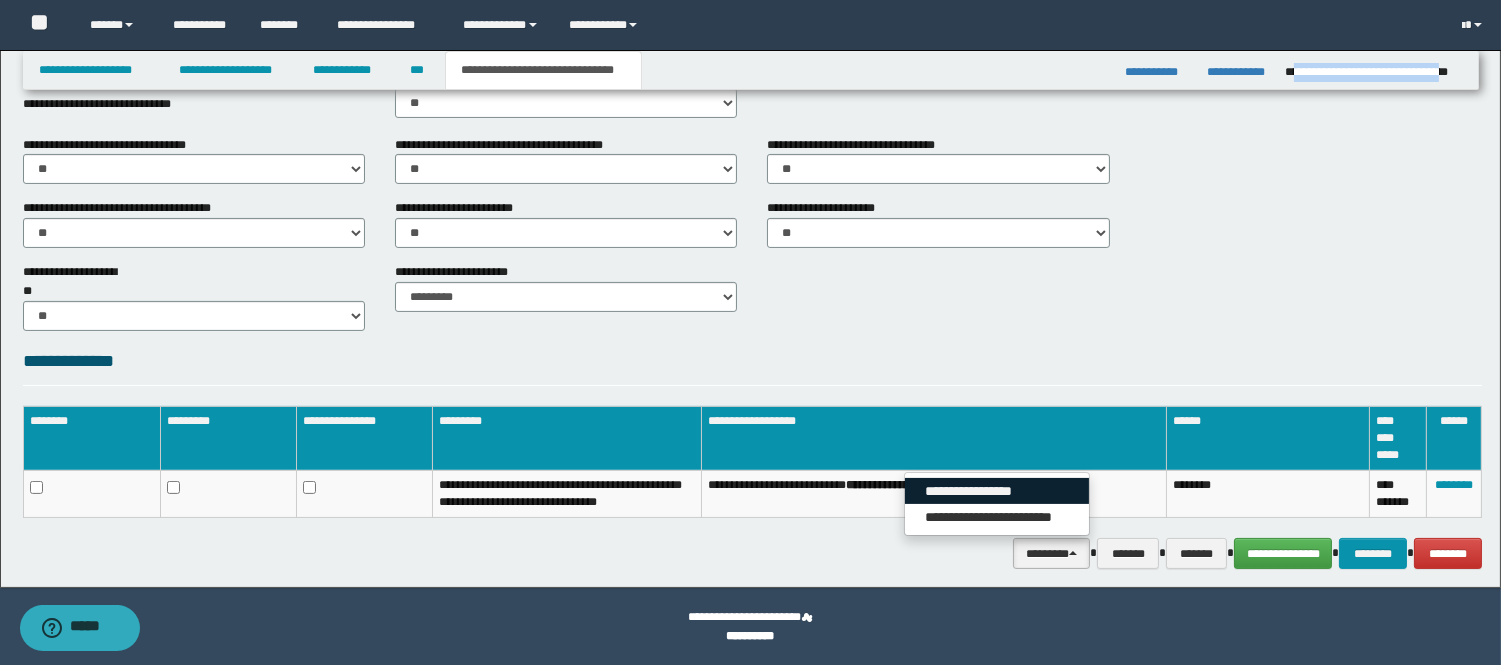 click on "**********" at bounding box center [997, 491] 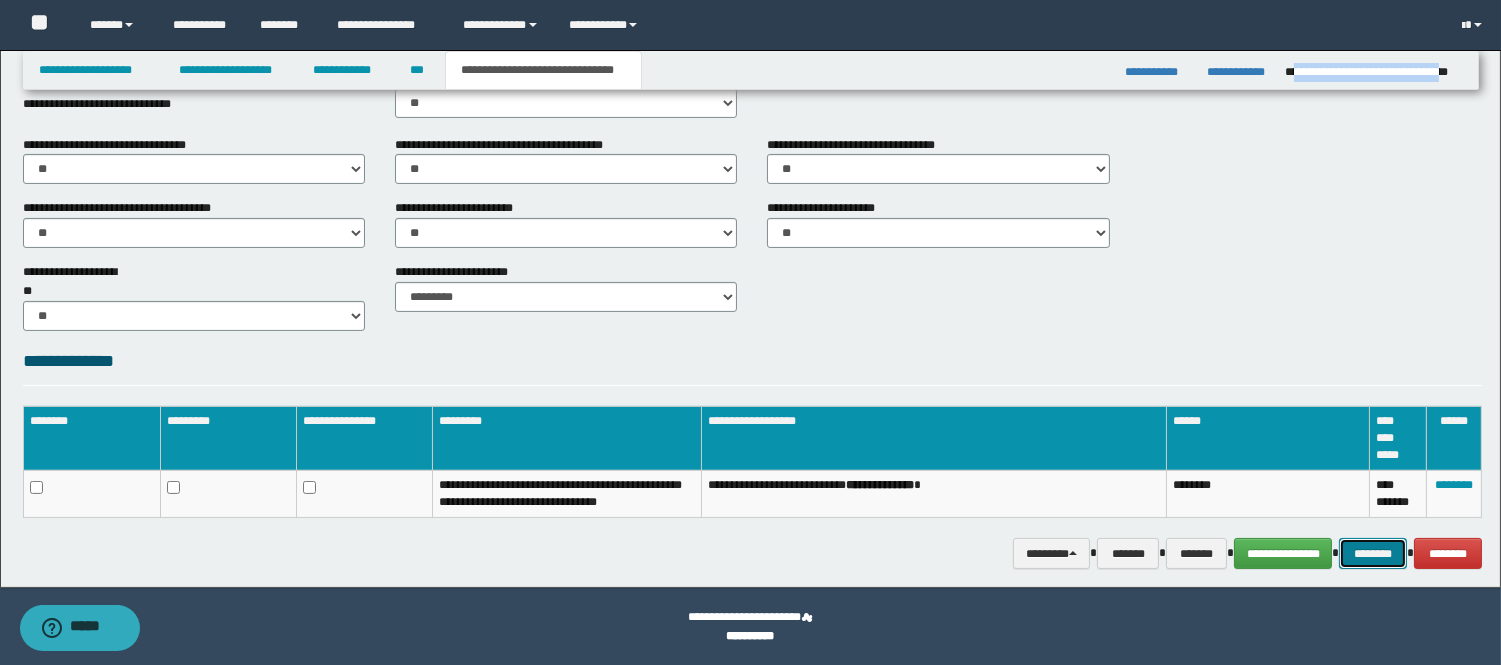 click on "********" at bounding box center (1373, 553) 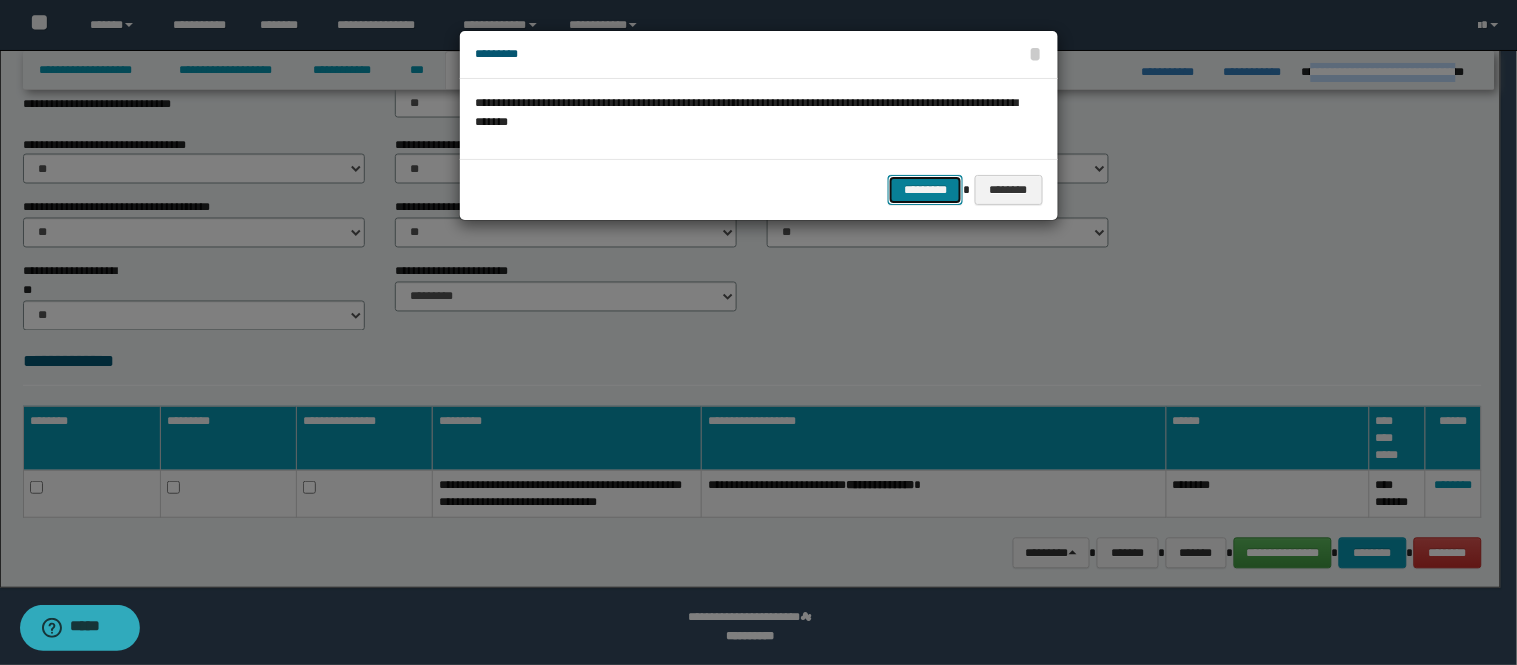 click on "*********" at bounding box center (925, 190) 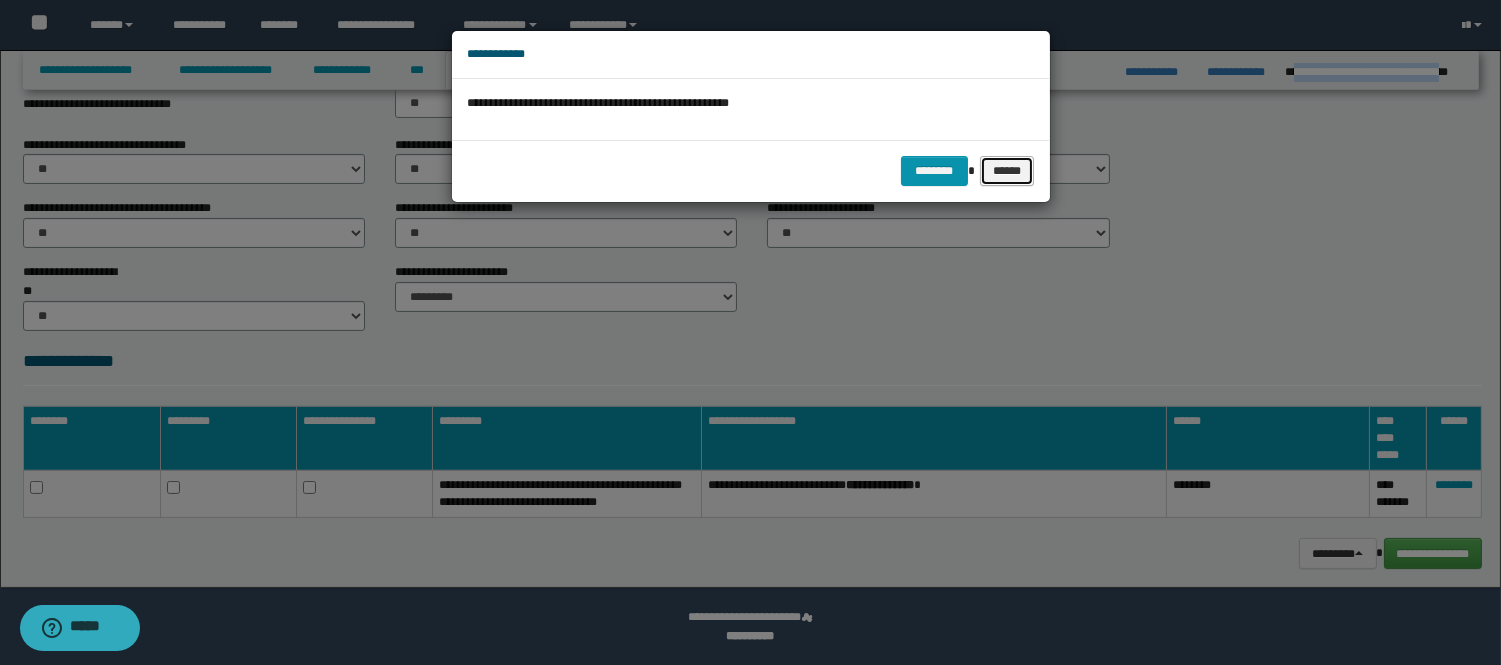 click on "******" at bounding box center (1007, 171) 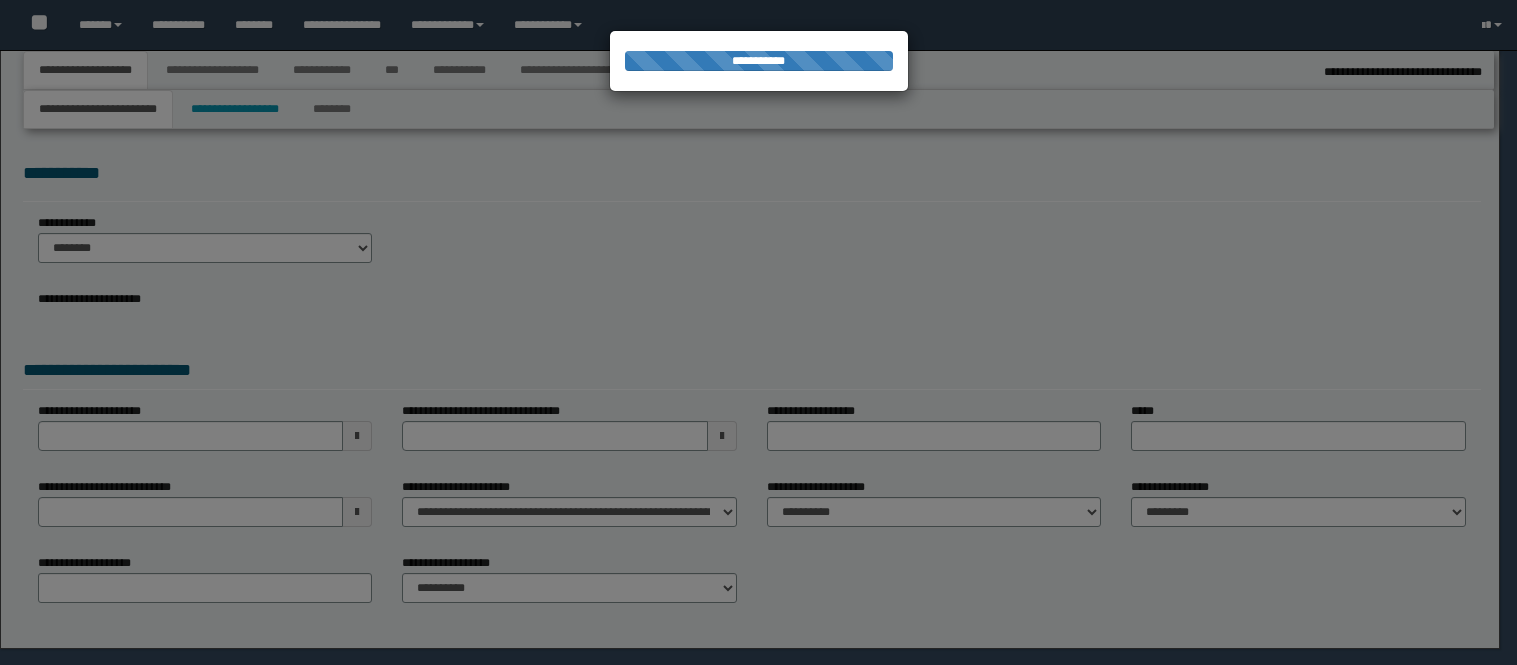 select on "*" 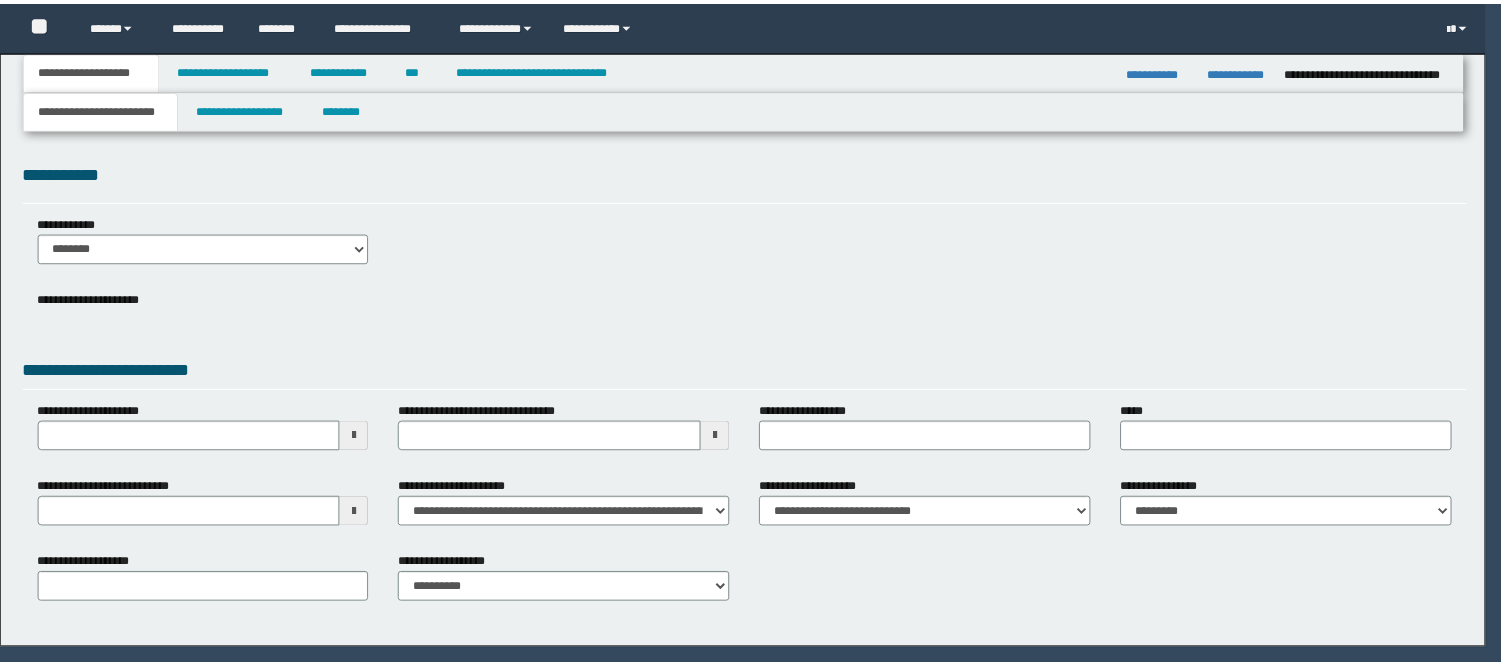 scroll, scrollTop: 0, scrollLeft: 0, axis: both 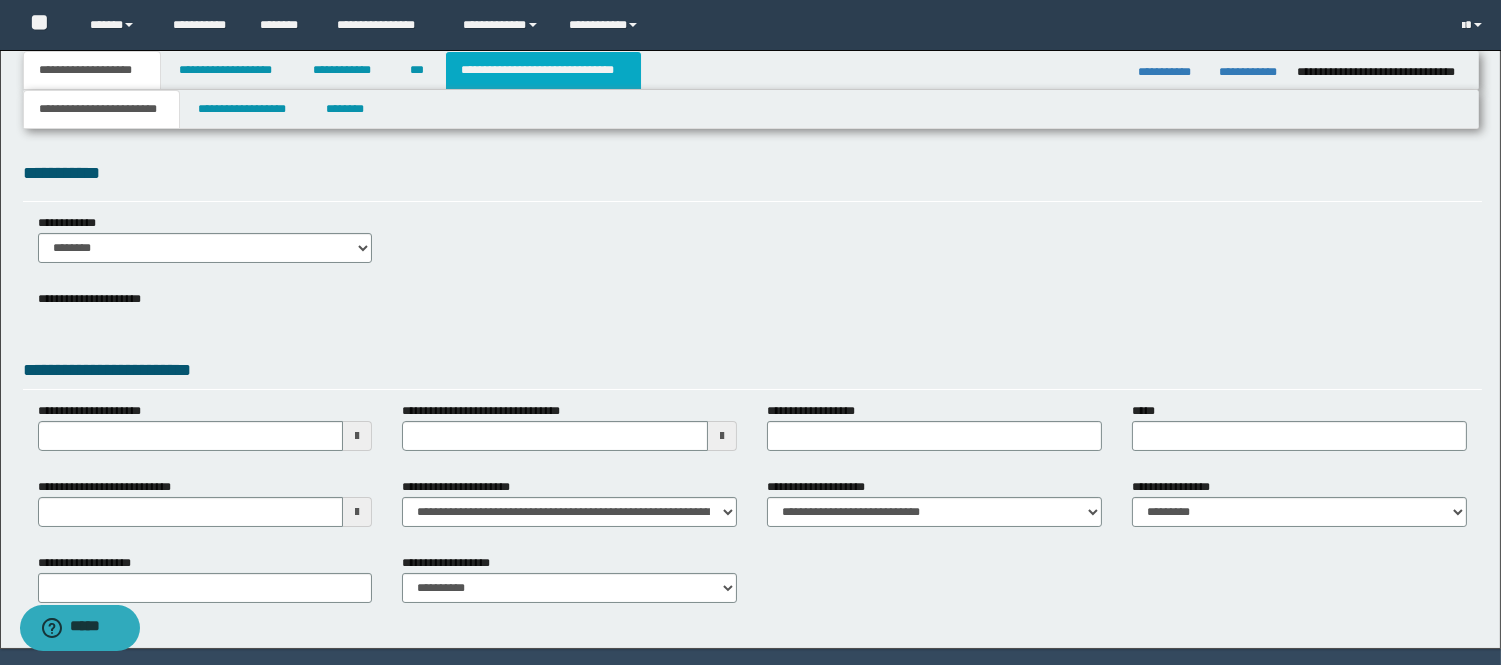 click on "**********" at bounding box center [543, 70] 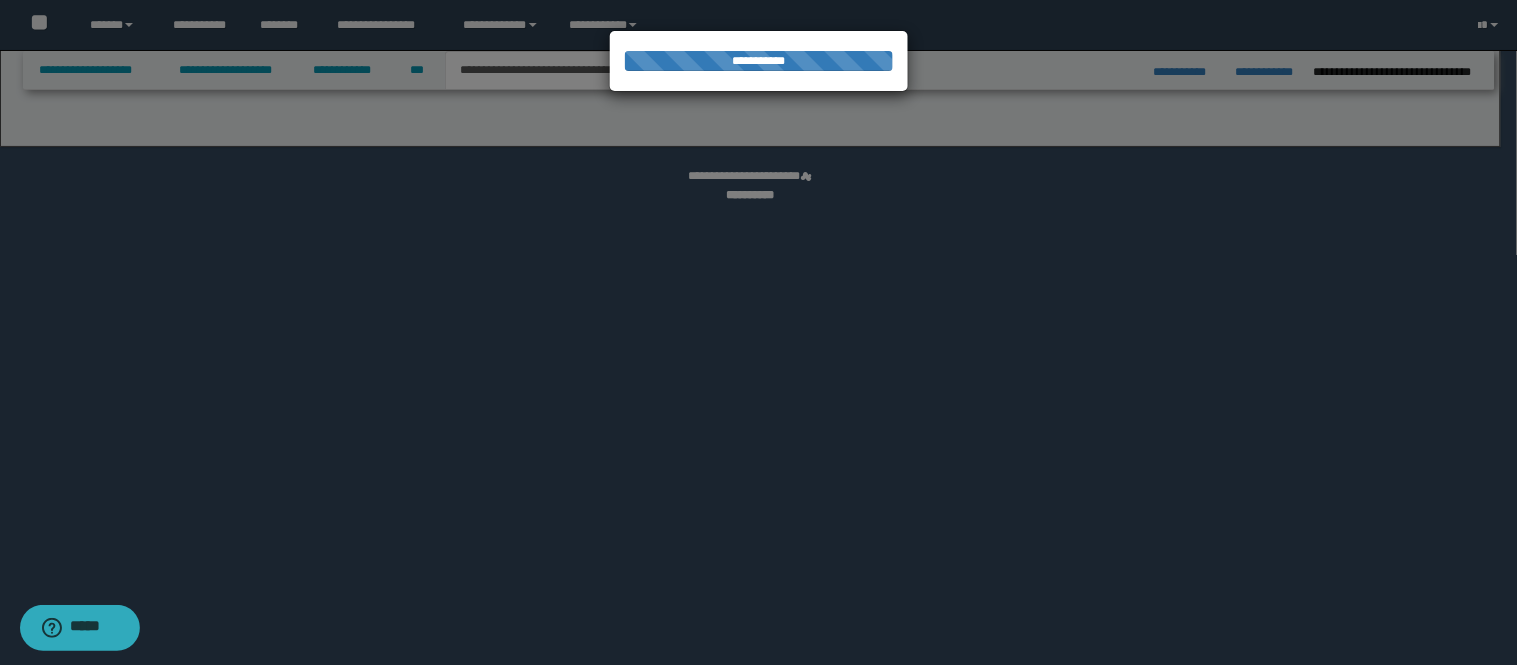 select on "*" 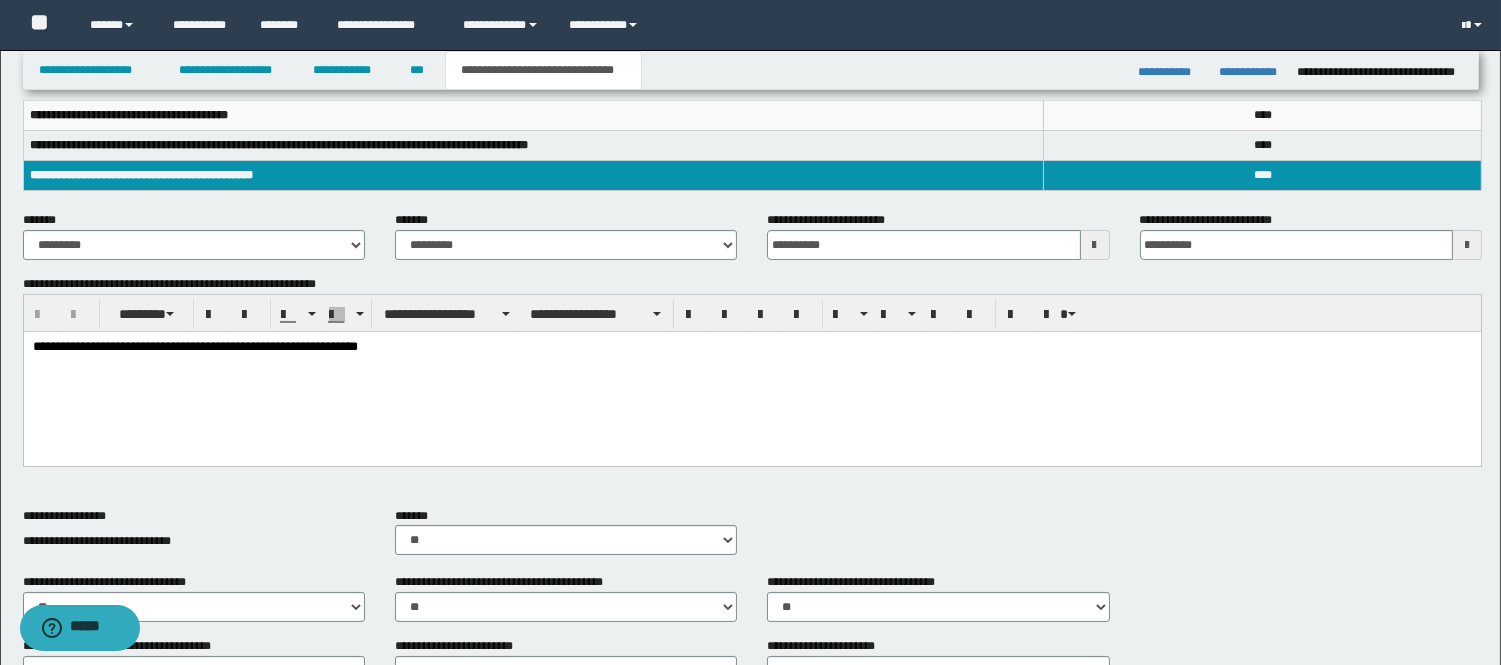 scroll, scrollTop: 333, scrollLeft: 0, axis: vertical 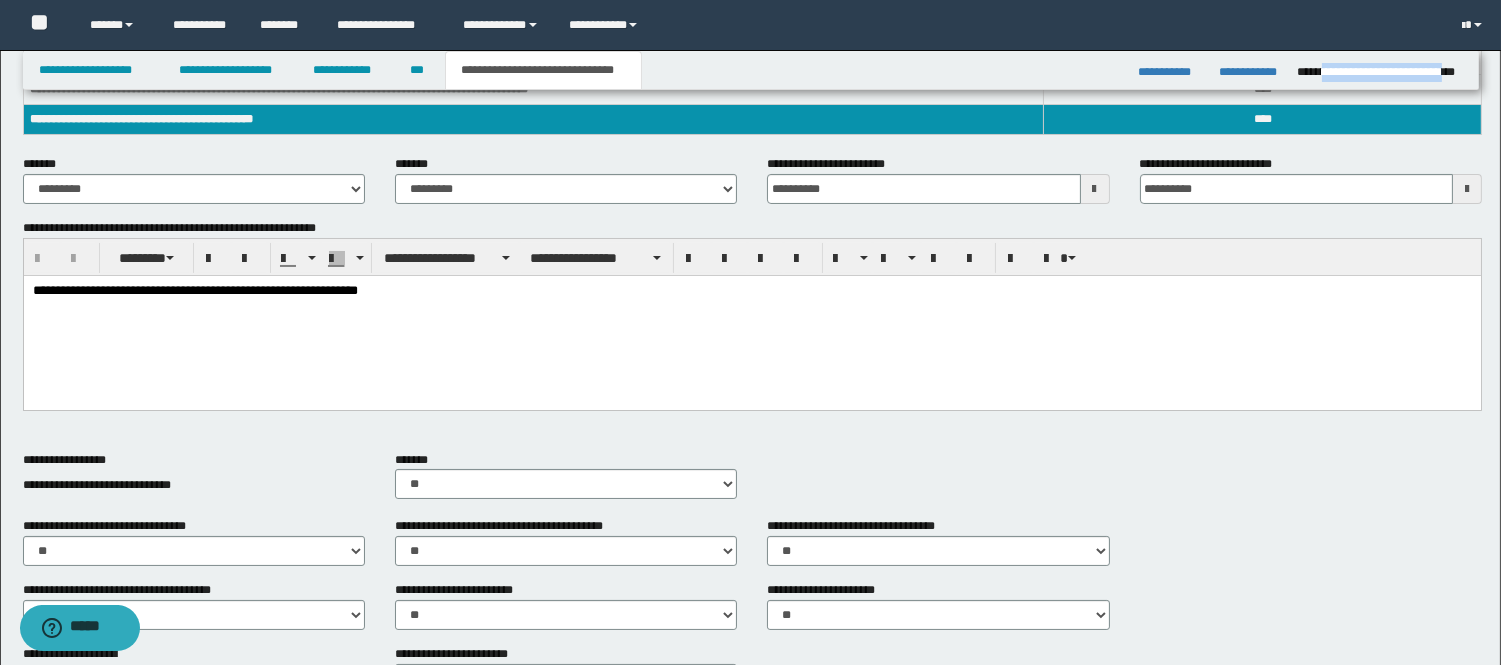 drag, startPoint x: 1455, startPoint y: 71, endPoint x: 1324, endPoint y: 76, distance: 131.09538 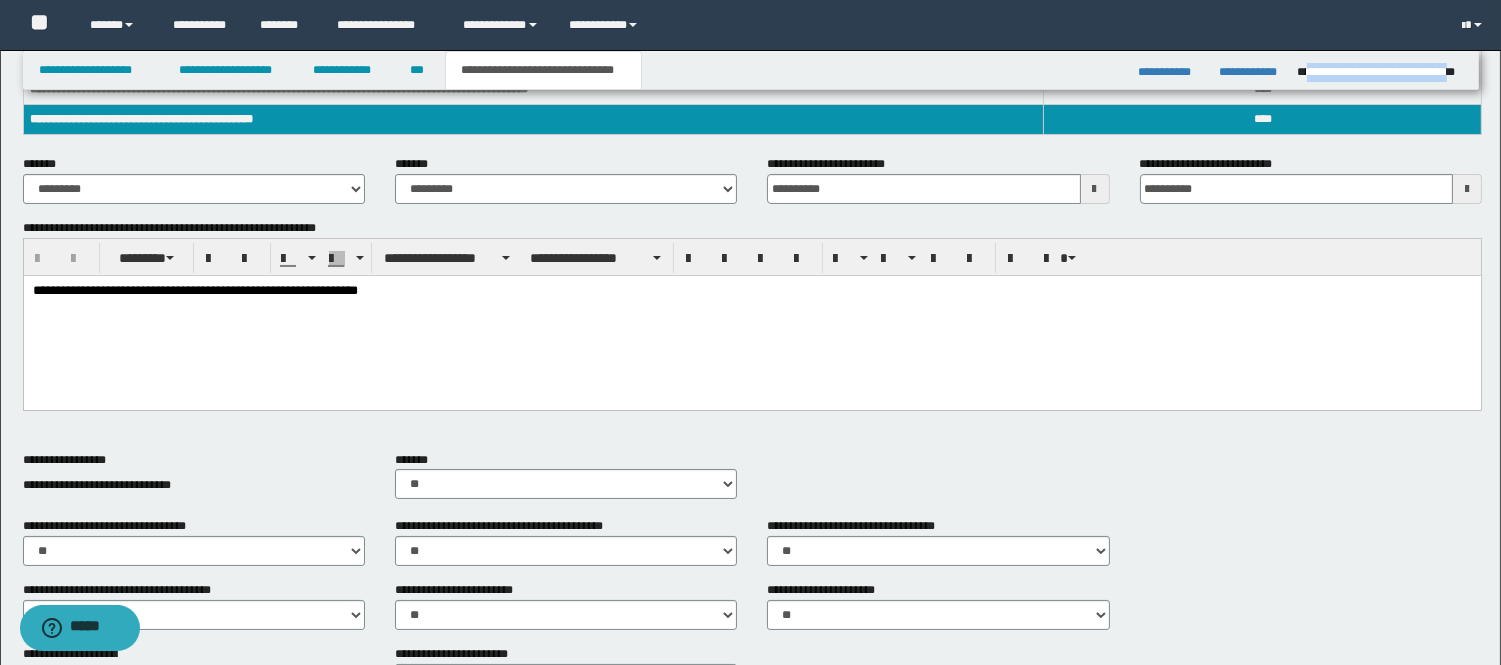 drag, startPoint x: 1460, startPoint y: 68, endPoint x: 1308, endPoint y: 72, distance: 152.05263 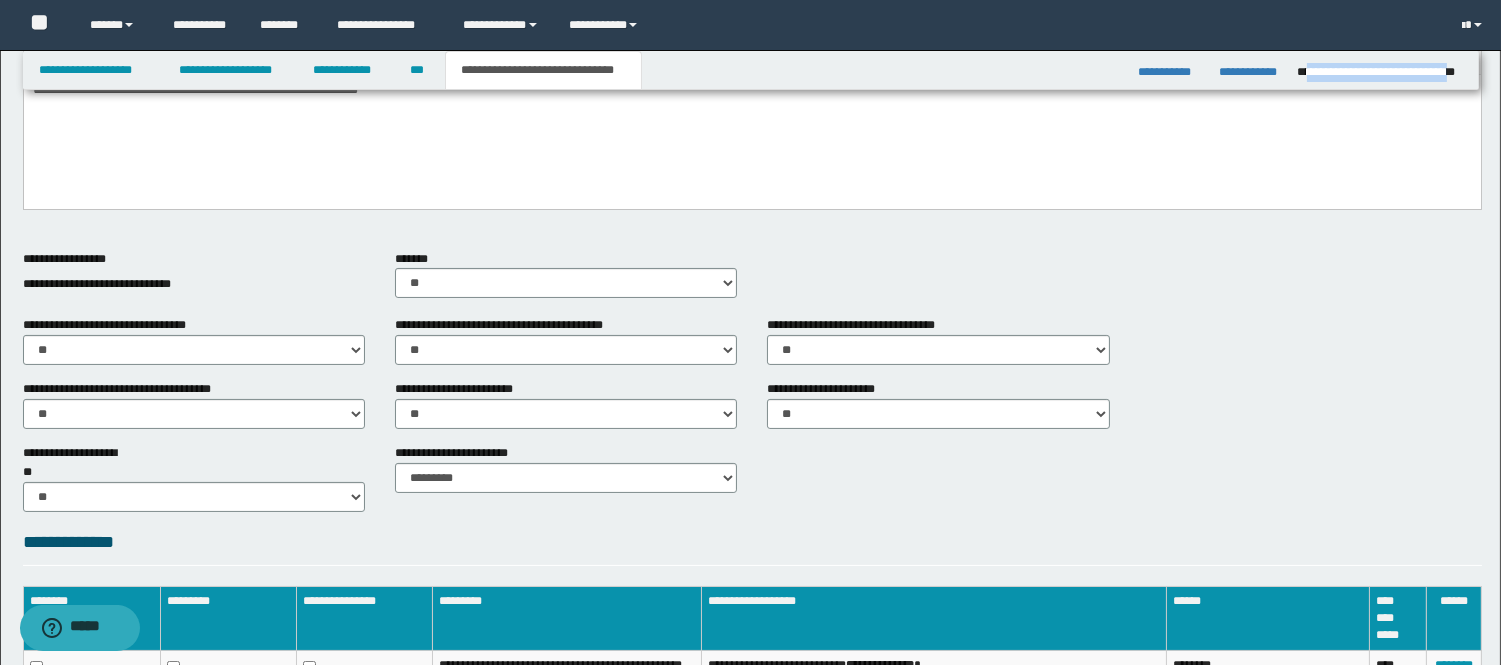 scroll, scrollTop: 714, scrollLeft: 0, axis: vertical 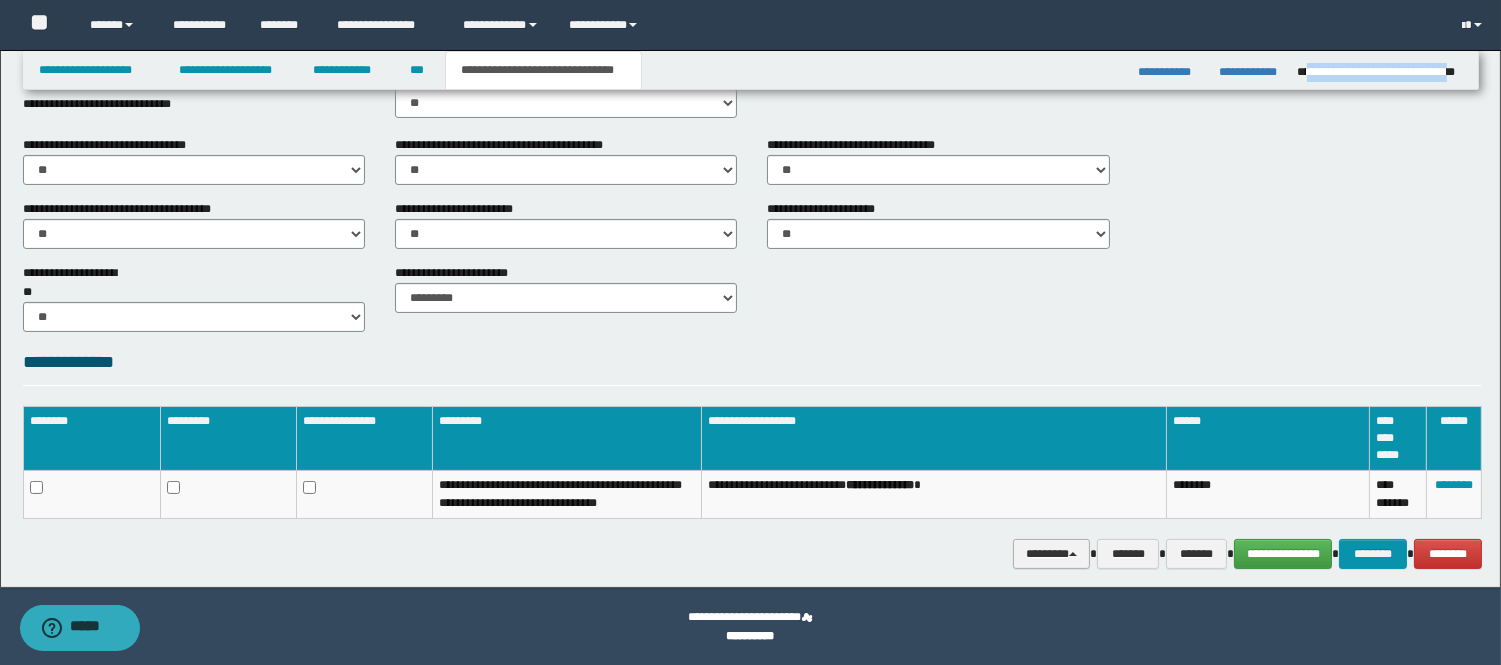 click on "********" at bounding box center [1051, 554] 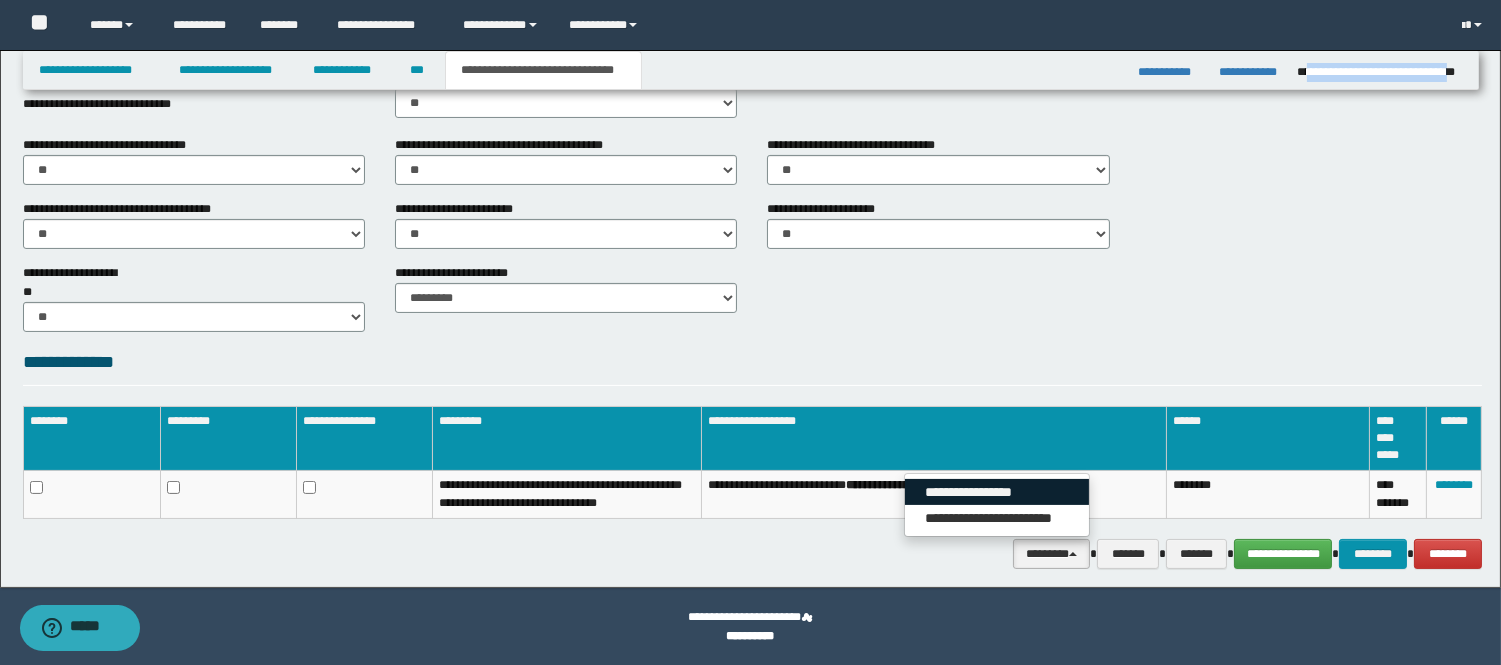 click on "**********" at bounding box center [997, 492] 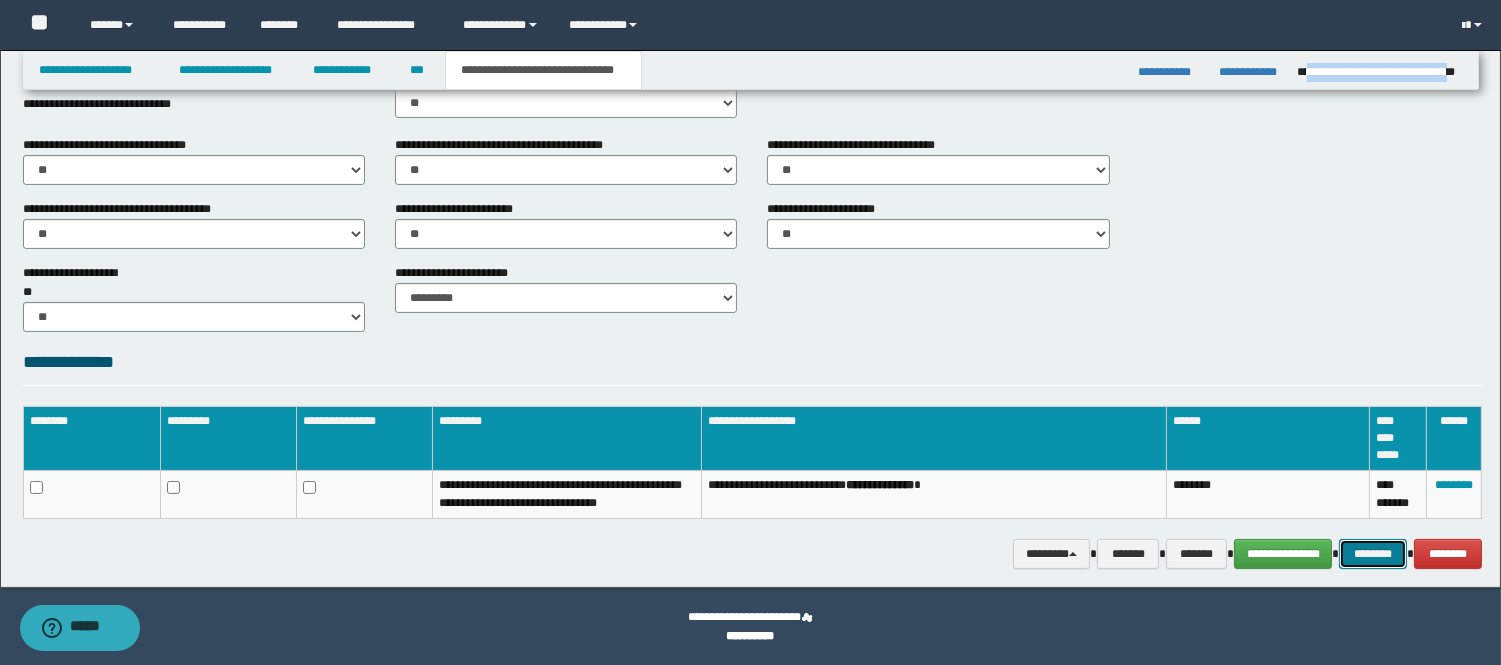 click on "********" at bounding box center [1373, 554] 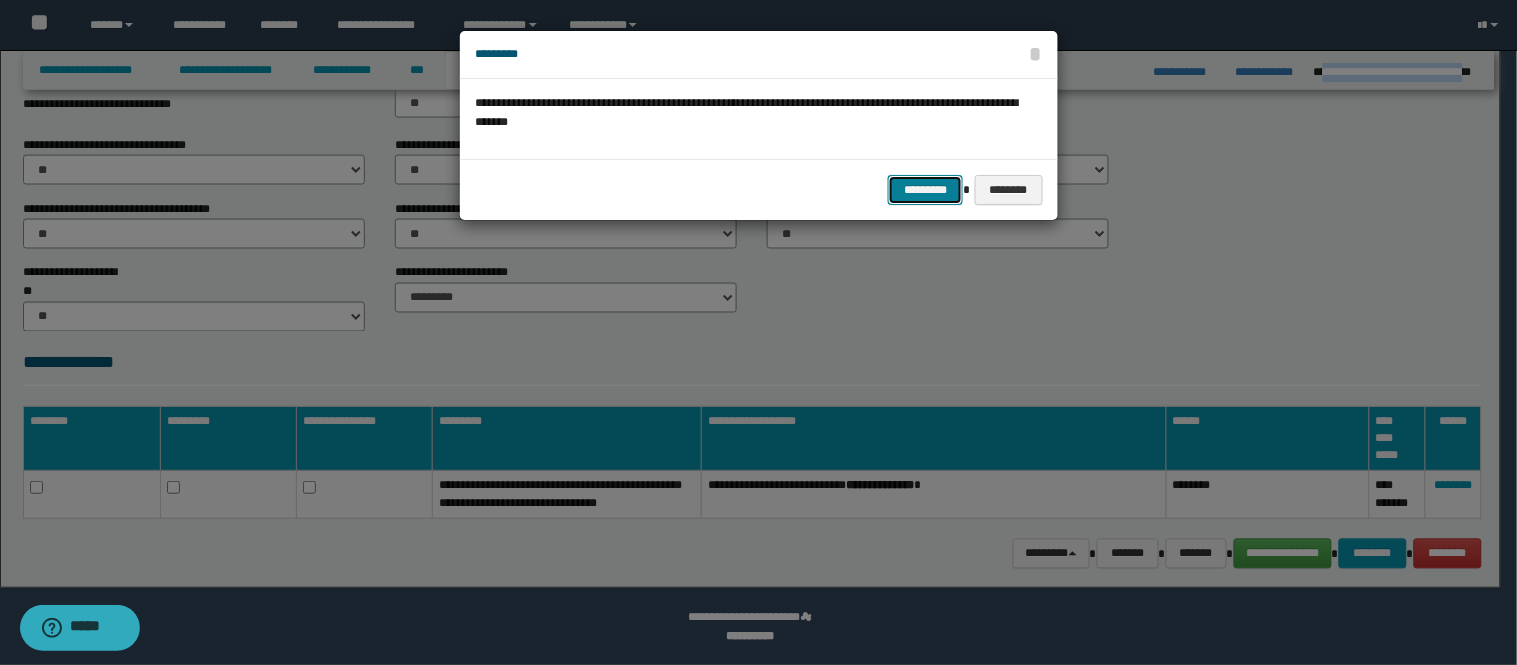 click on "*********" at bounding box center (925, 190) 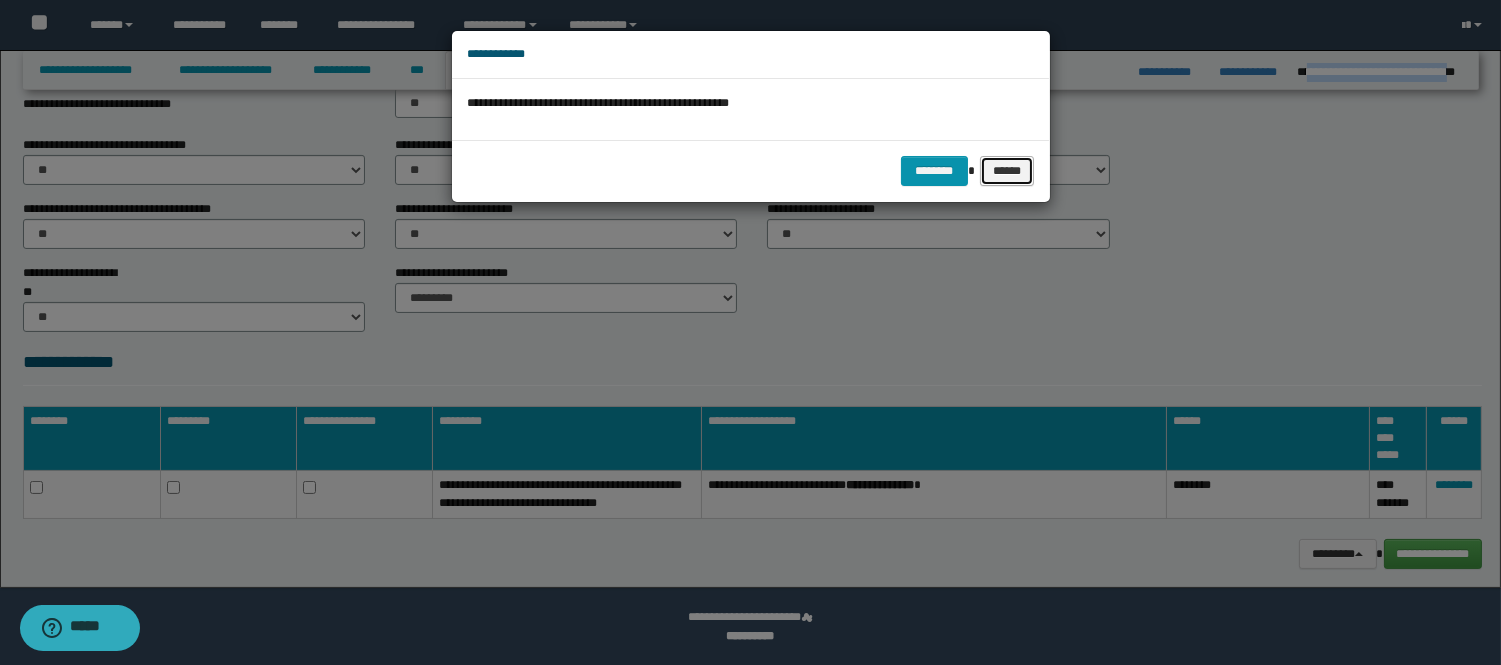 click on "******" at bounding box center (1007, 171) 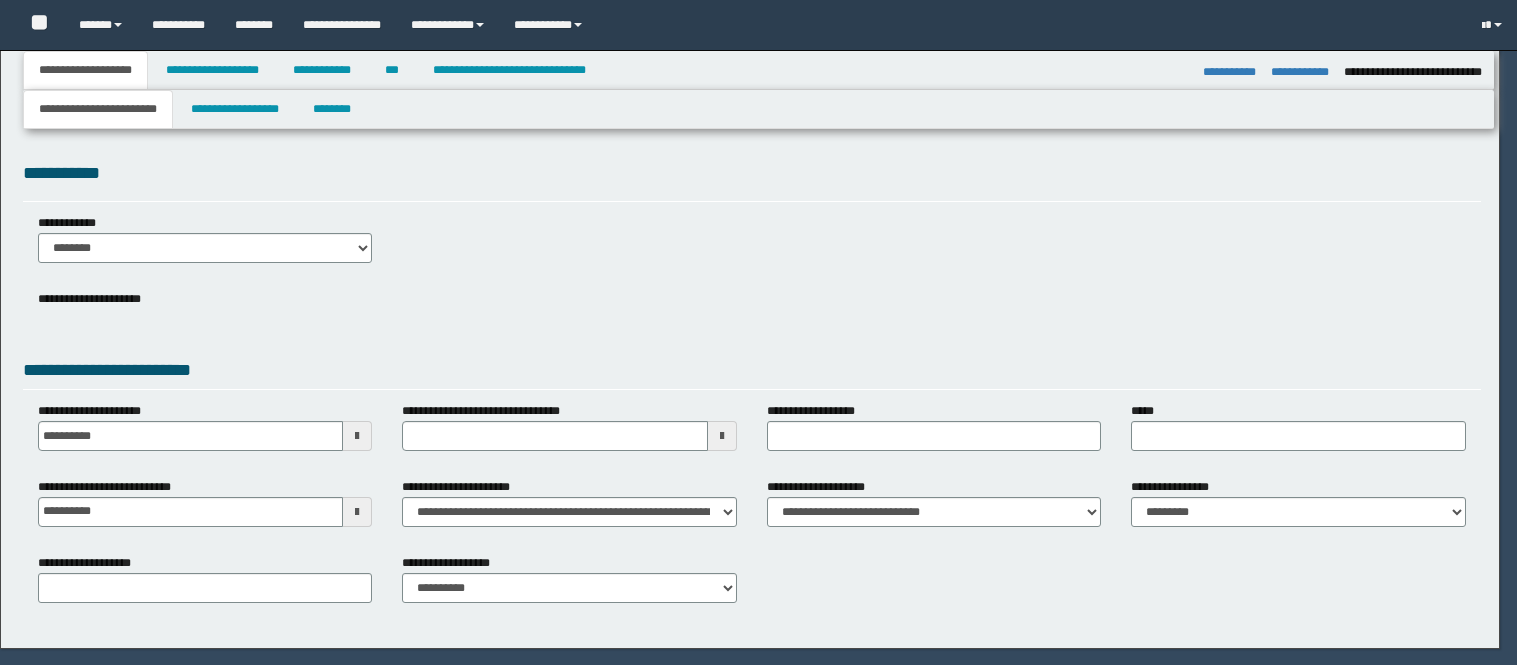 select on "*" 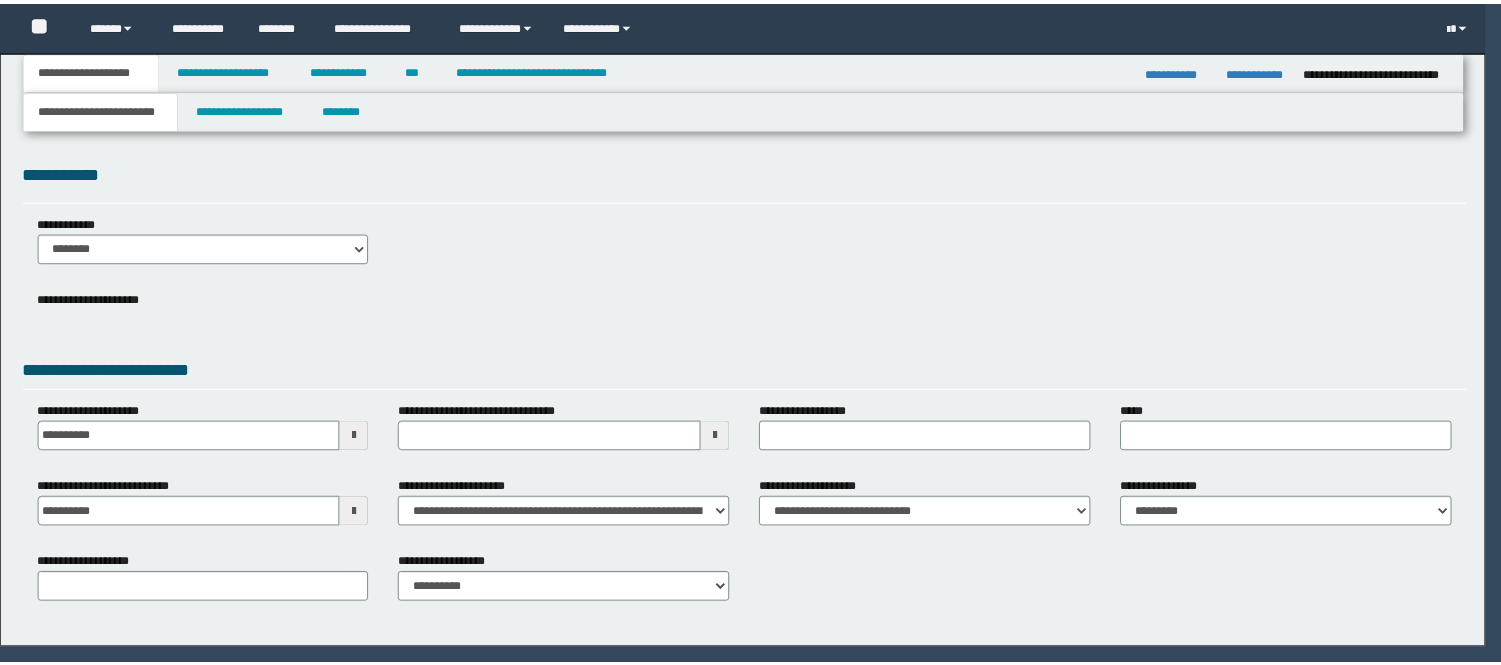 scroll, scrollTop: 0, scrollLeft: 0, axis: both 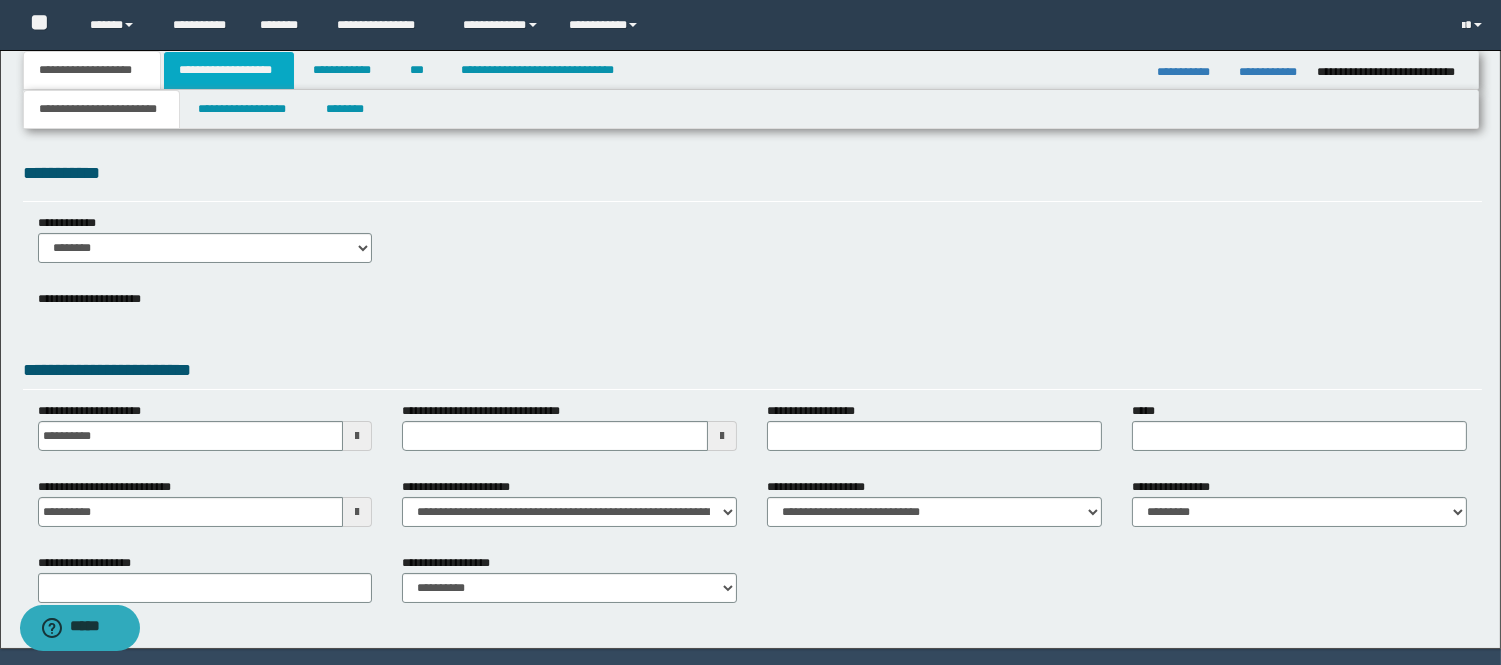 click on "**********" at bounding box center (229, 70) 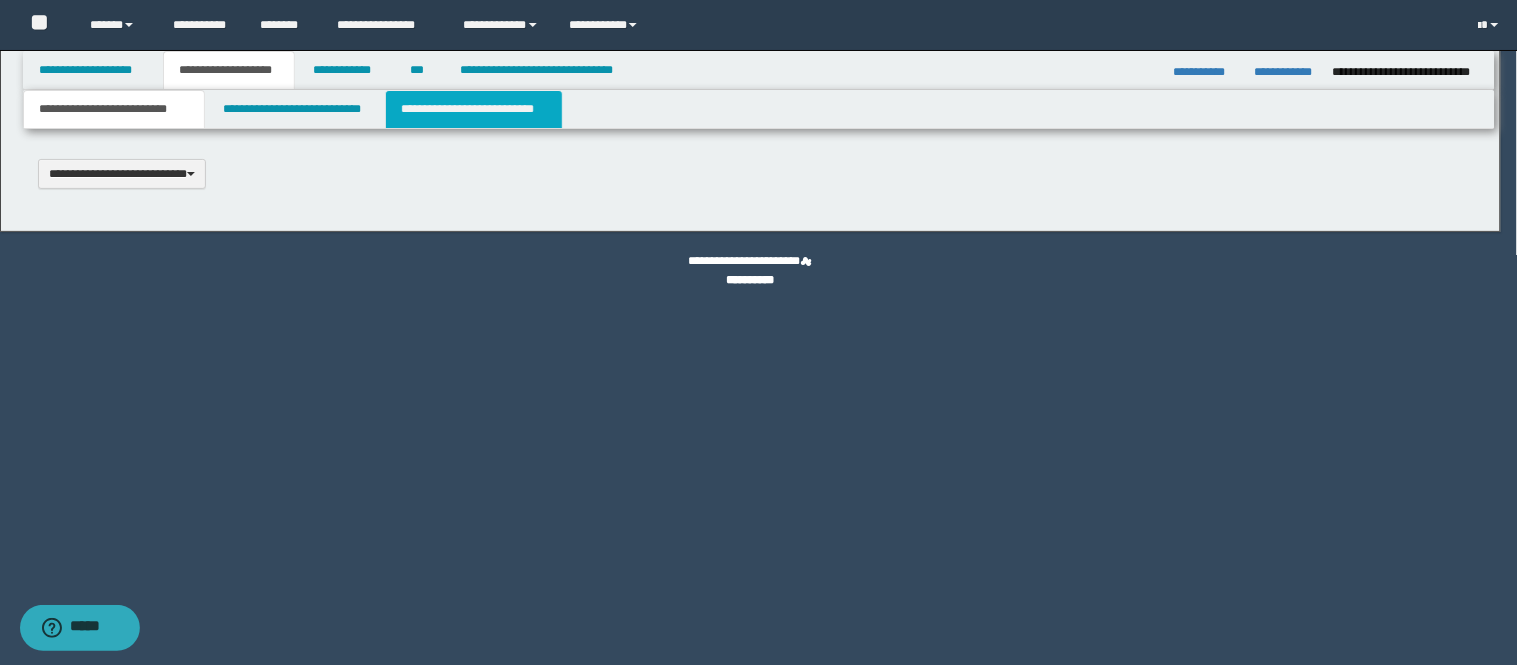 type 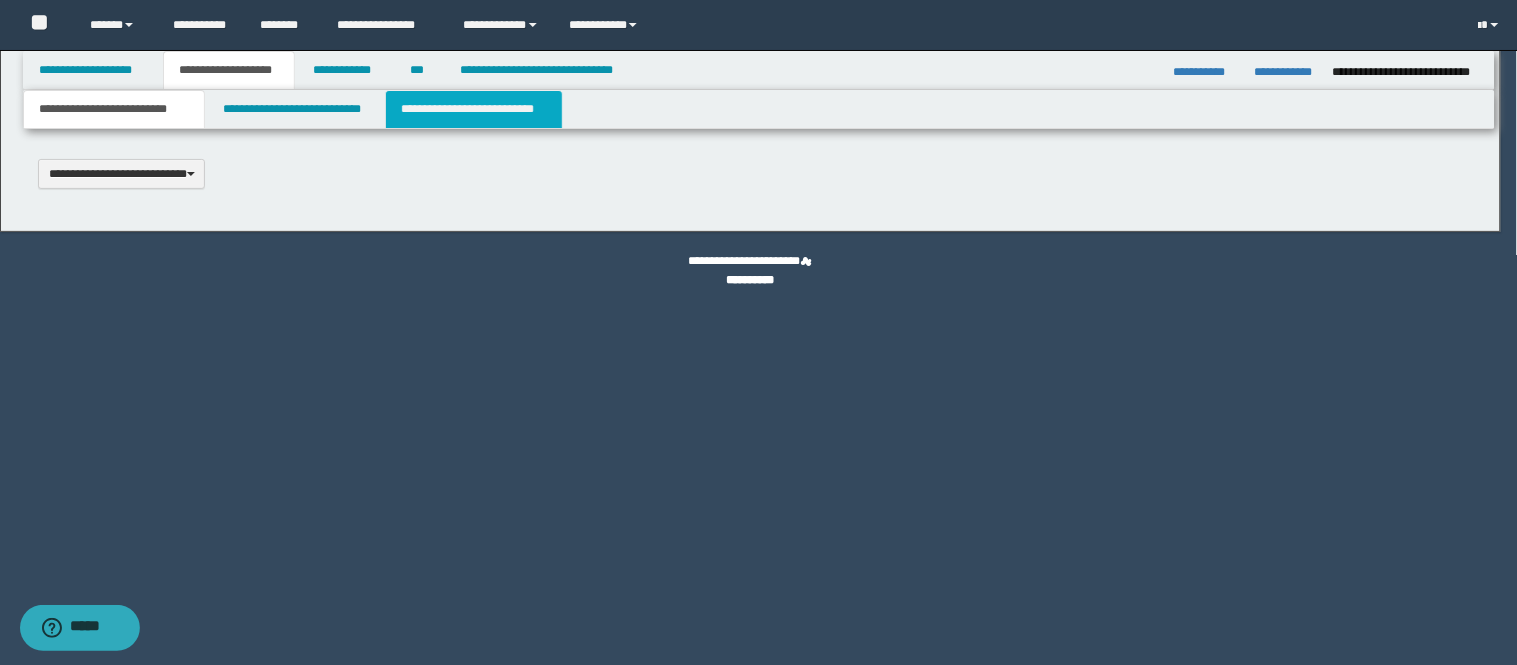 scroll, scrollTop: 0, scrollLeft: 0, axis: both 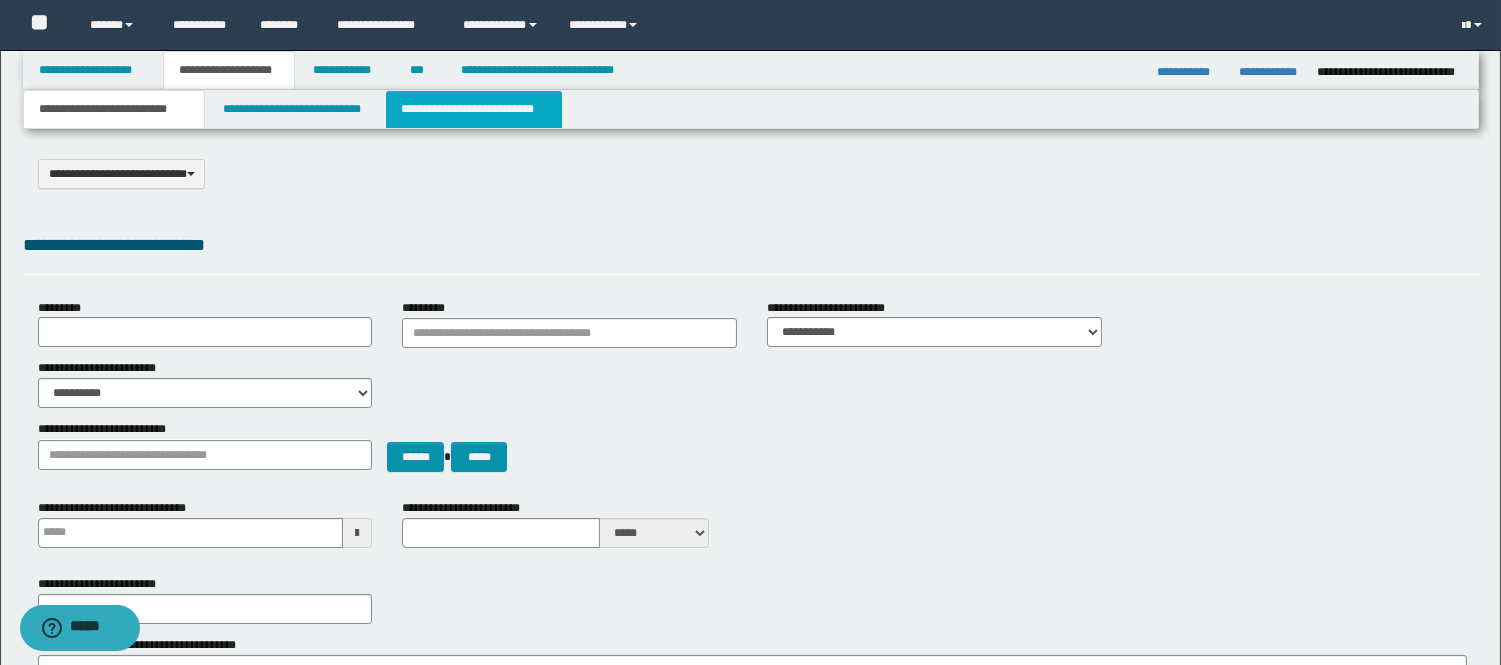 click on "**********" at bounding box center (474, 109) 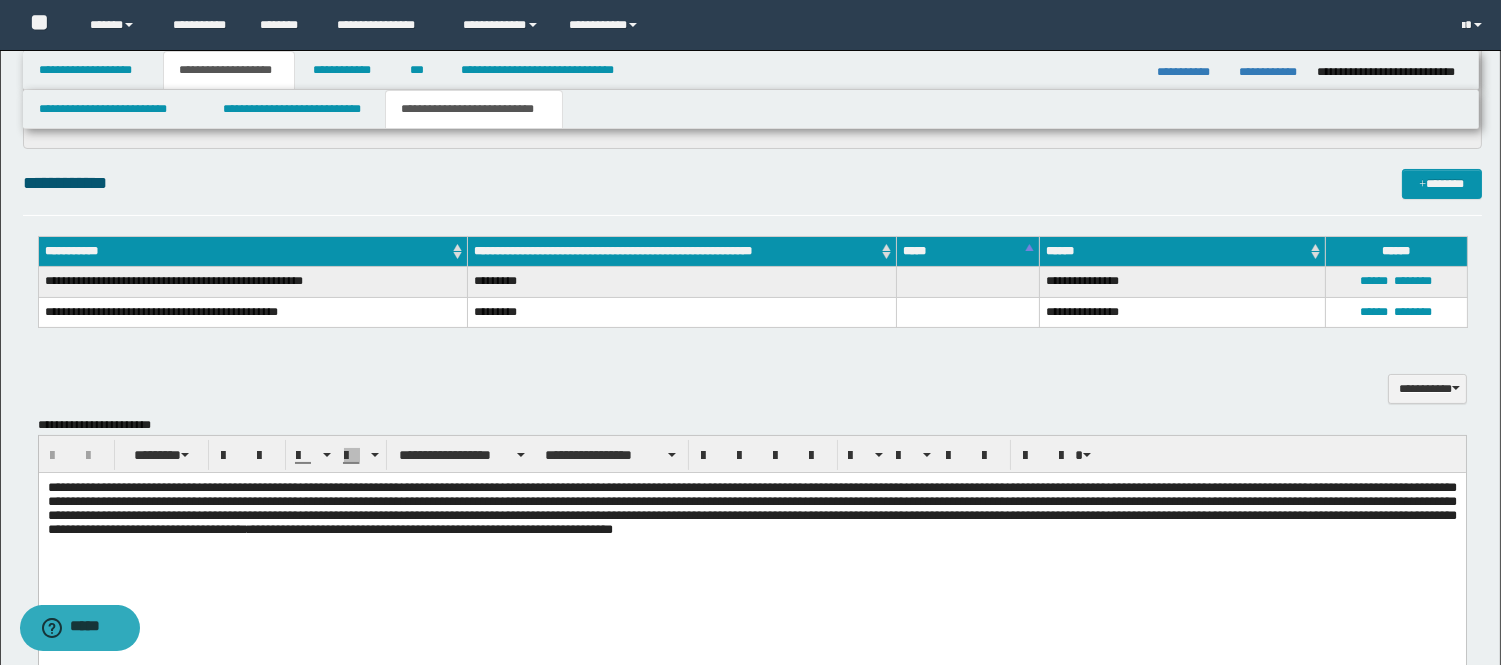 scroll, scrollTop: 555, scrollLeft: 0, axis: vertical 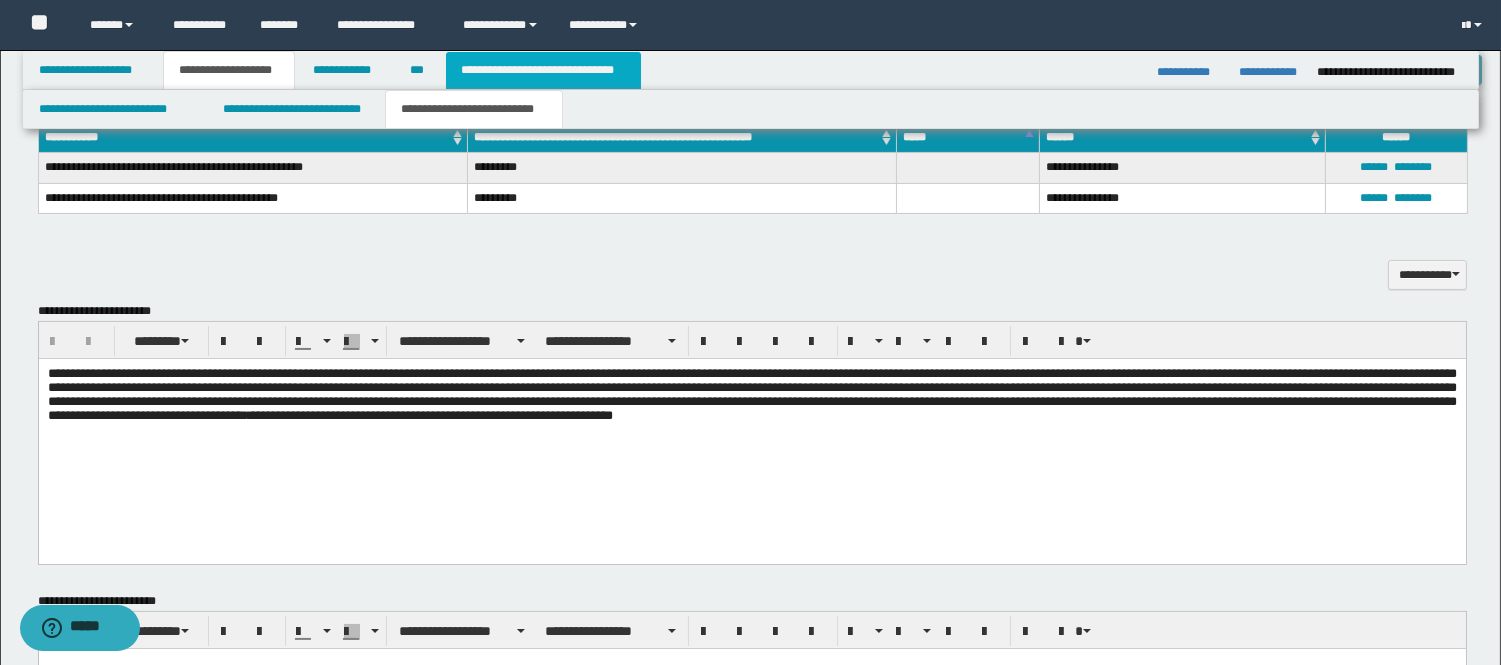 click on "**********" at bounding box center (543, 70) 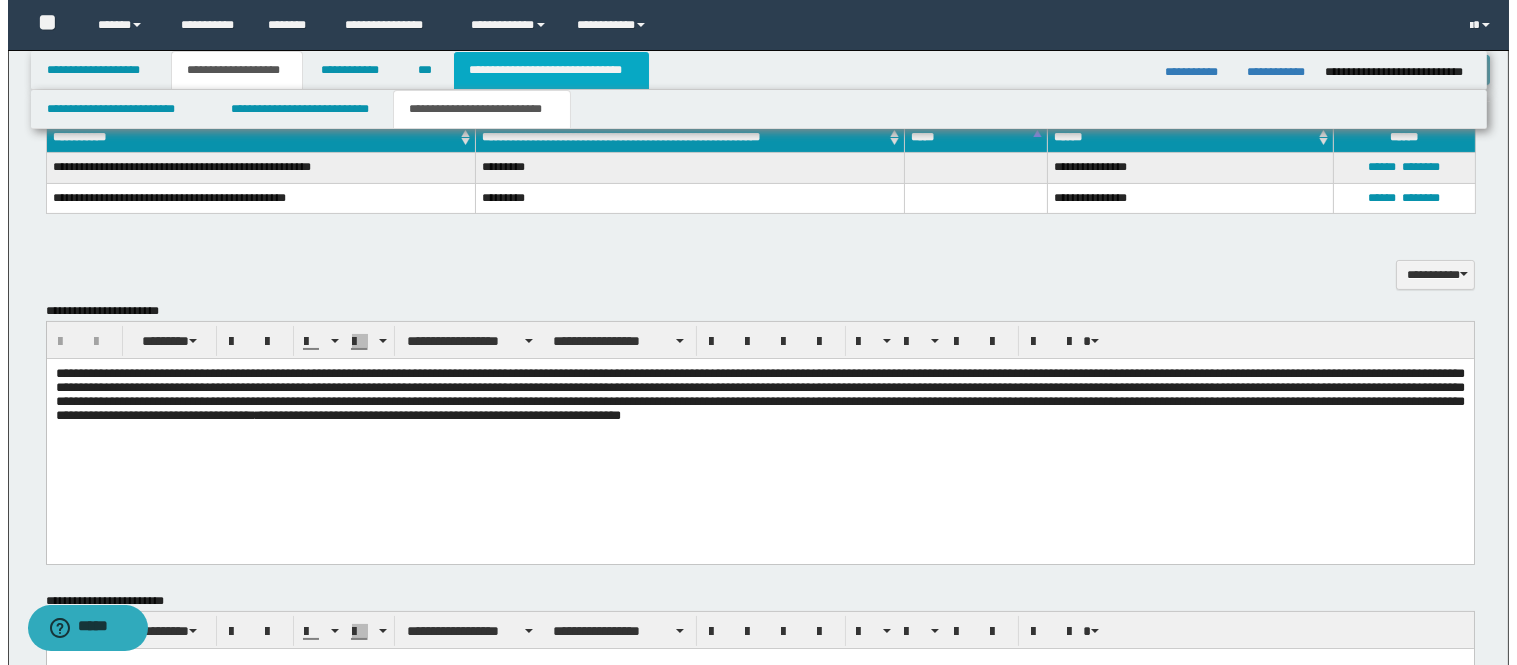 scroll, scrollTop: 0, scrollLeft: 0, axis: both 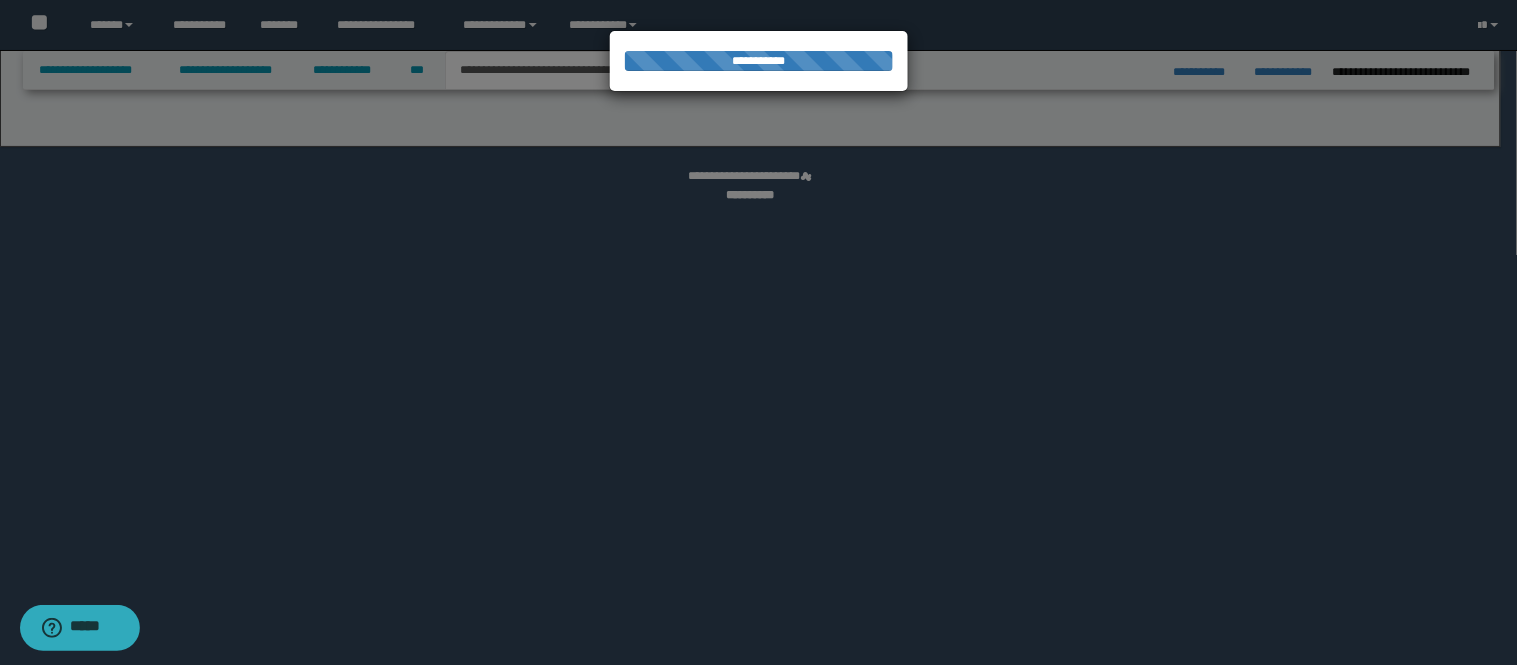 select on "*" 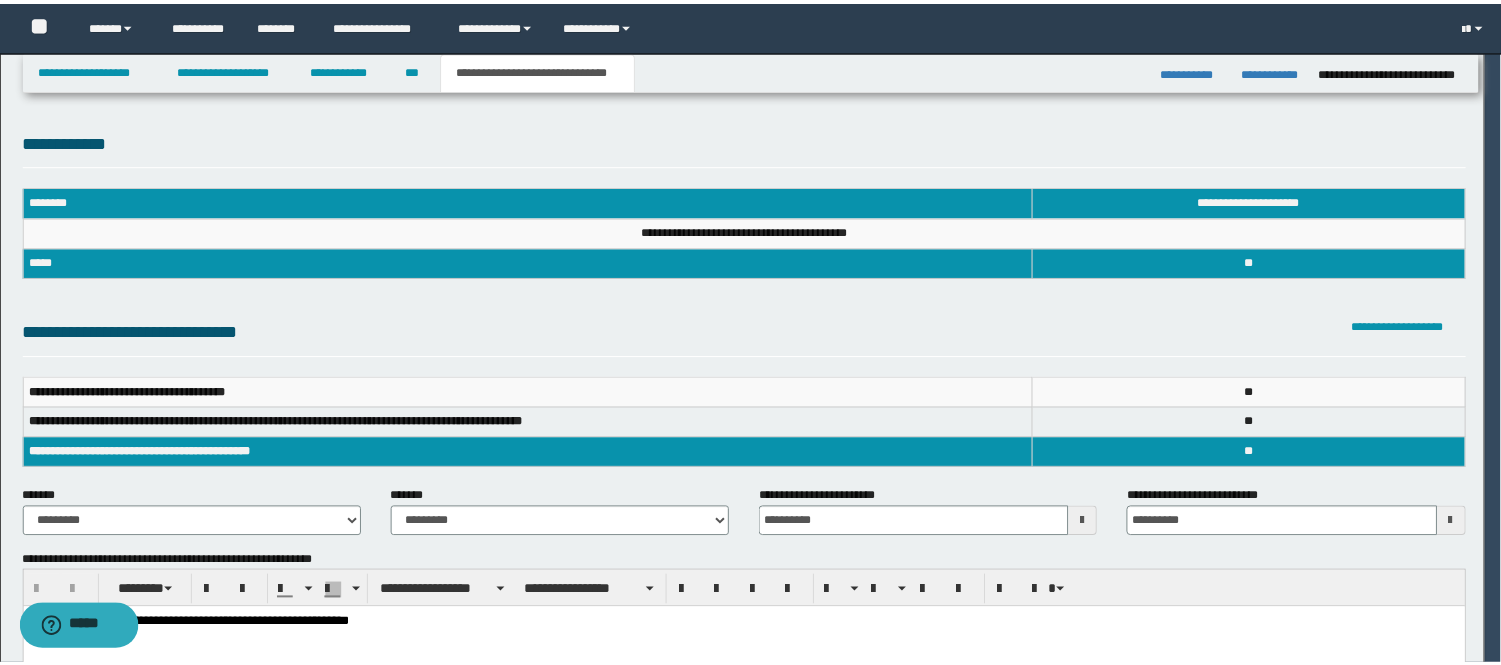 scroll, scrollTop: 0, scrollLeft: 0, axis: both 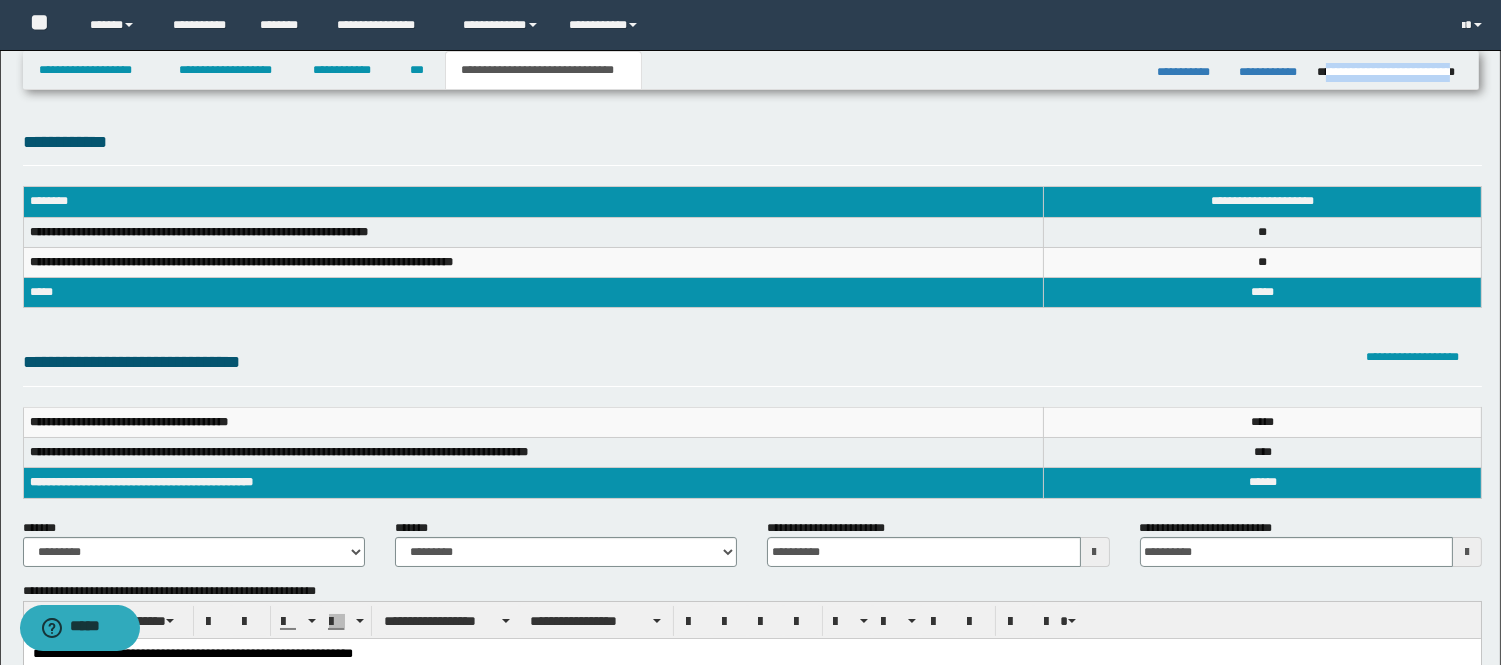 drag, startPoint x: 1464, startPoint y: 74, endPoint x: 1324, endPoint y: 70, distance: 140.05713 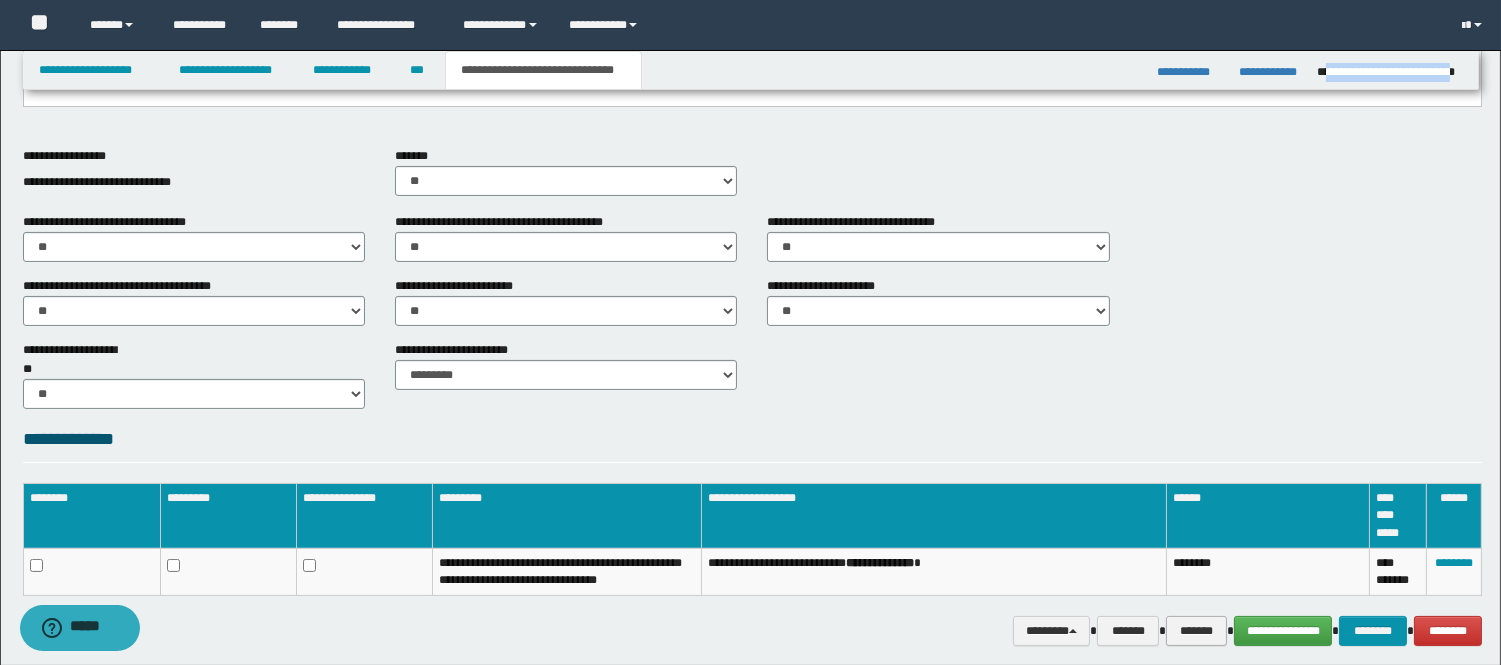 scroll, scrollTop: 744, scrollLeft: 0, axis: vertical 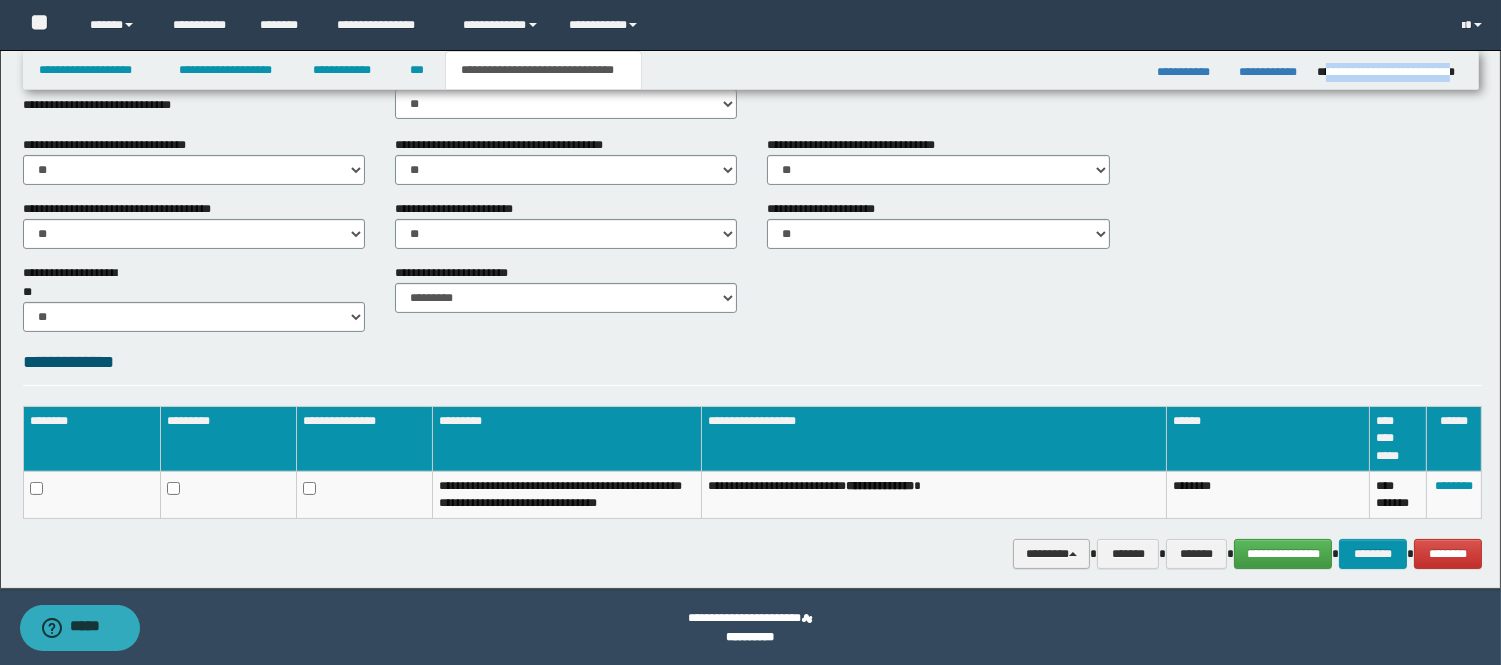 click at bounding box center [1073, 554] 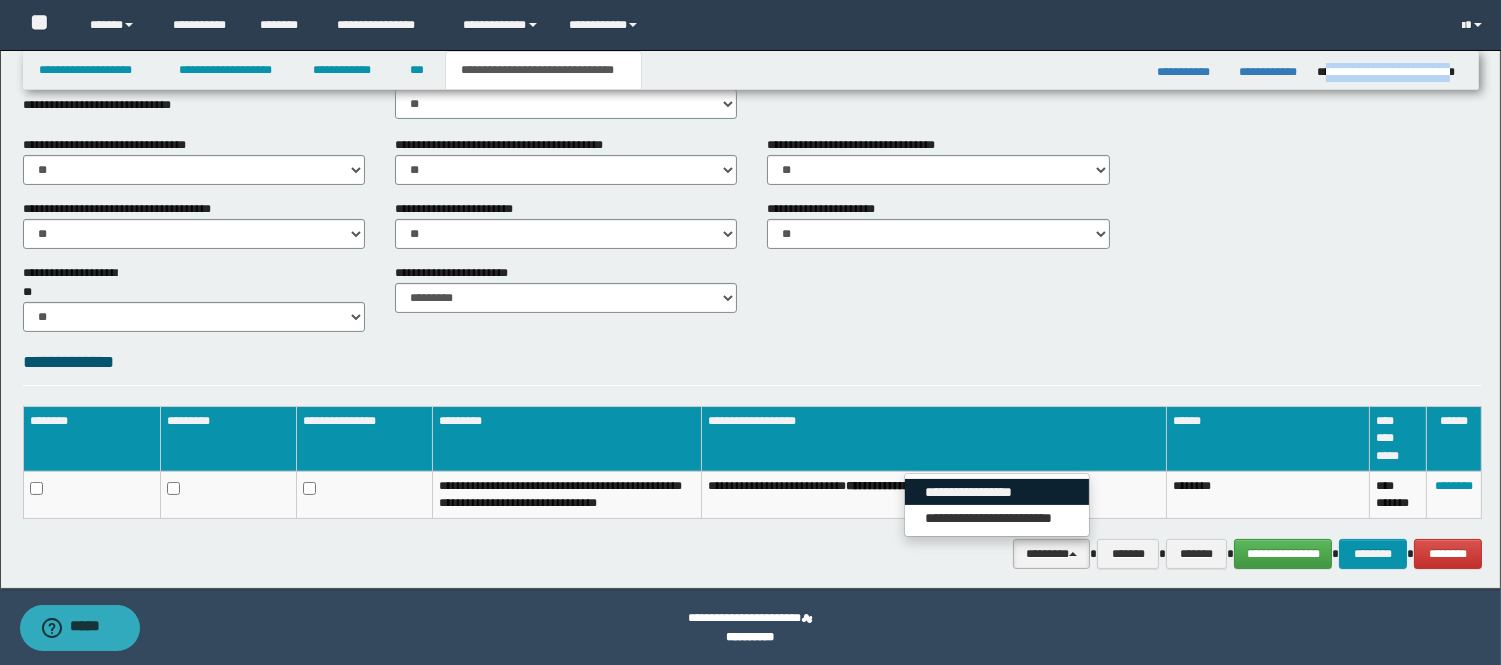 click on "**********" at bounding box center [997, 492] 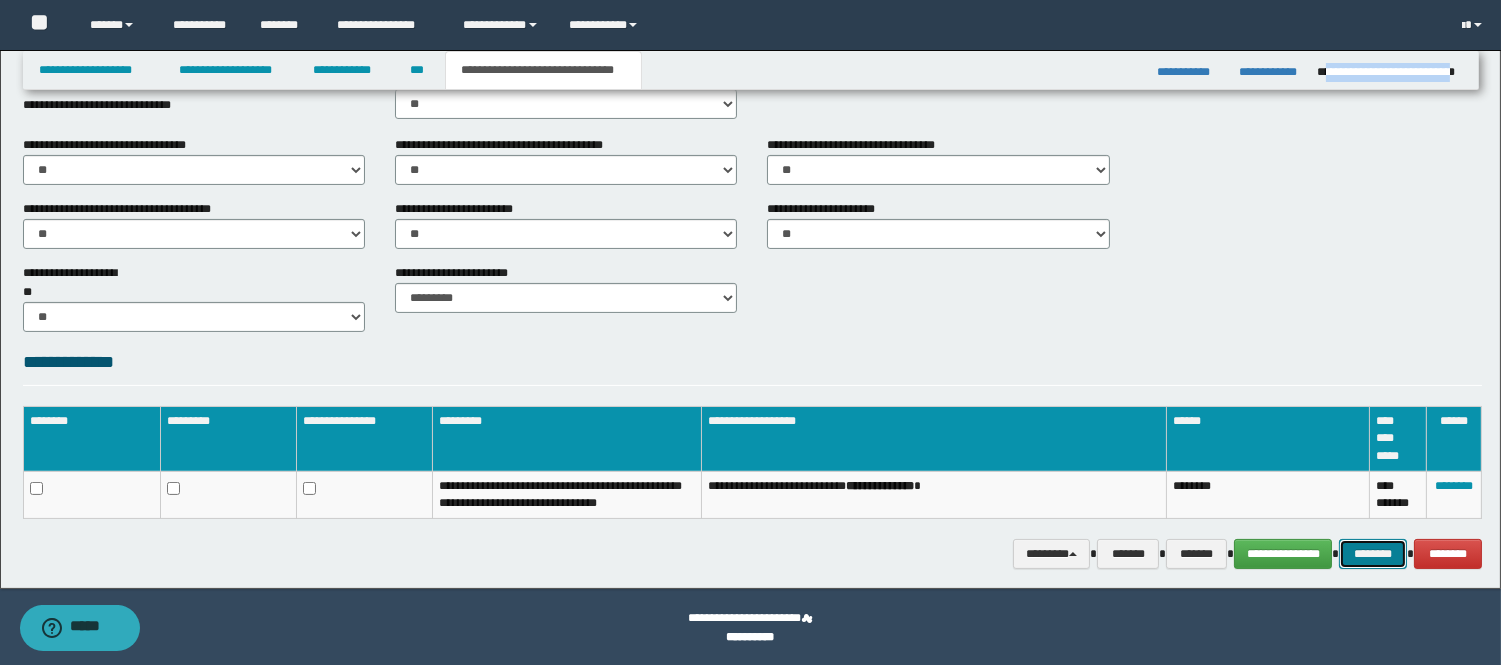 click on "********" at bounding box center [1373, 554] 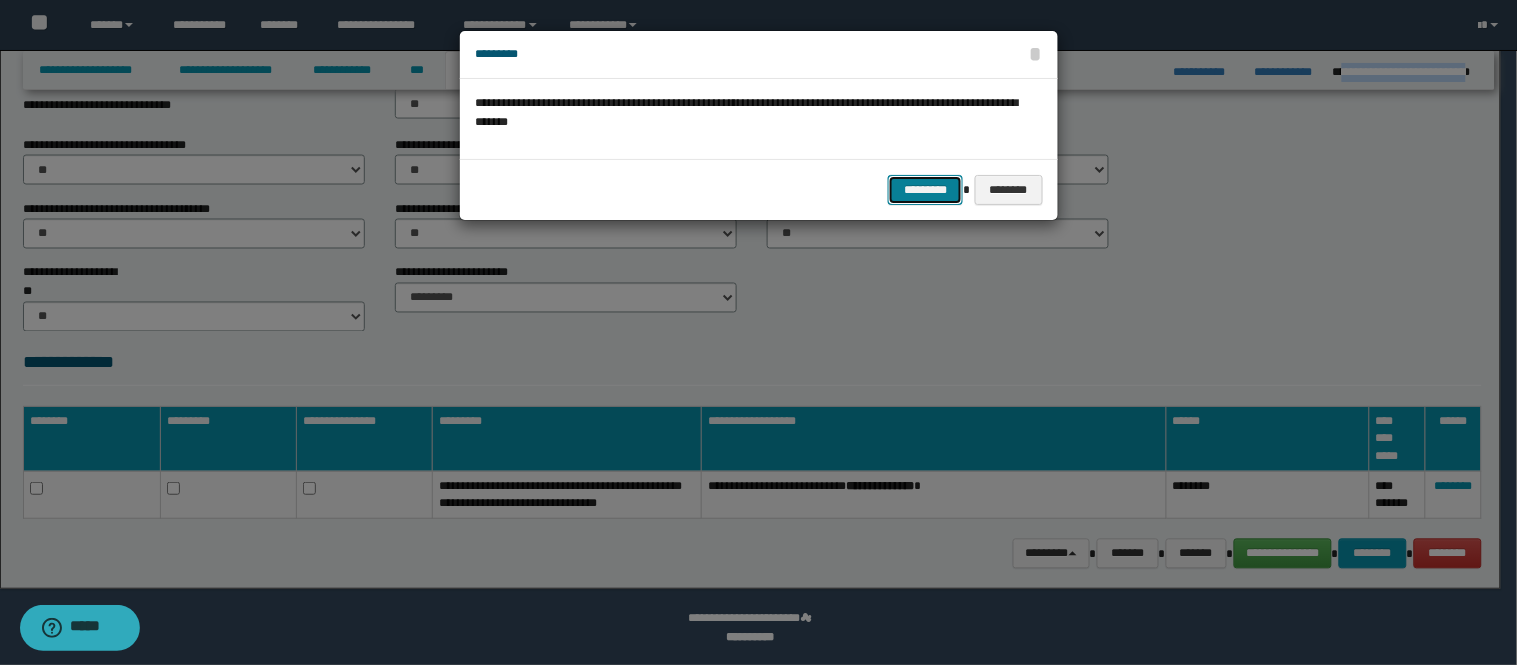 click on "*********" at bounding box center (925, 190) 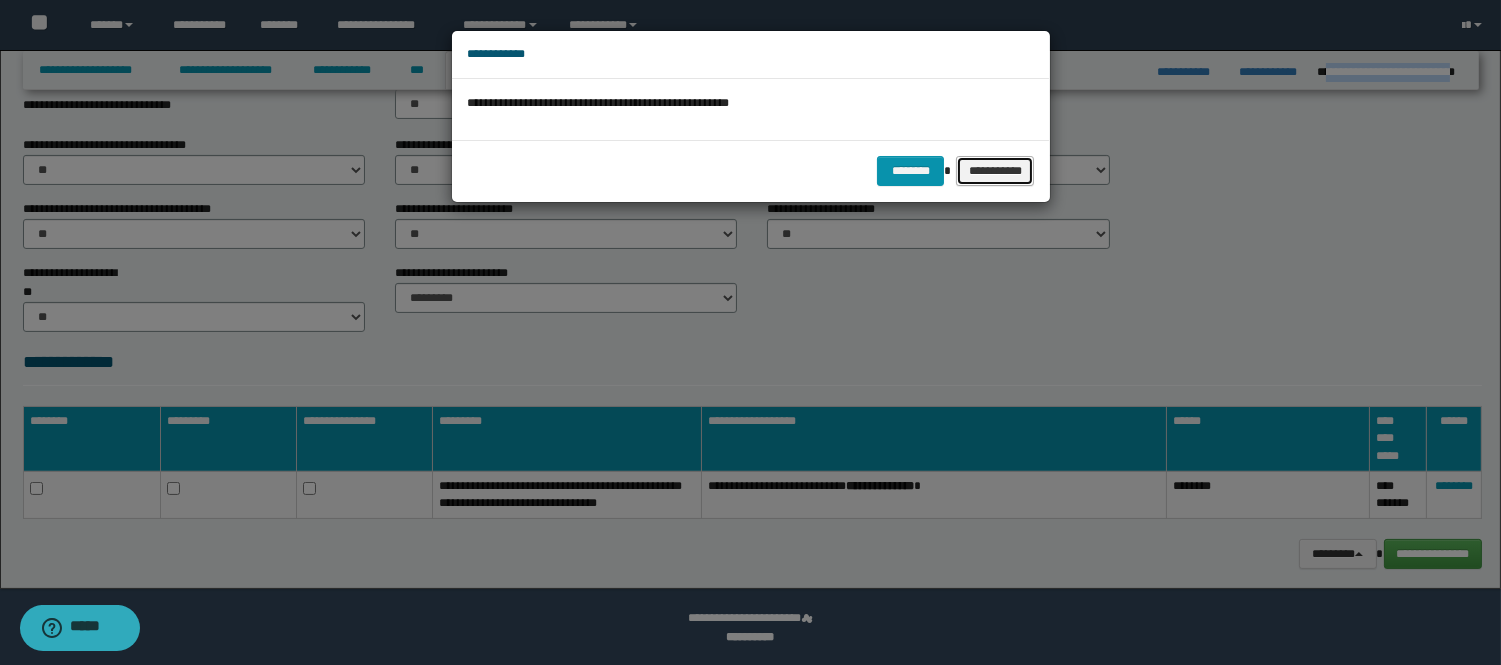click on "**********" at bounding box center [995, 171] 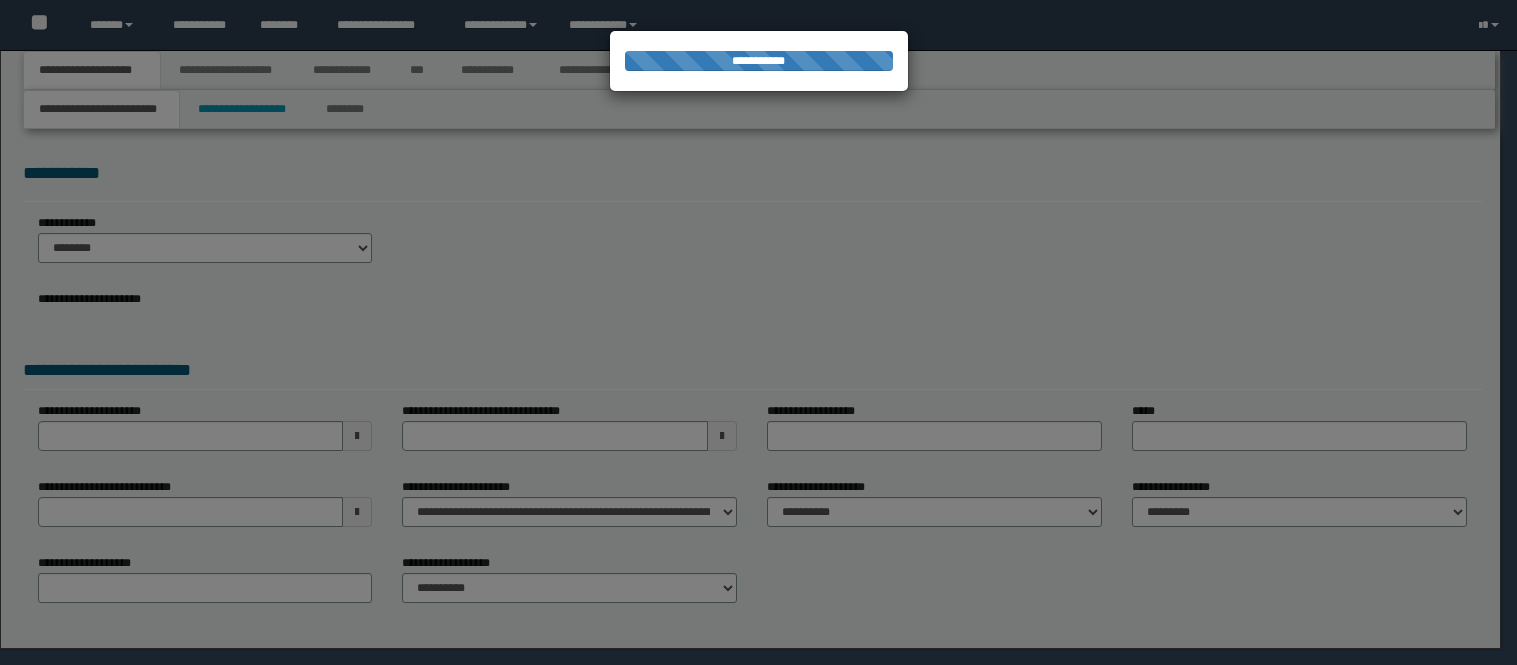 scroll, scrollTop: 0, scrollLeft: 0, axis: both 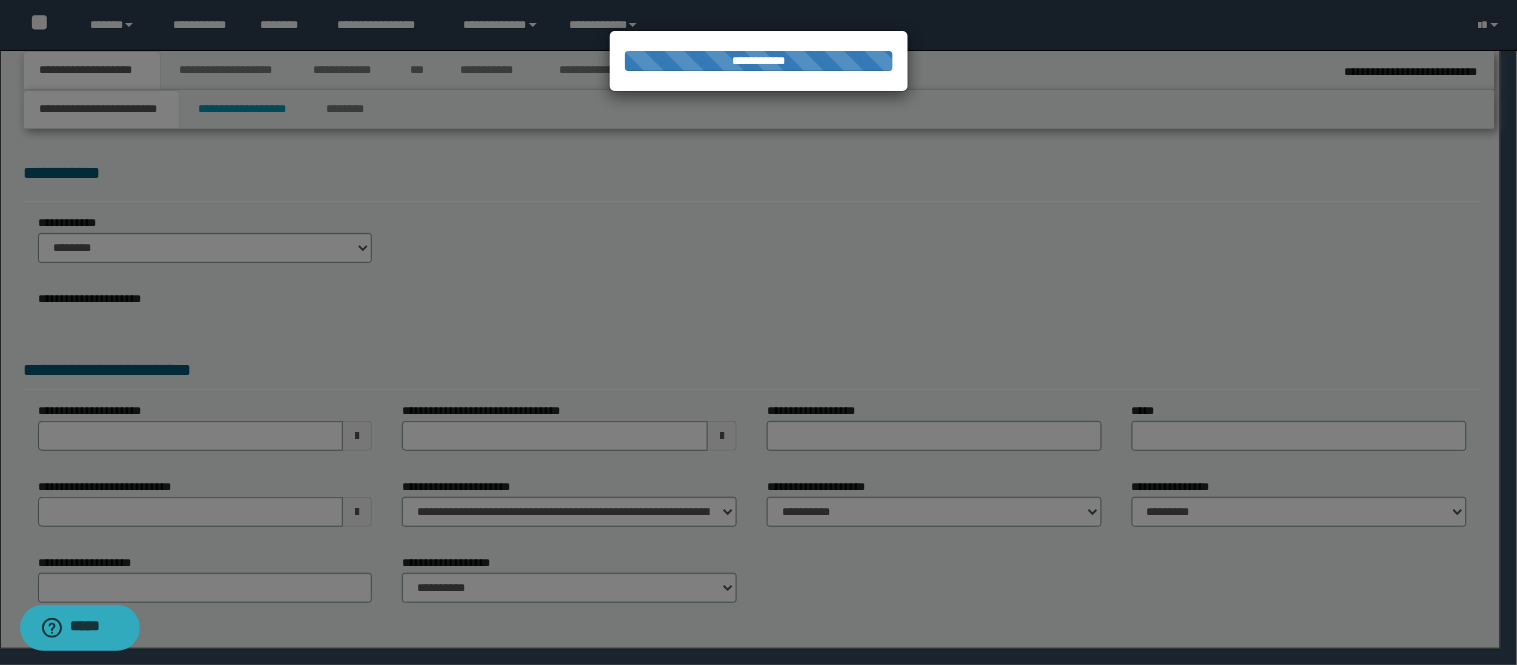 select on "*" 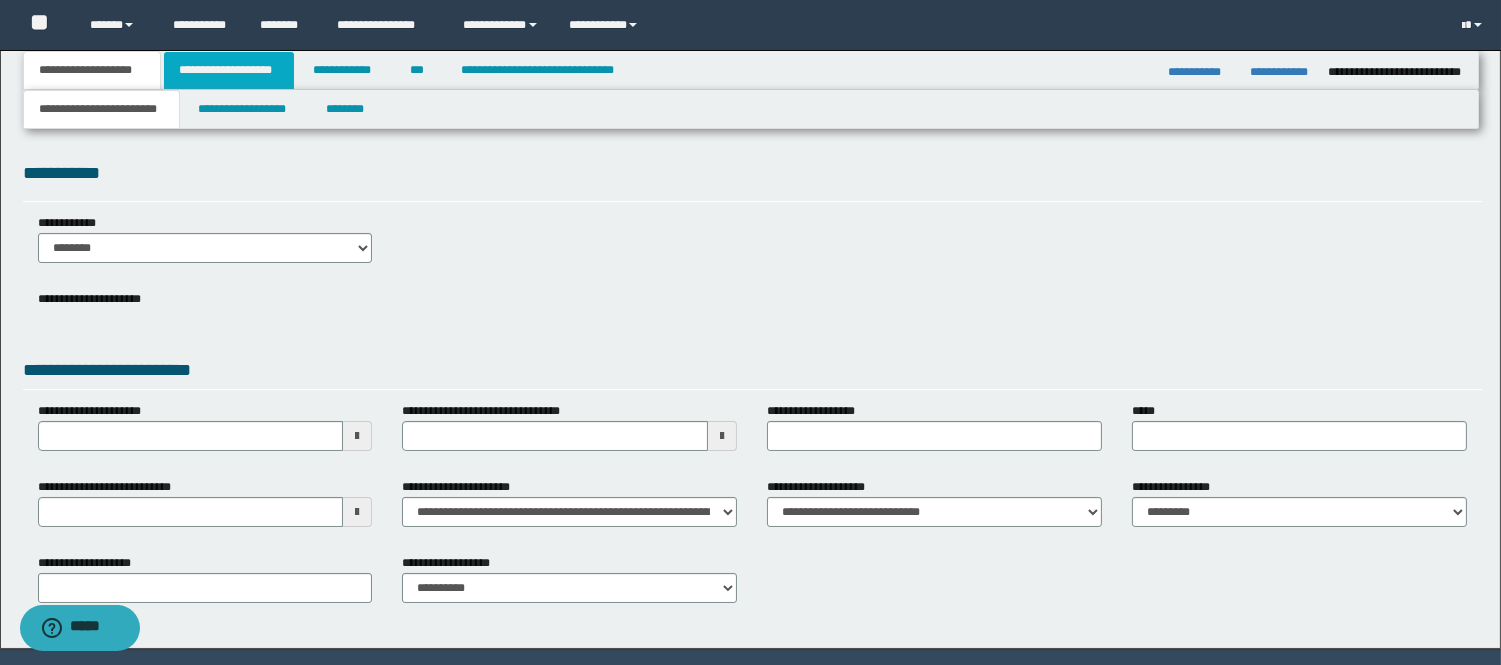 drag, startPoint x: 234, startPoint y: 77, endPoint x: 294, endPoint y: 110, distance: 68.47627 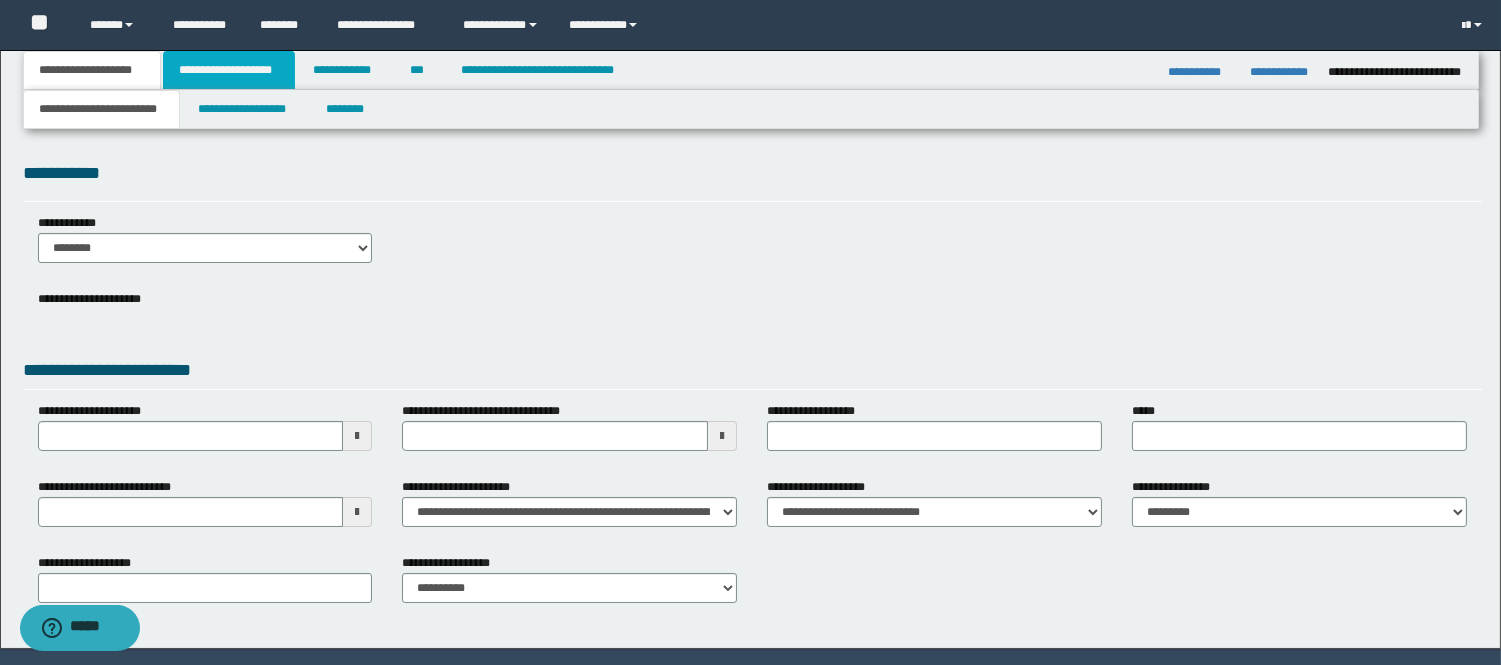 click on "**********" at bounding box center [229, 70] 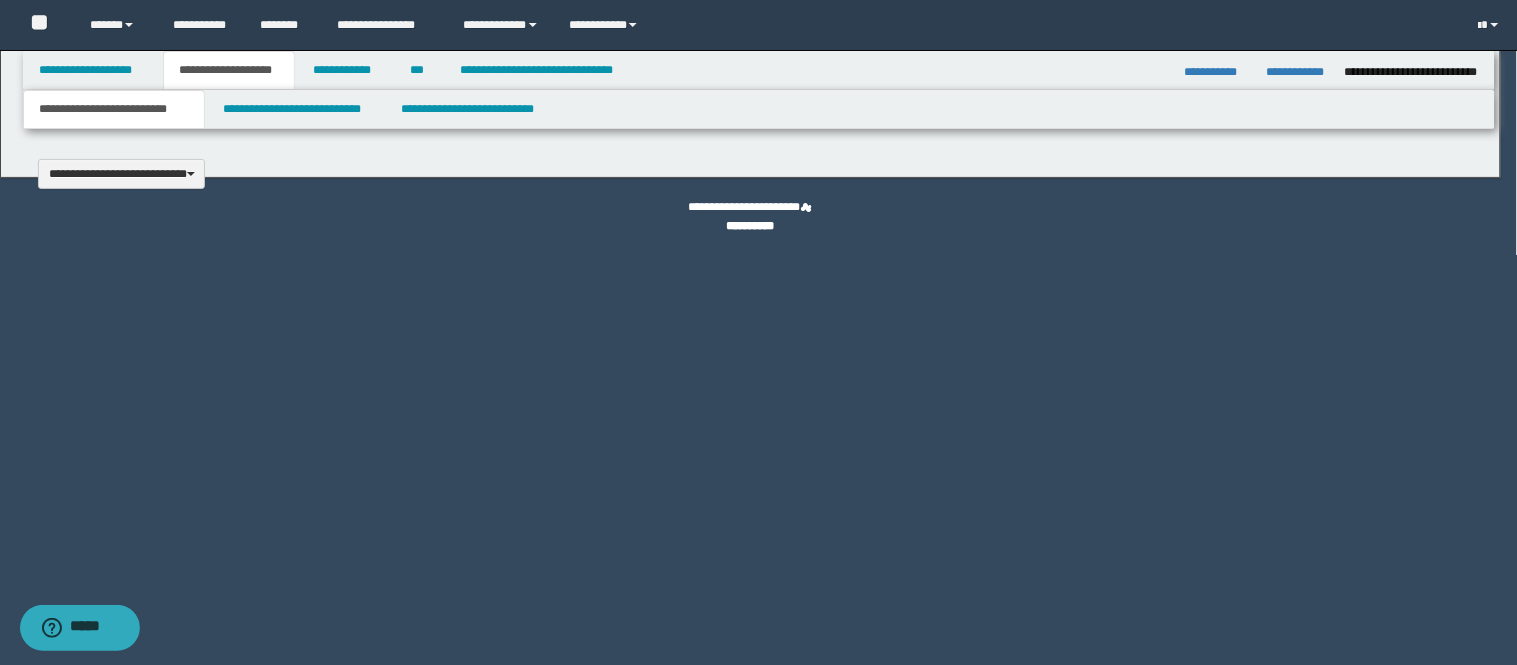 type 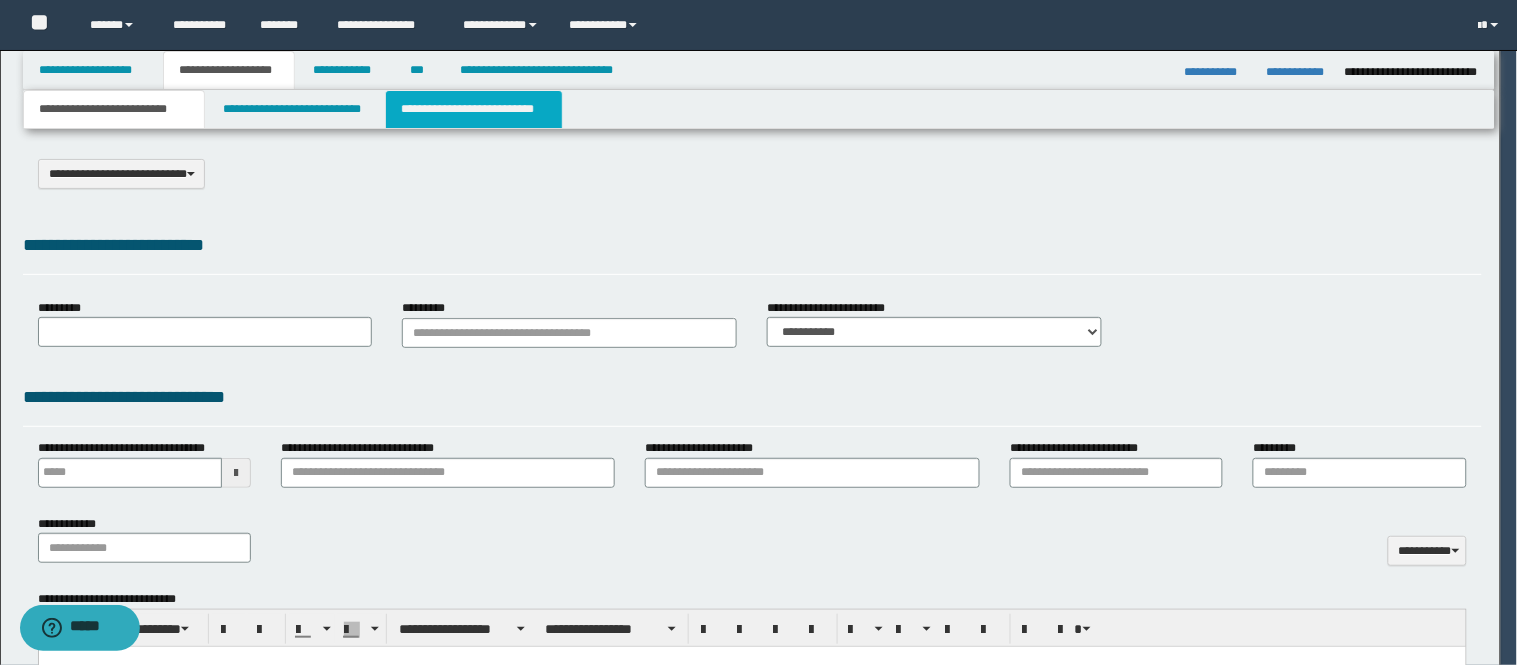 type on "*******" 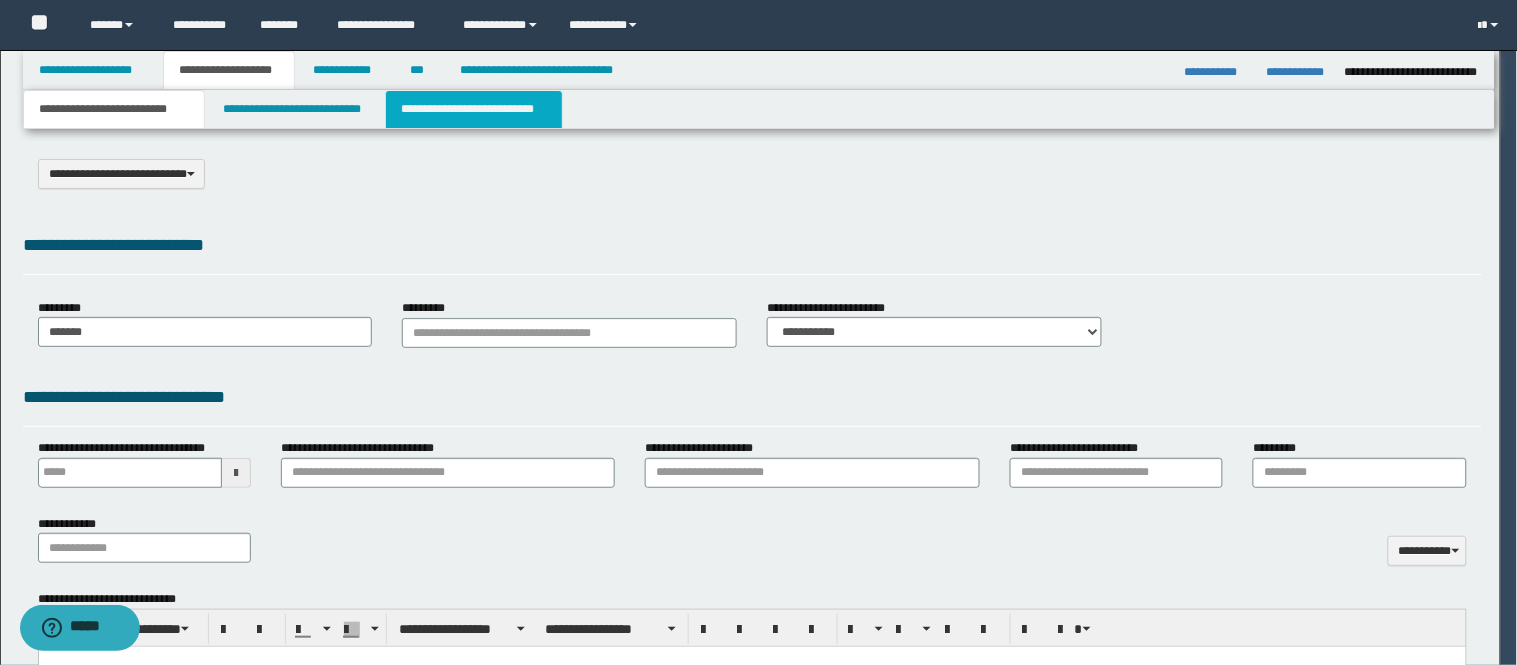 click on "**********" at bounding box center [474, 109] 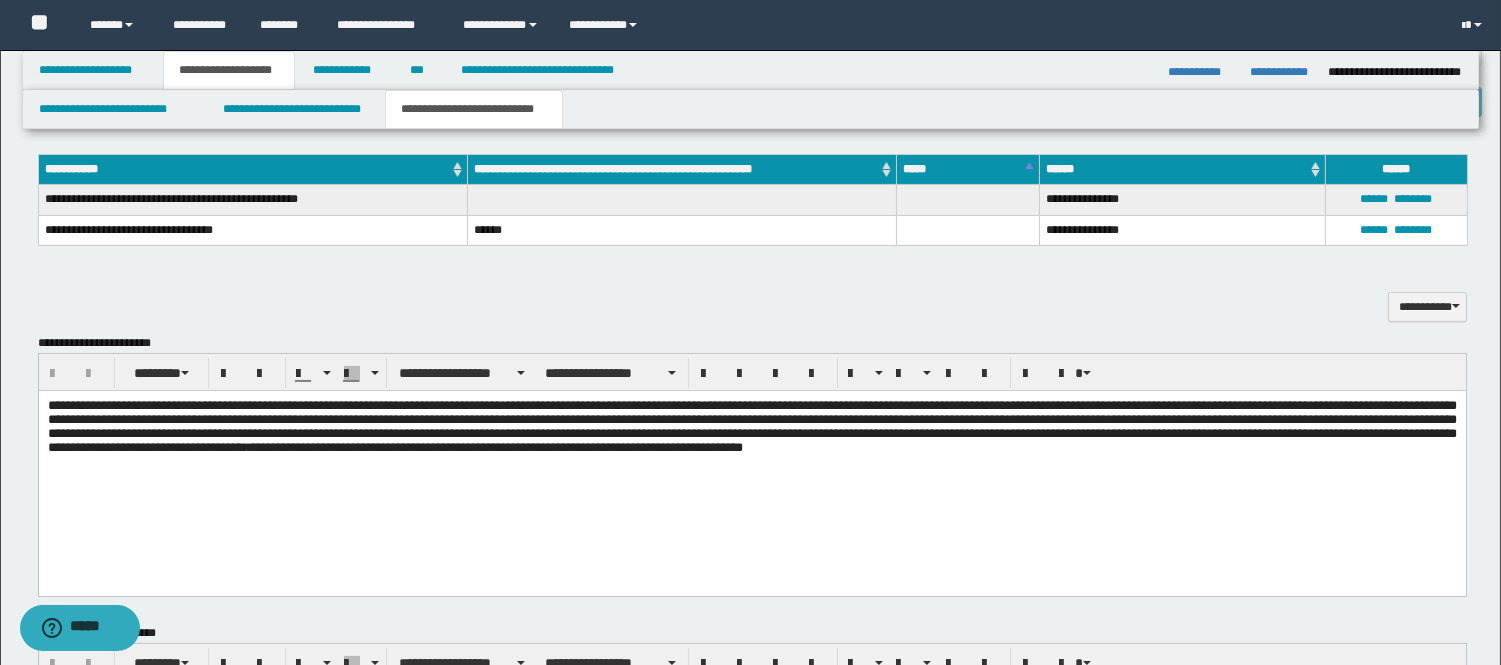 scroll, scrollTop: 555, scrollLeft: 0, axis: vertical 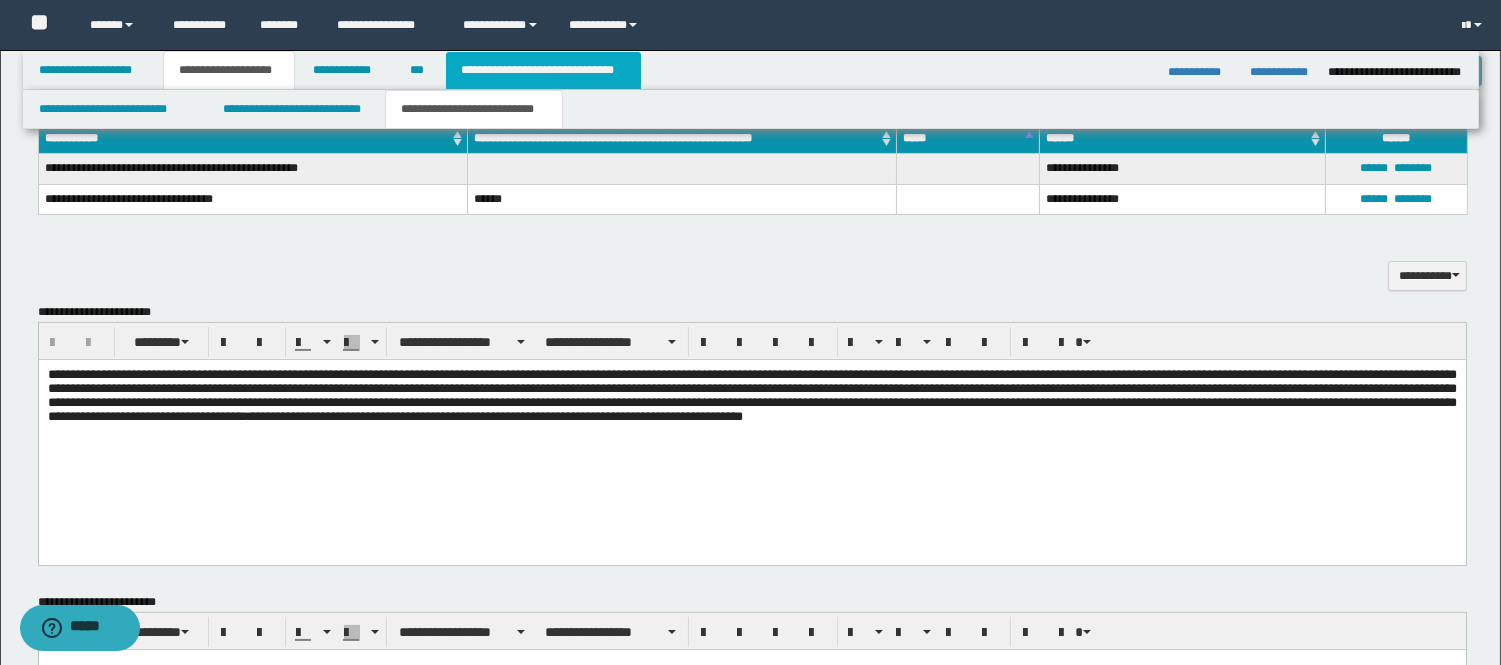 click on "**********" at bounding box center (543, 70) 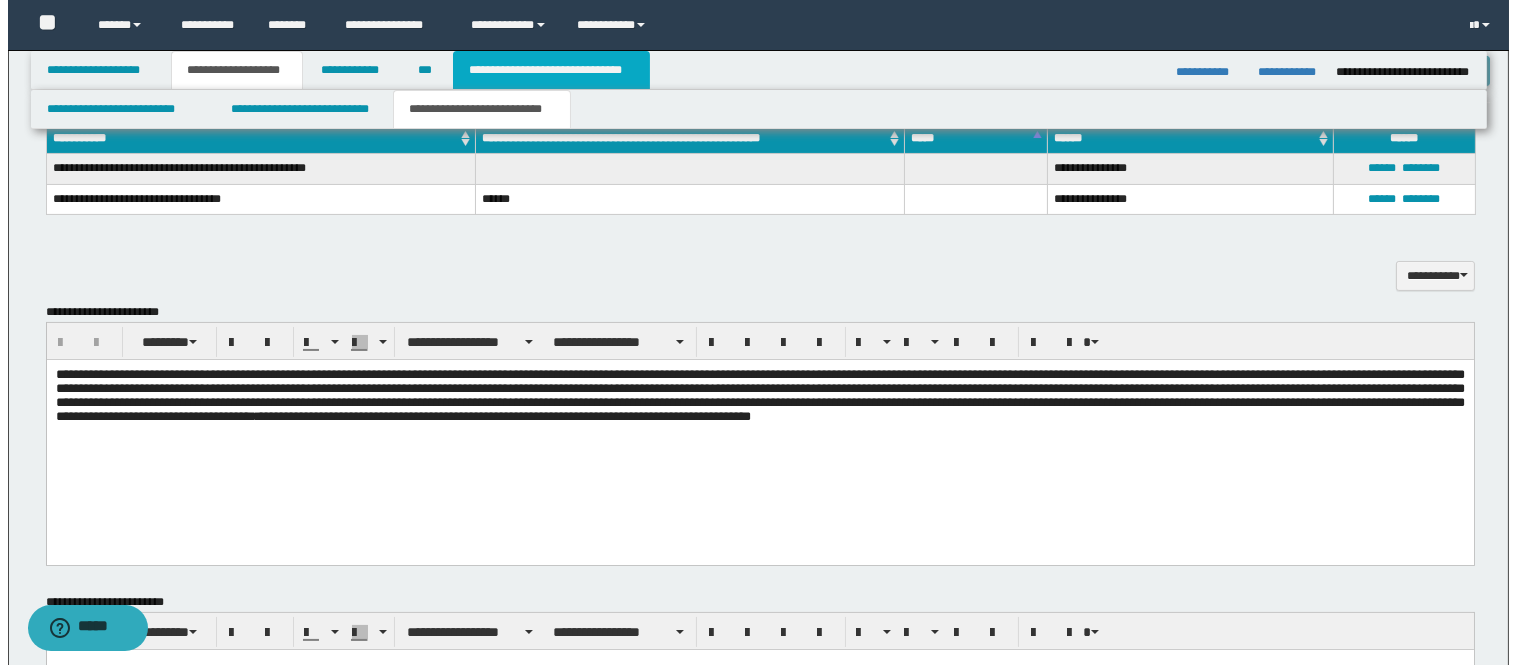 scroll, scrollTop: 0, scrollLeft: 0, axis: both 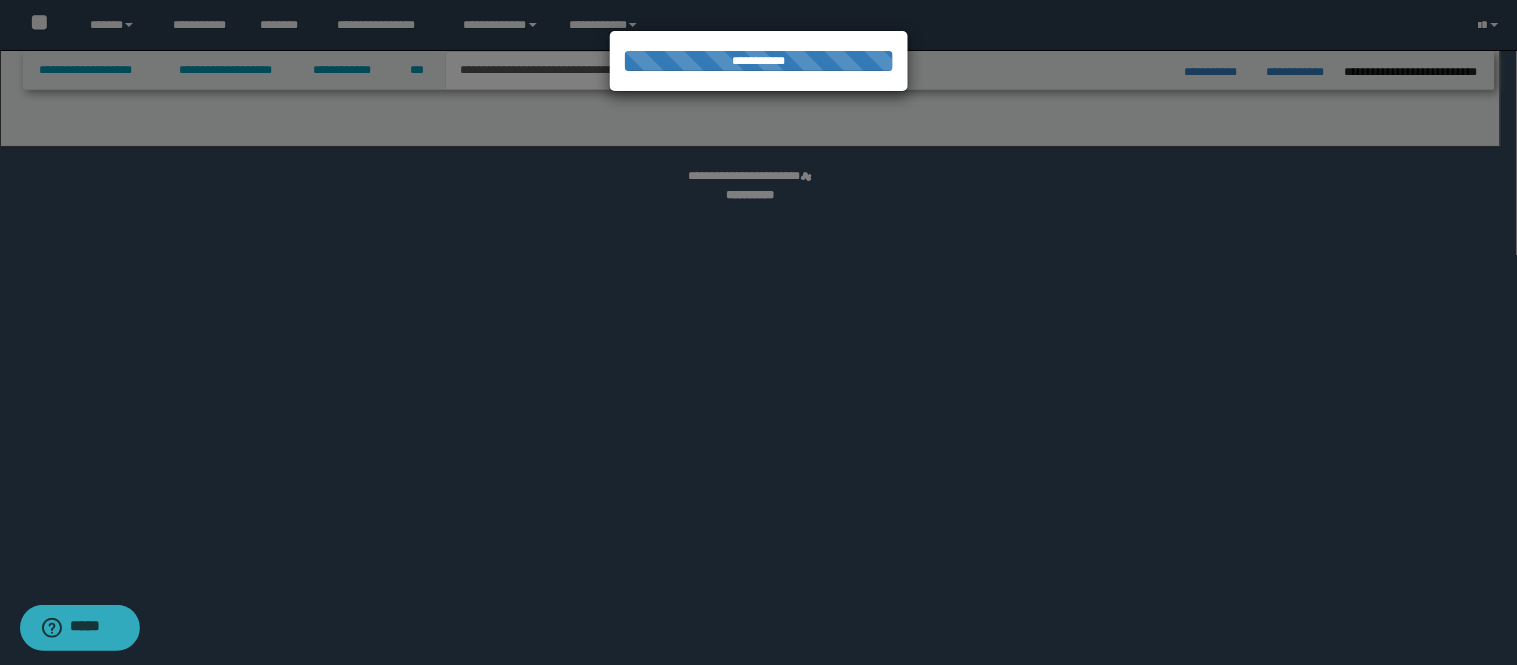 select on "*" 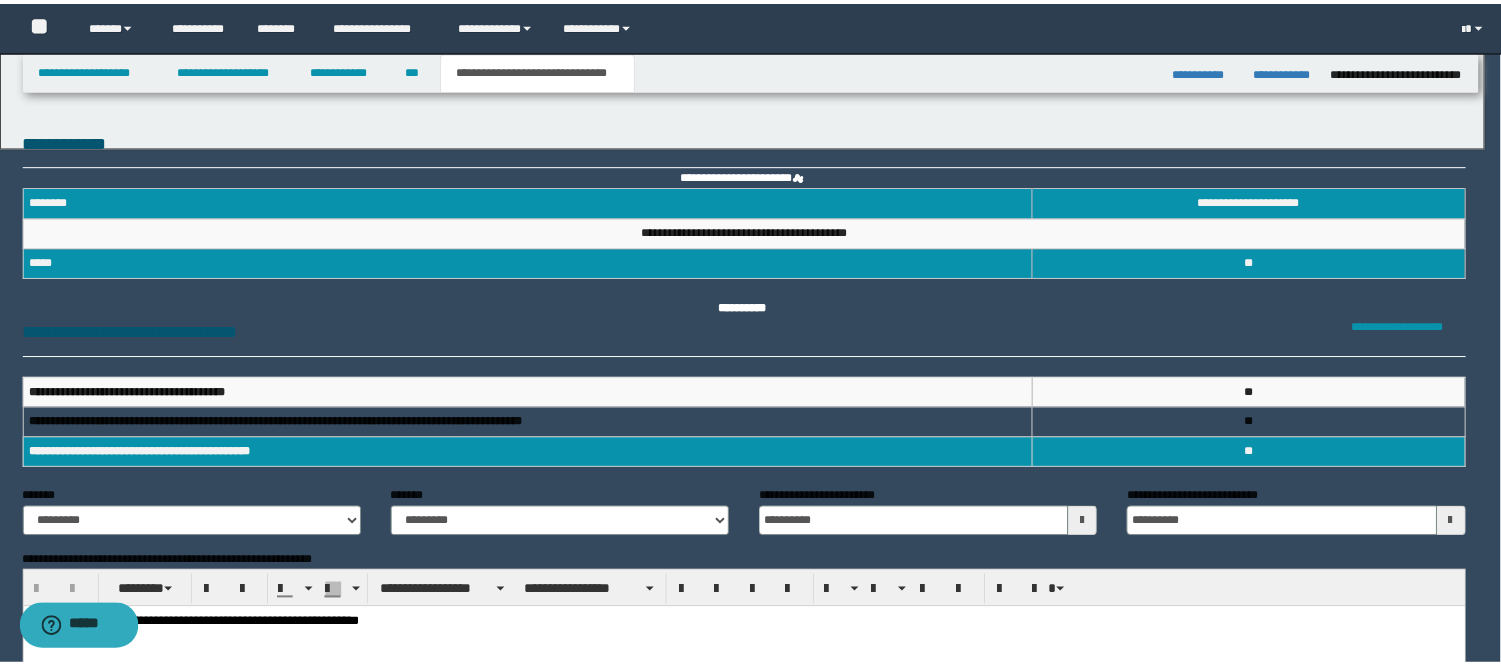 scroll, scrollTop: 0, scrollLeft: 0, axis: both 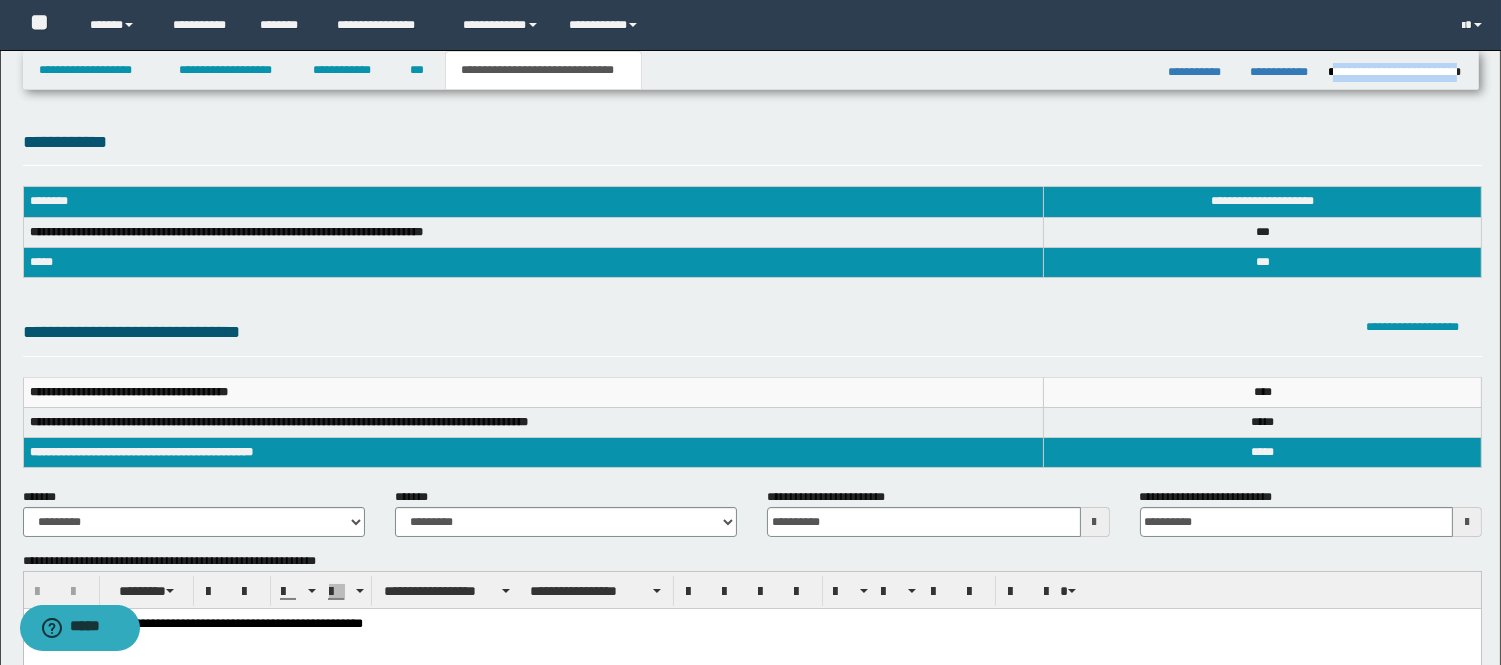 drag, startPoint x: 1462, startPoint y: 74, endPoint x: 1333, endPoint y: 63, distance: 129.46814 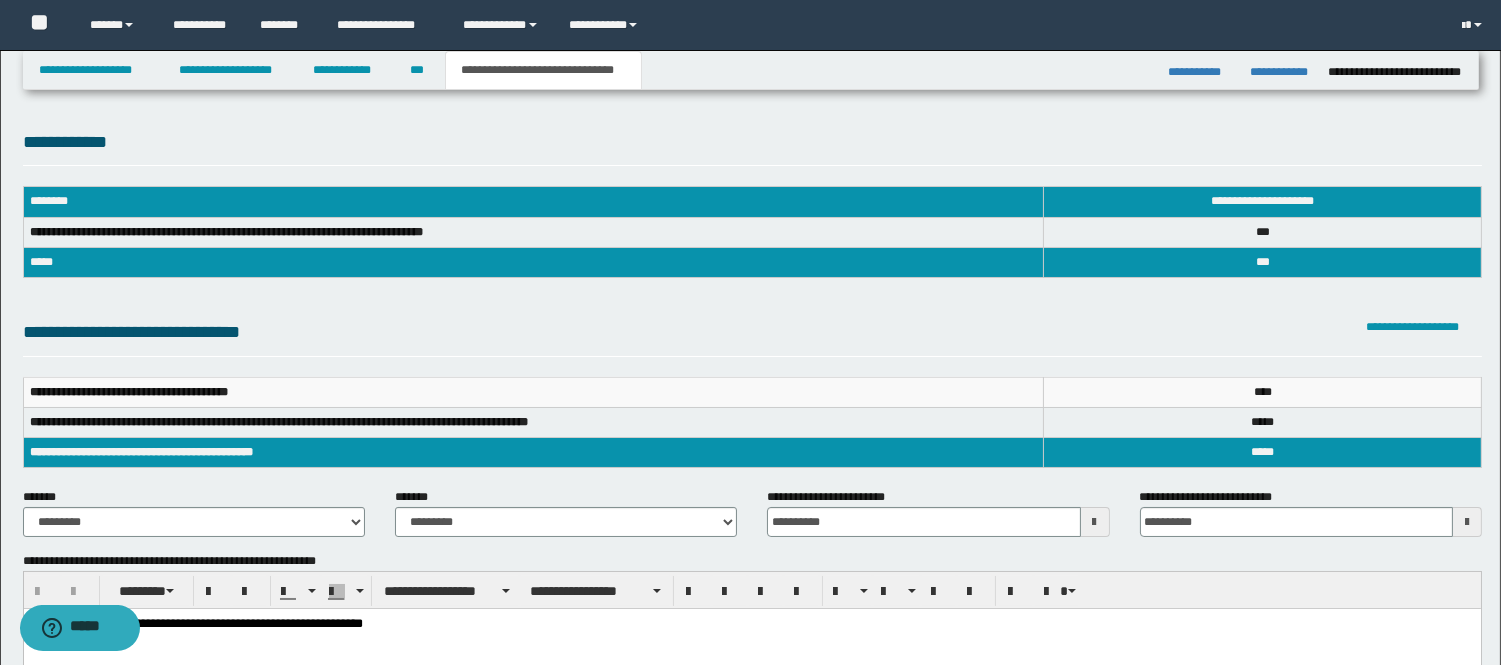 drag, startPoint x: 1336, startPoint y: 65, endPoint x: 1383, endPoint y: 113, distance: 67.17886 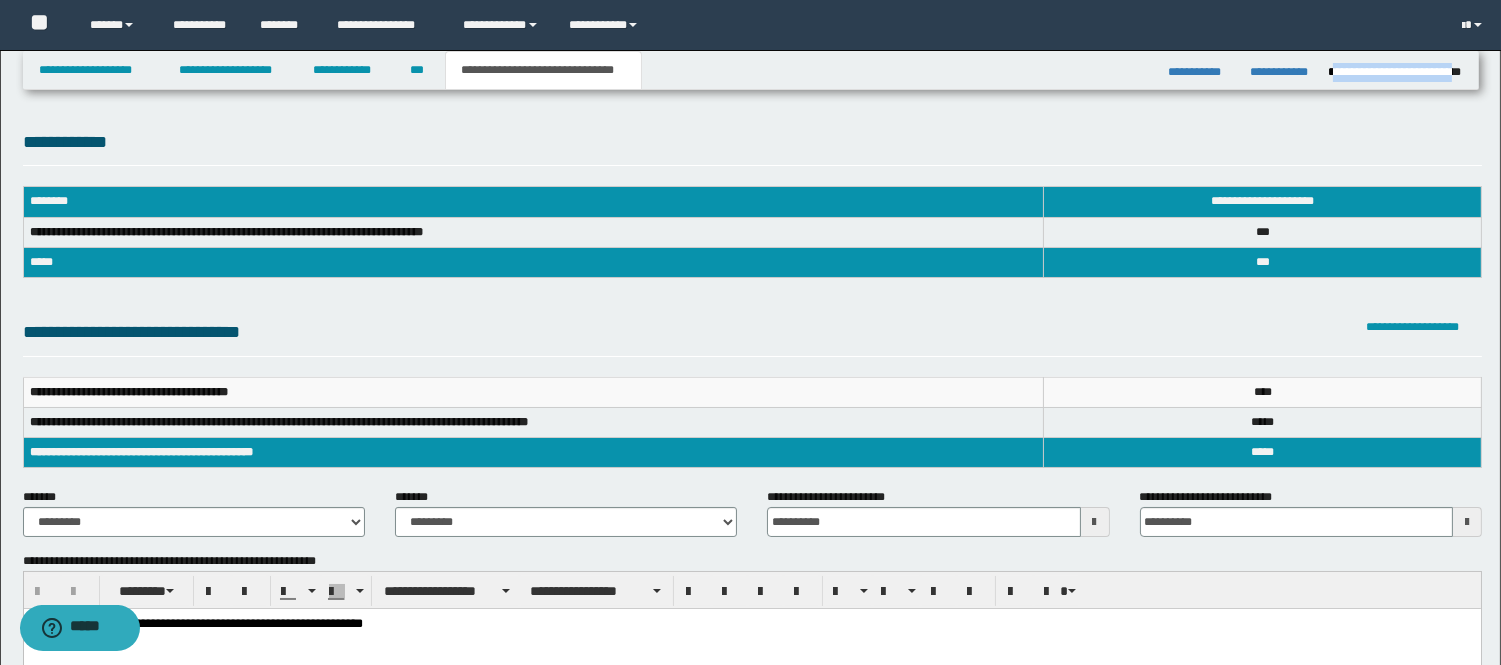 drag, startPoint x: 1333, startPoint y: 66, endPoint x: 1410, endPoint y: 73, distance: 77.31753 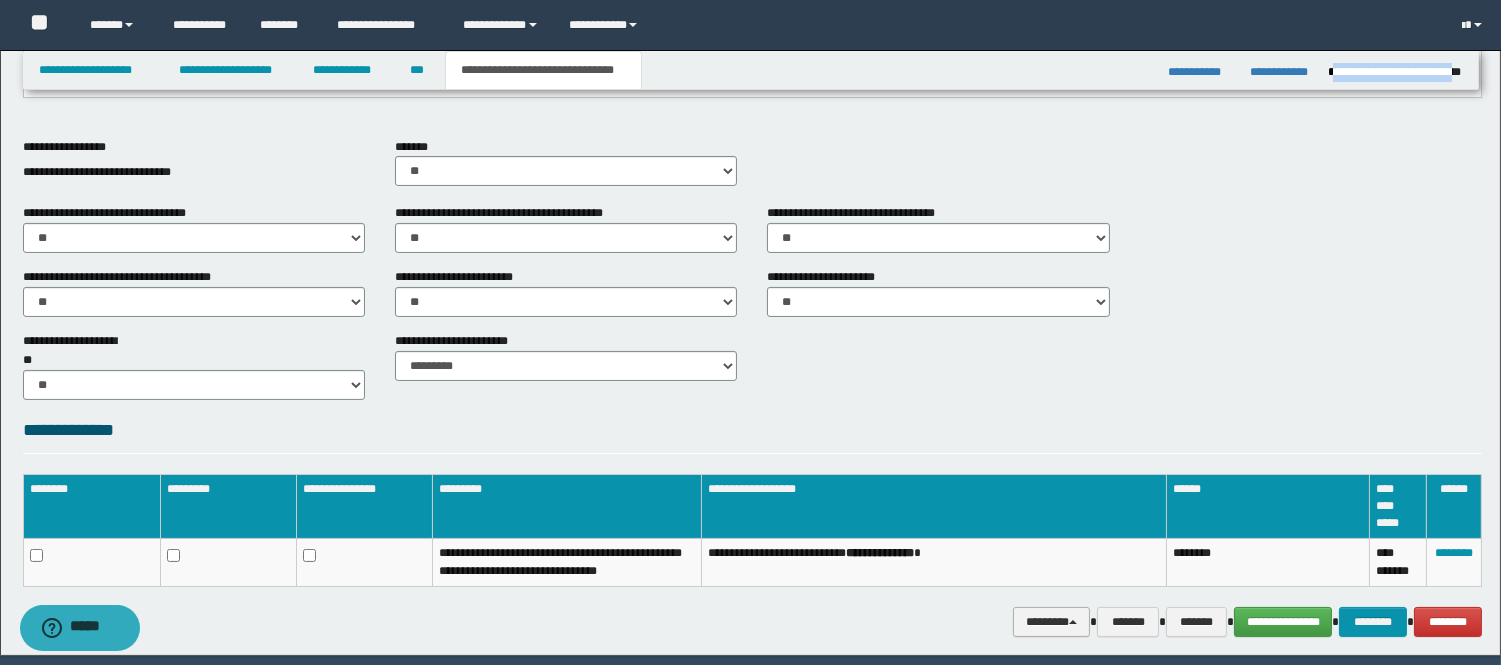 scroll, scrollTop: 714, scrollLeft: 0, axis: vertical 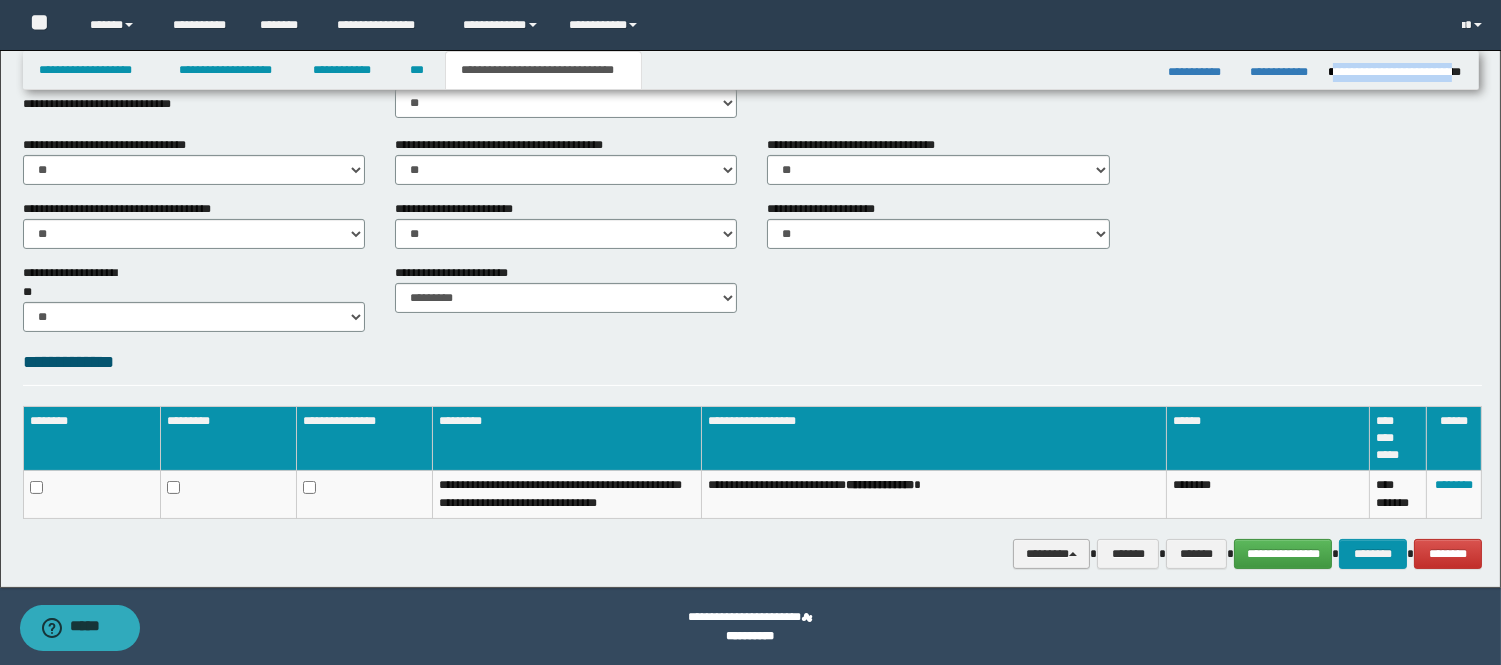 click on "********" at bounding box center (1051, 554) 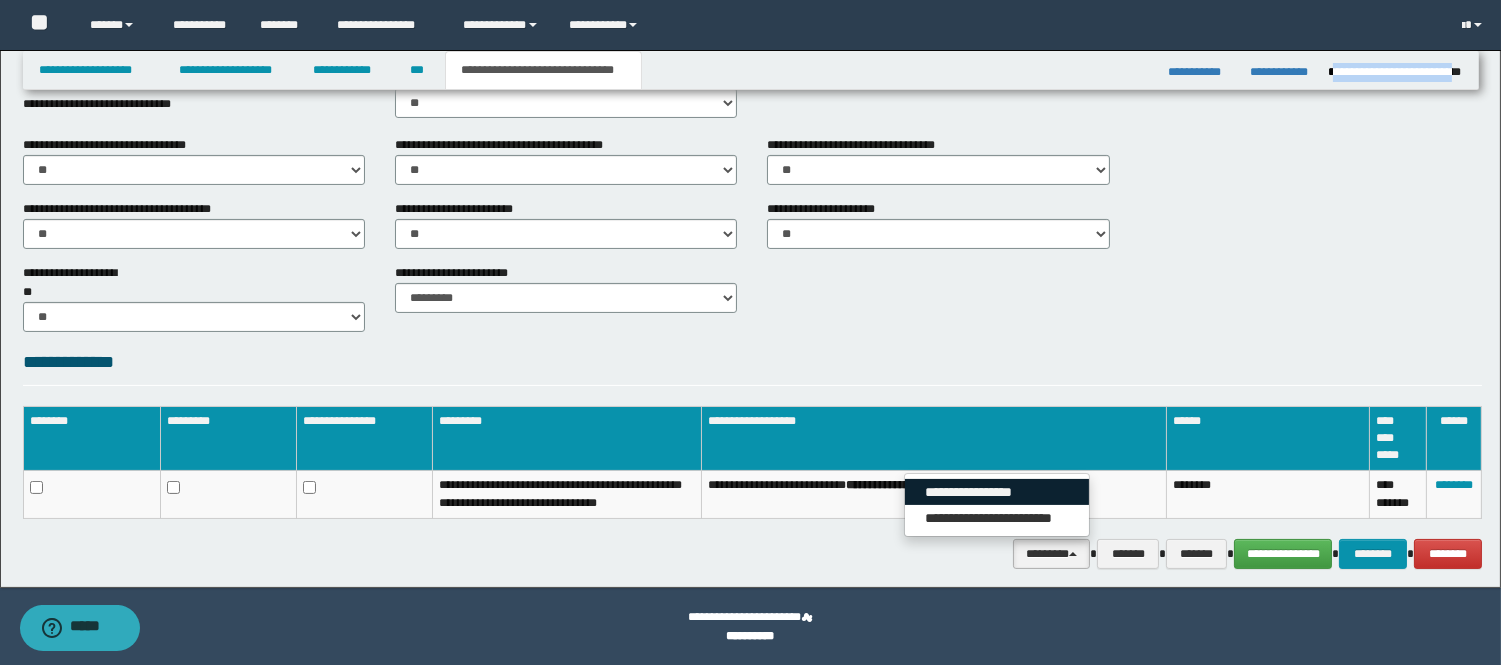 click on "**********" at bounding box center (997, 492) 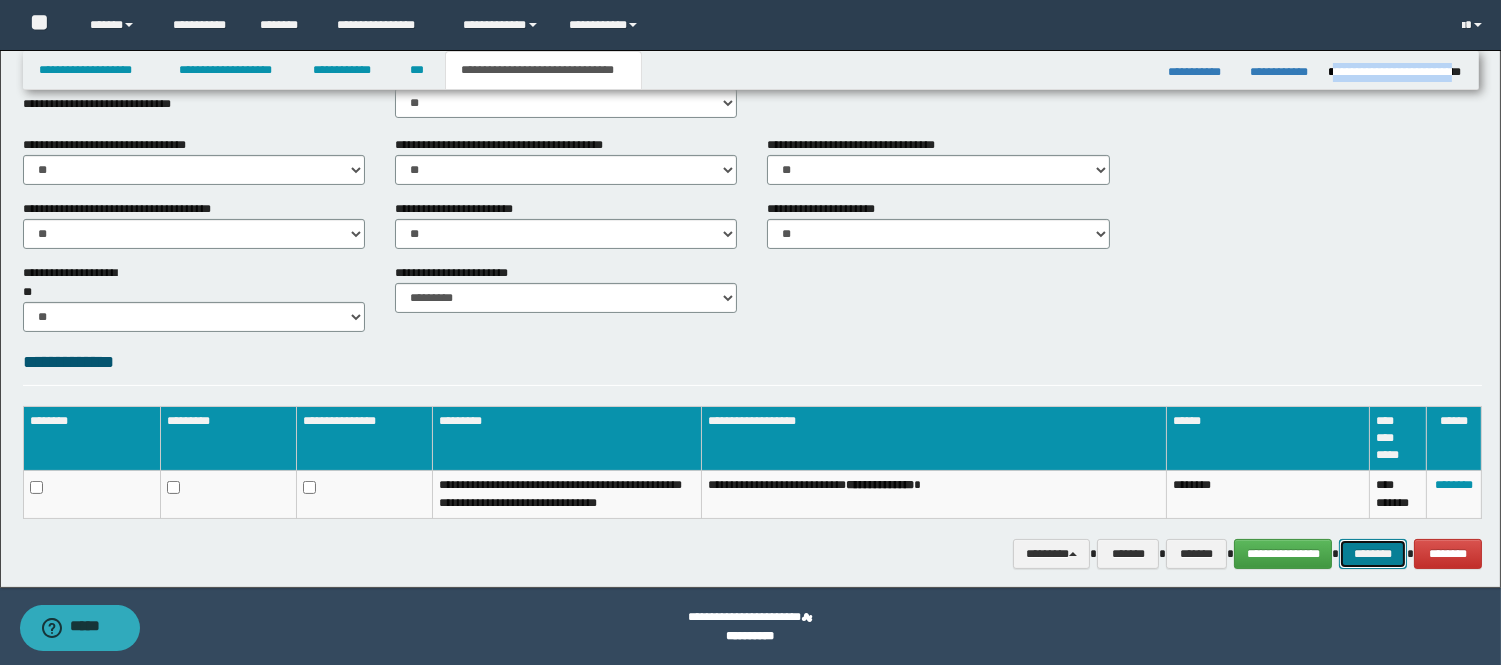 click on "********" at bounding box center [1373, 554] 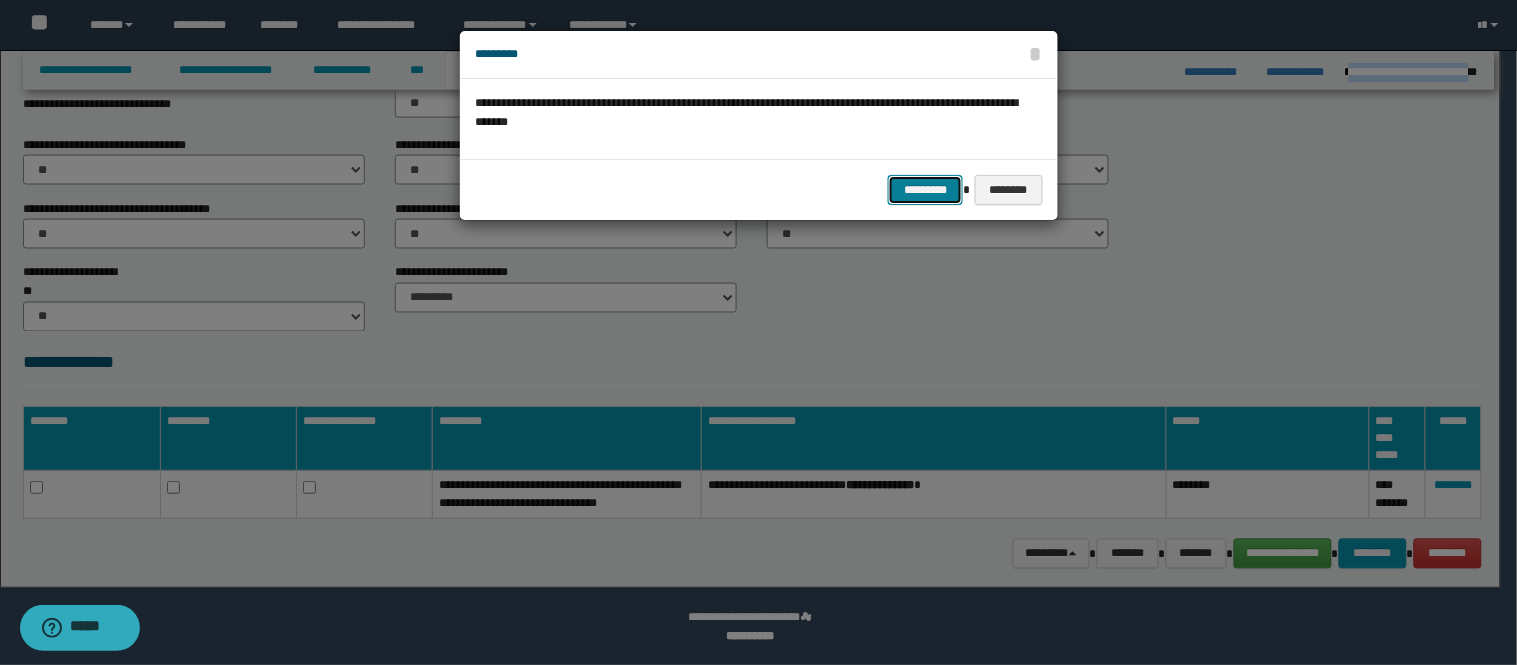 click on "*********" at bounding box center [925, 190] 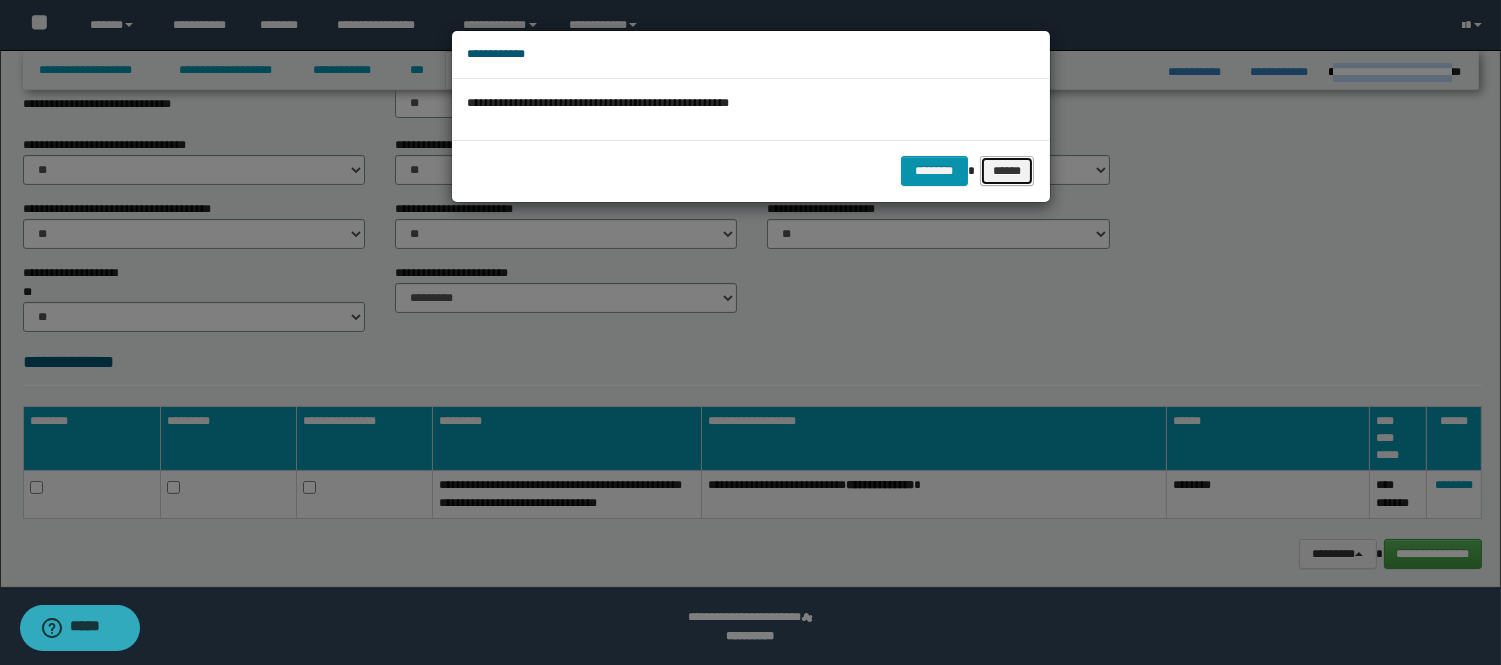 click on "******" at bounding box center [1007, 171] 